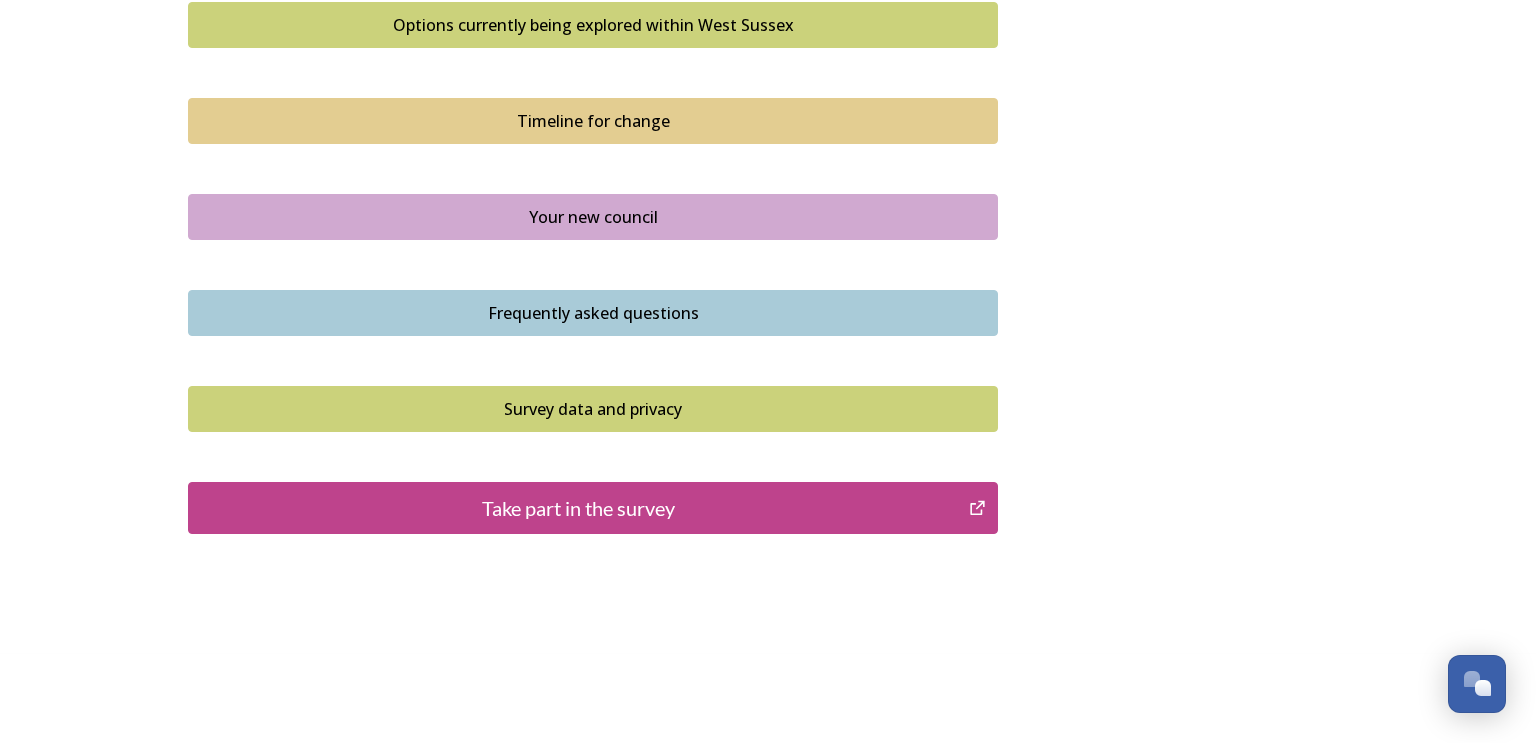 scroll, scrollTop: 1405, scrollLeft: 0, axis: vertical 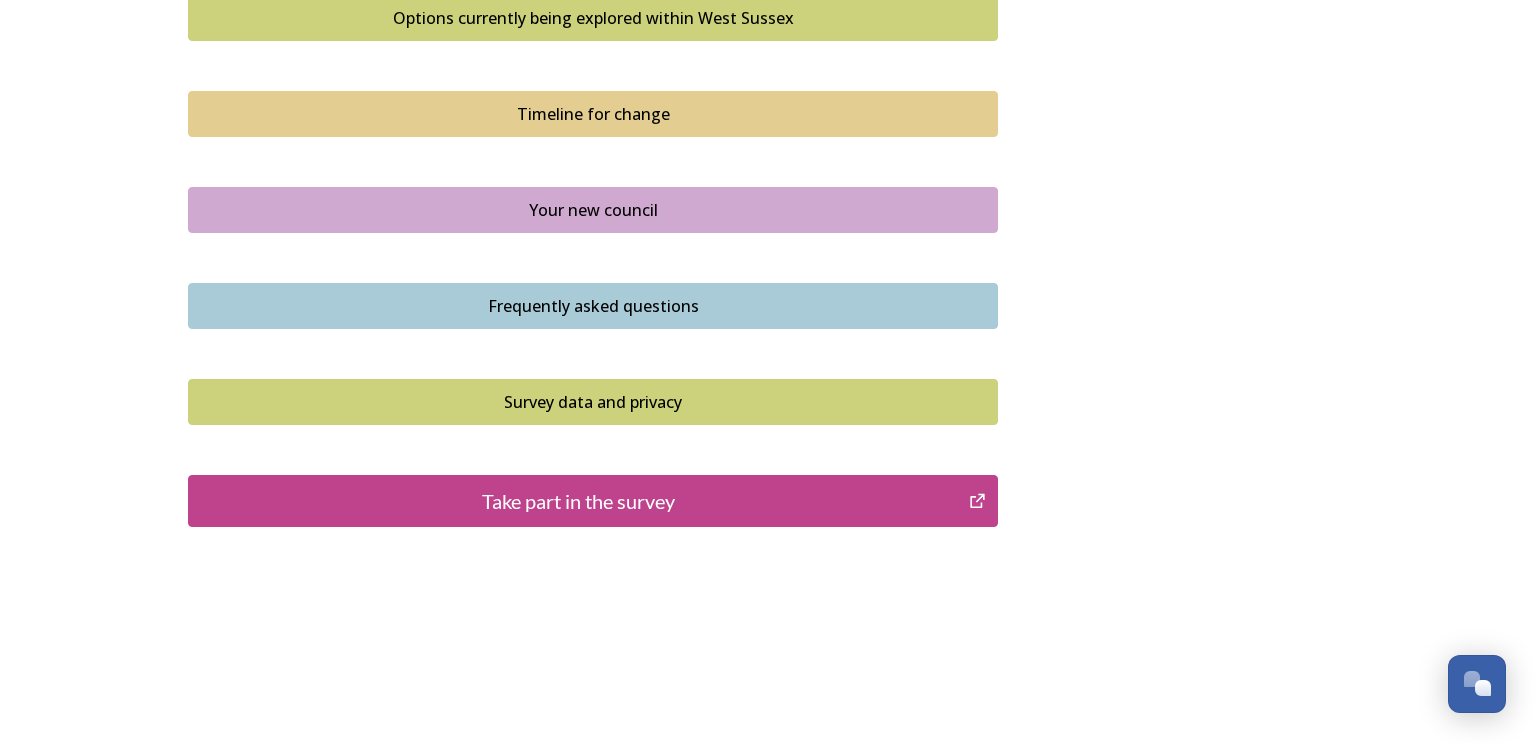 click on "Take part in the survey" at bounding box center (578, 501) 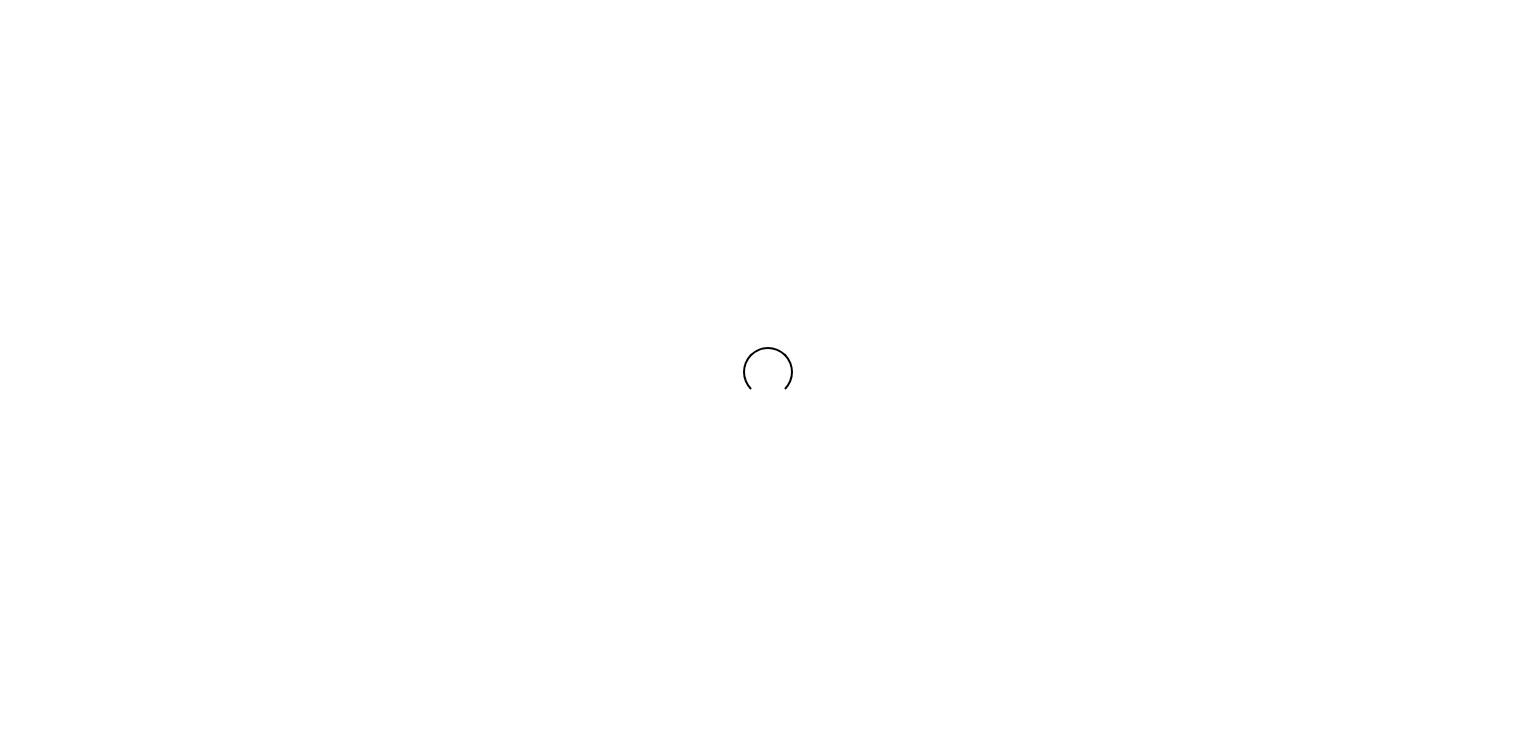 scroll, scrollTop: 0, scrollLeft: 0, axis: both 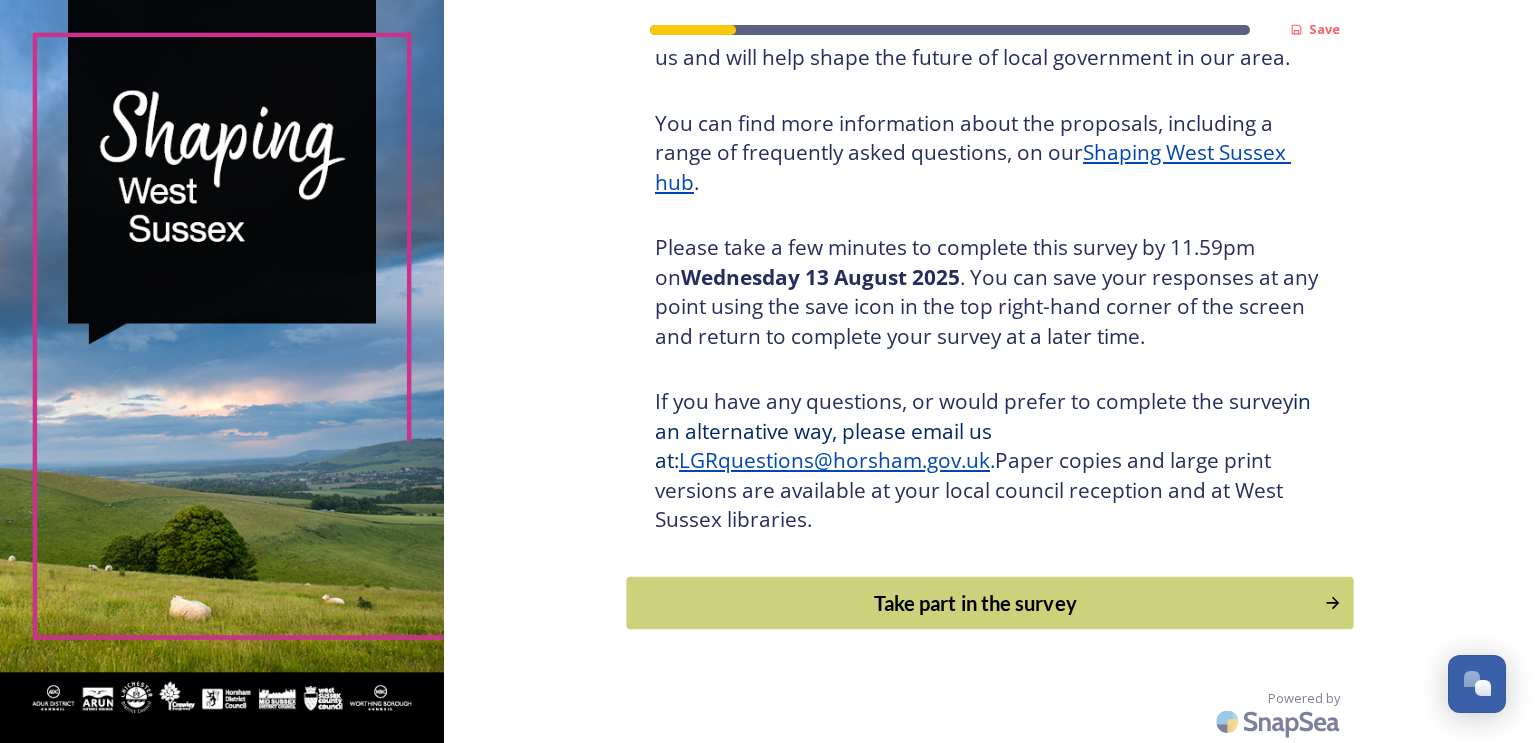 click on "Take part in the survey" at bounding box center [975, 603] 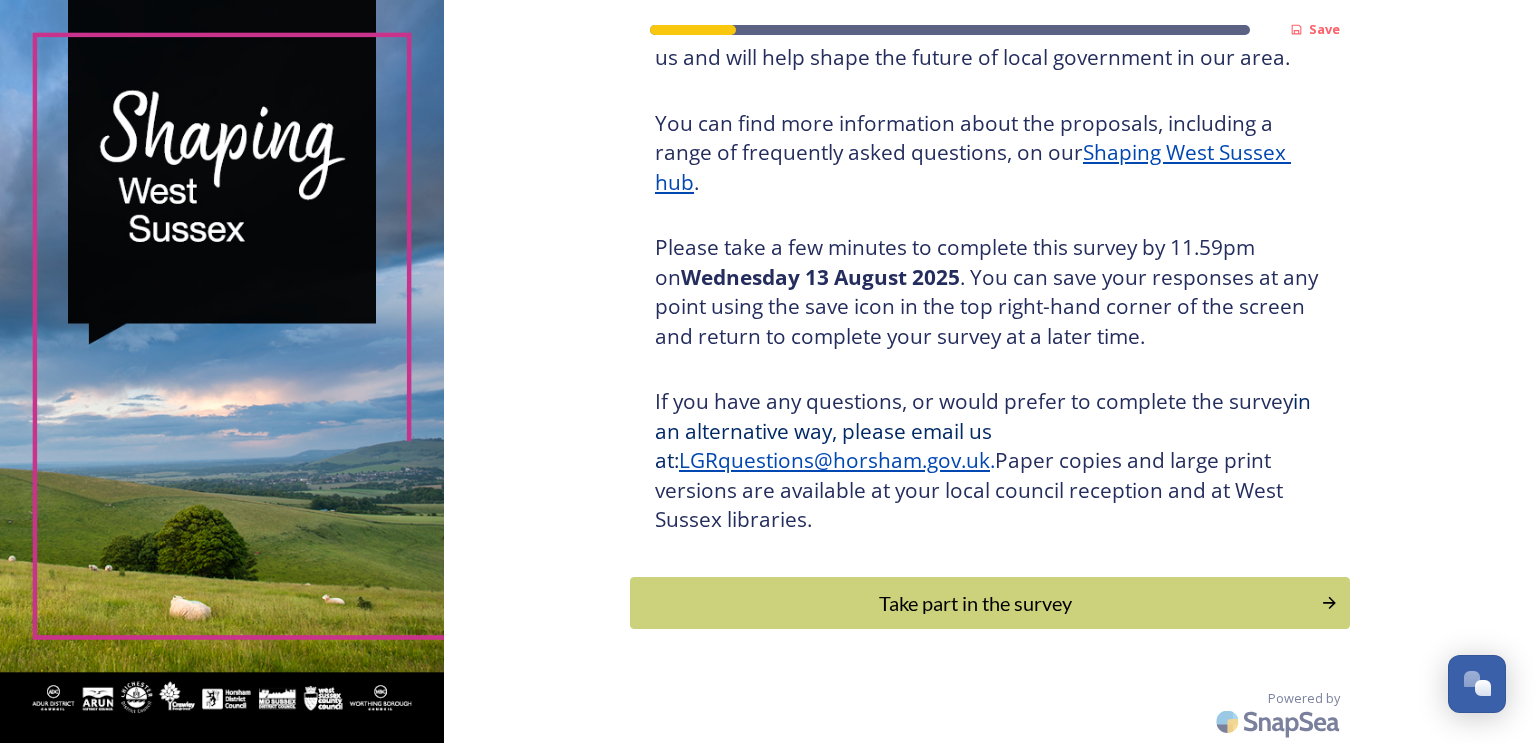 scroll, scrollTop: 0, scrollLeft: 0, axis: both 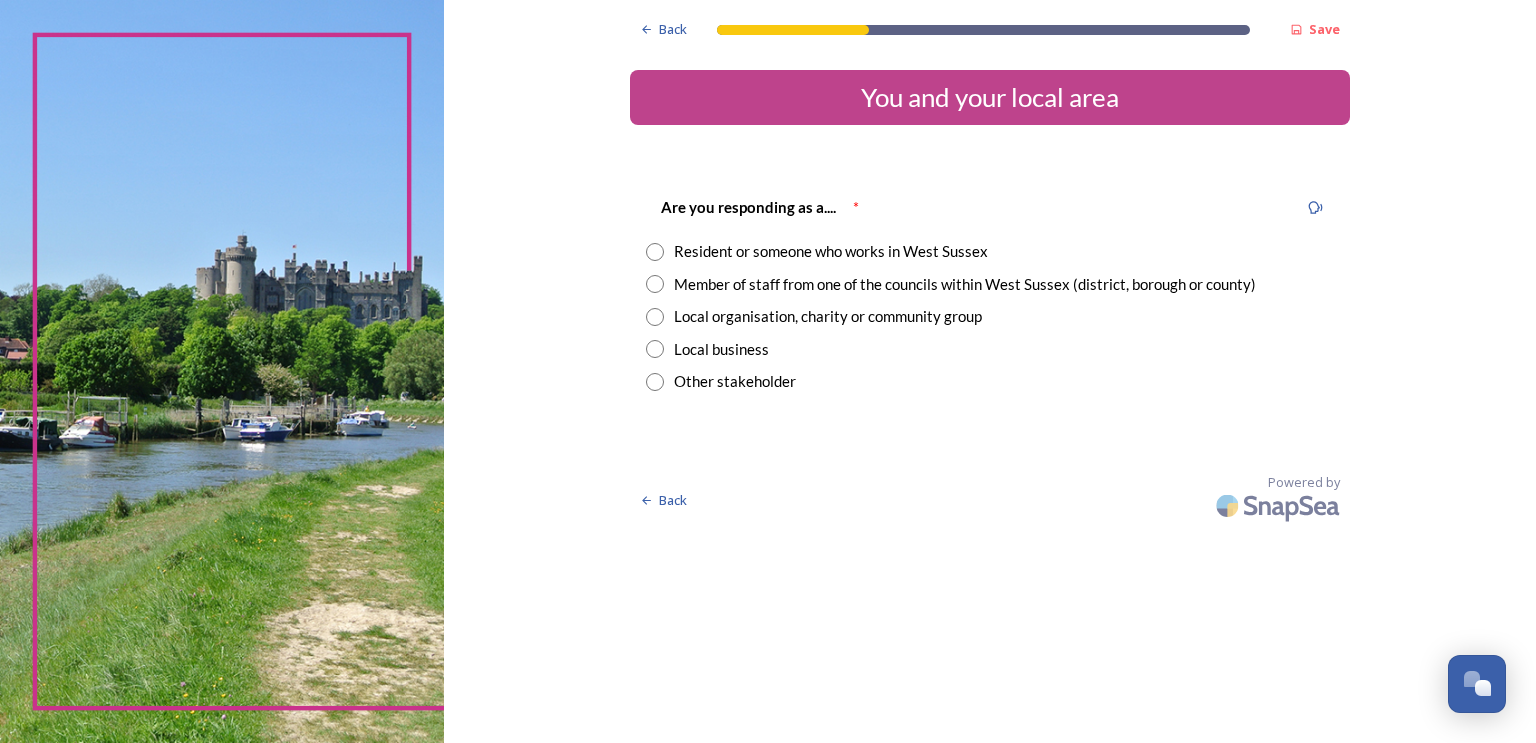 click at bounding box center (655, 382) 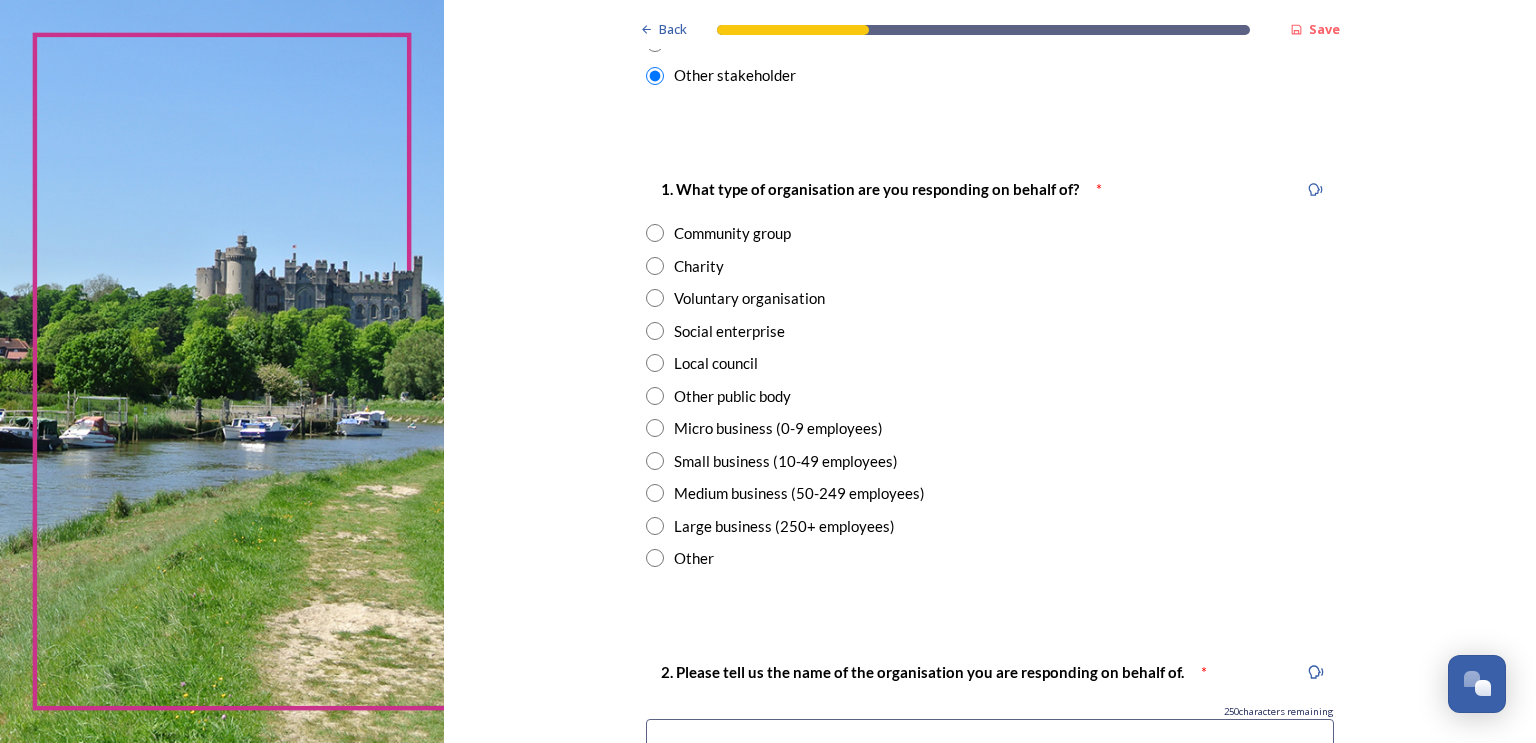 scroll, scrollTop: 307, scrollLeft: 0, axis: vertical 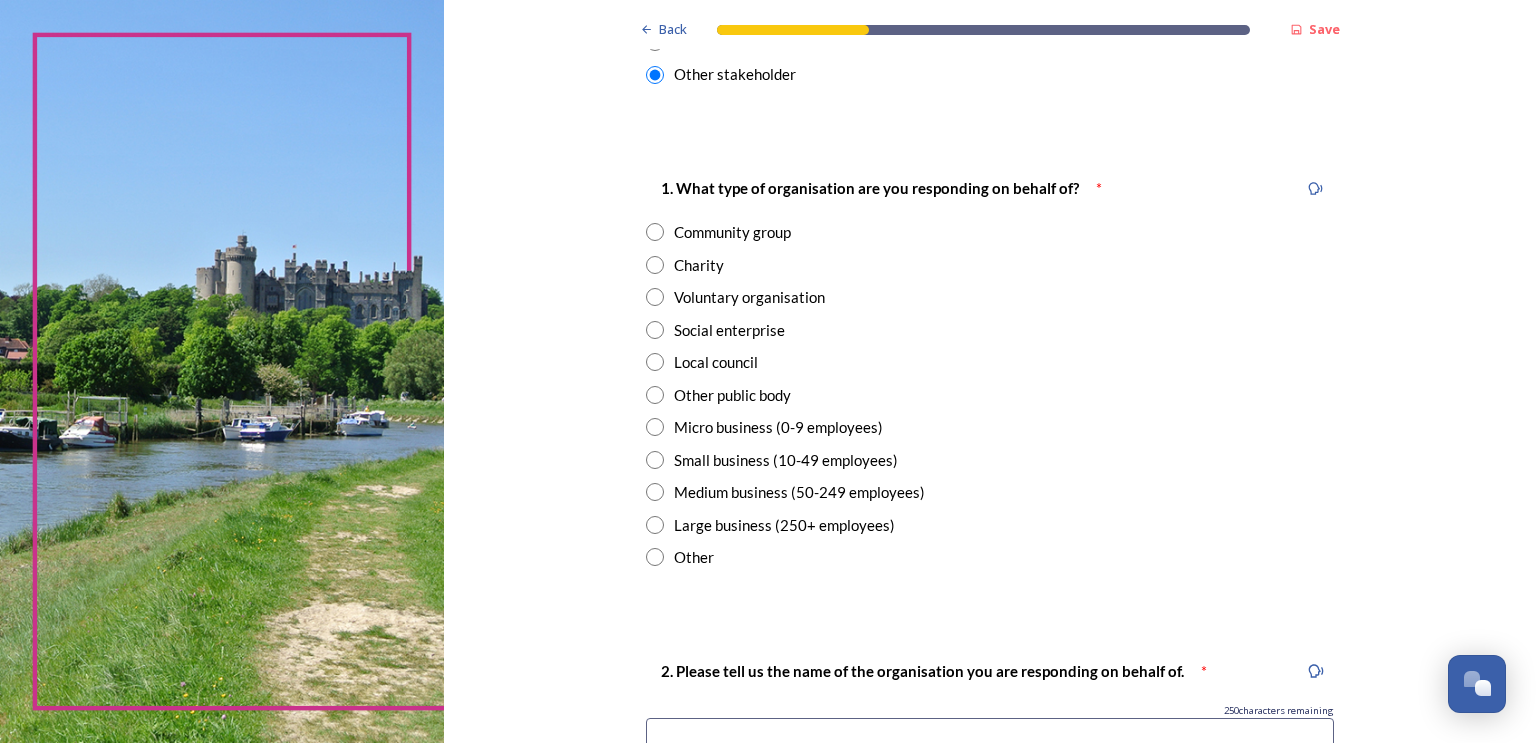 click at bounding box center [655, 362] 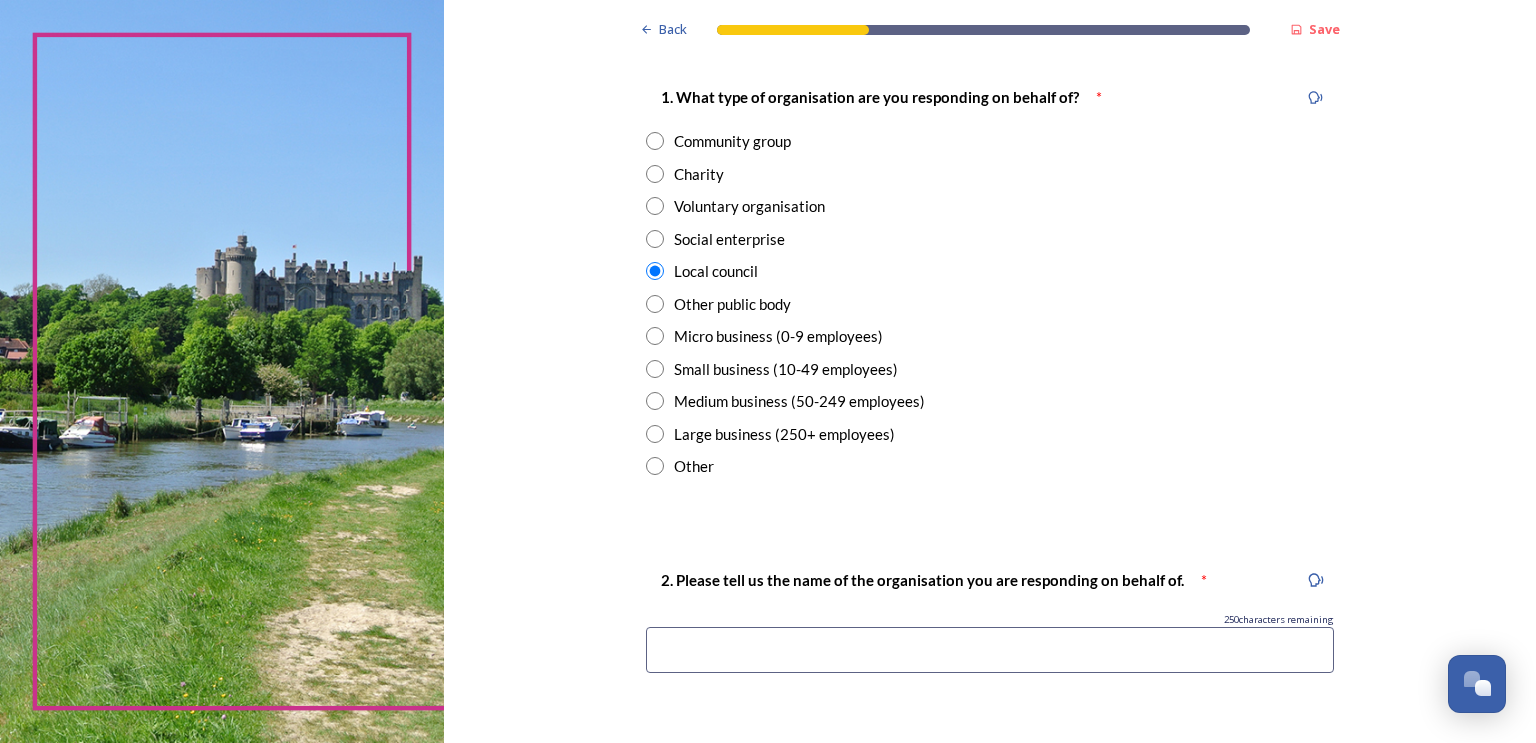 scroll, scrollTop: 400, scrollLeft: 0, axis: vertical 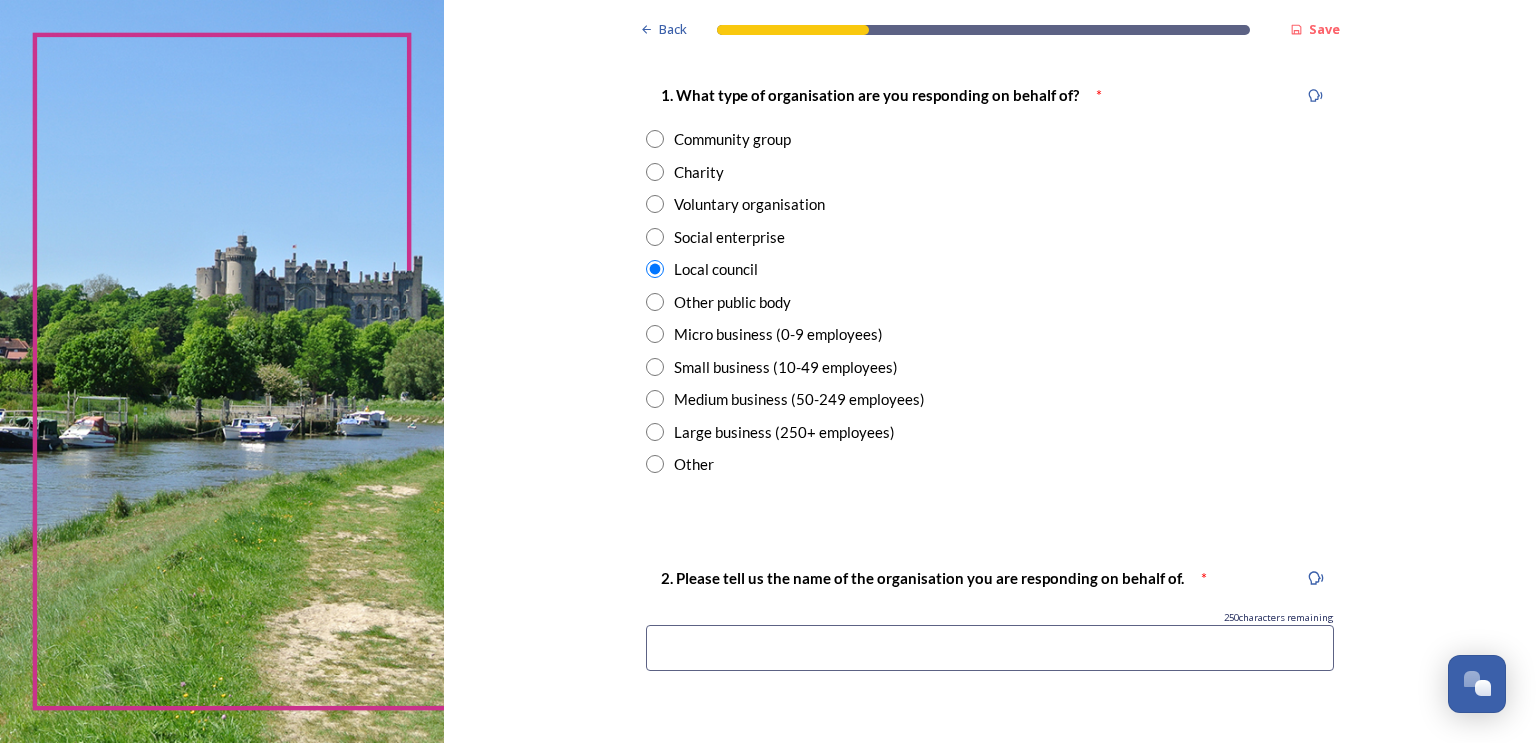 drag, startPoint x: 660, startPoint y: 640, endPoint x: 732, endPoint y: 620, distance: 74.726166 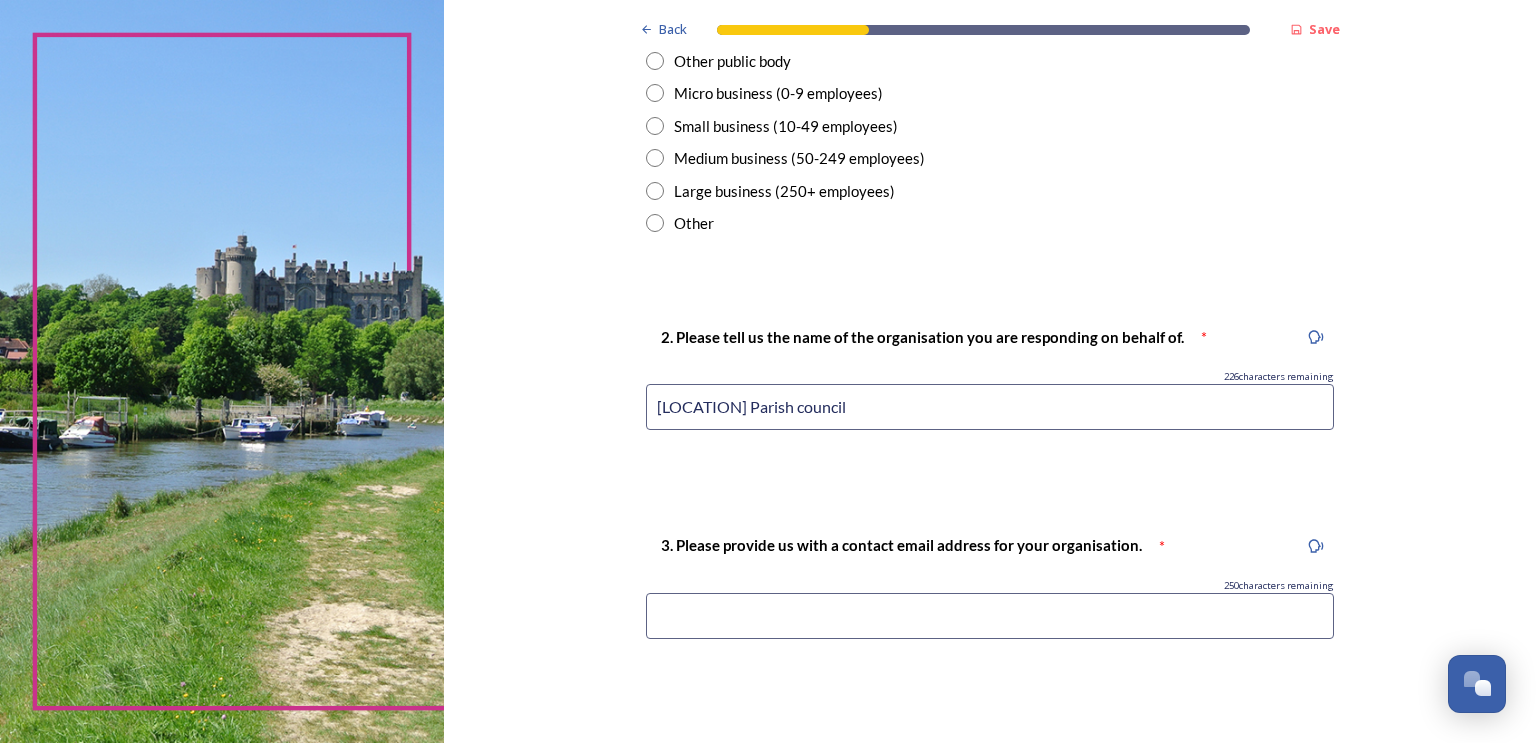 scroll, scrollTop: 647, scrollLeft: 0, axis: vertical 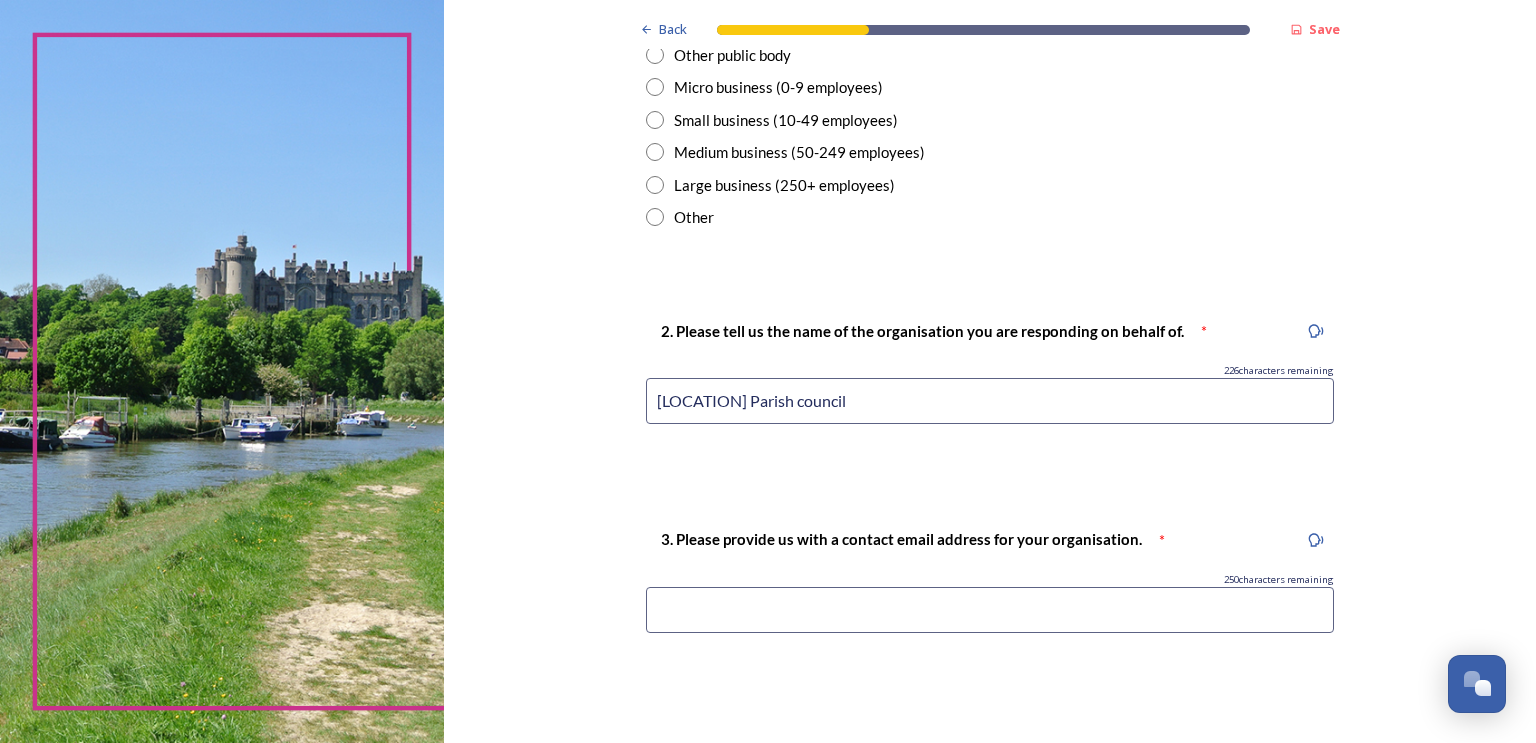 type on "[LOCATION] Parish council" 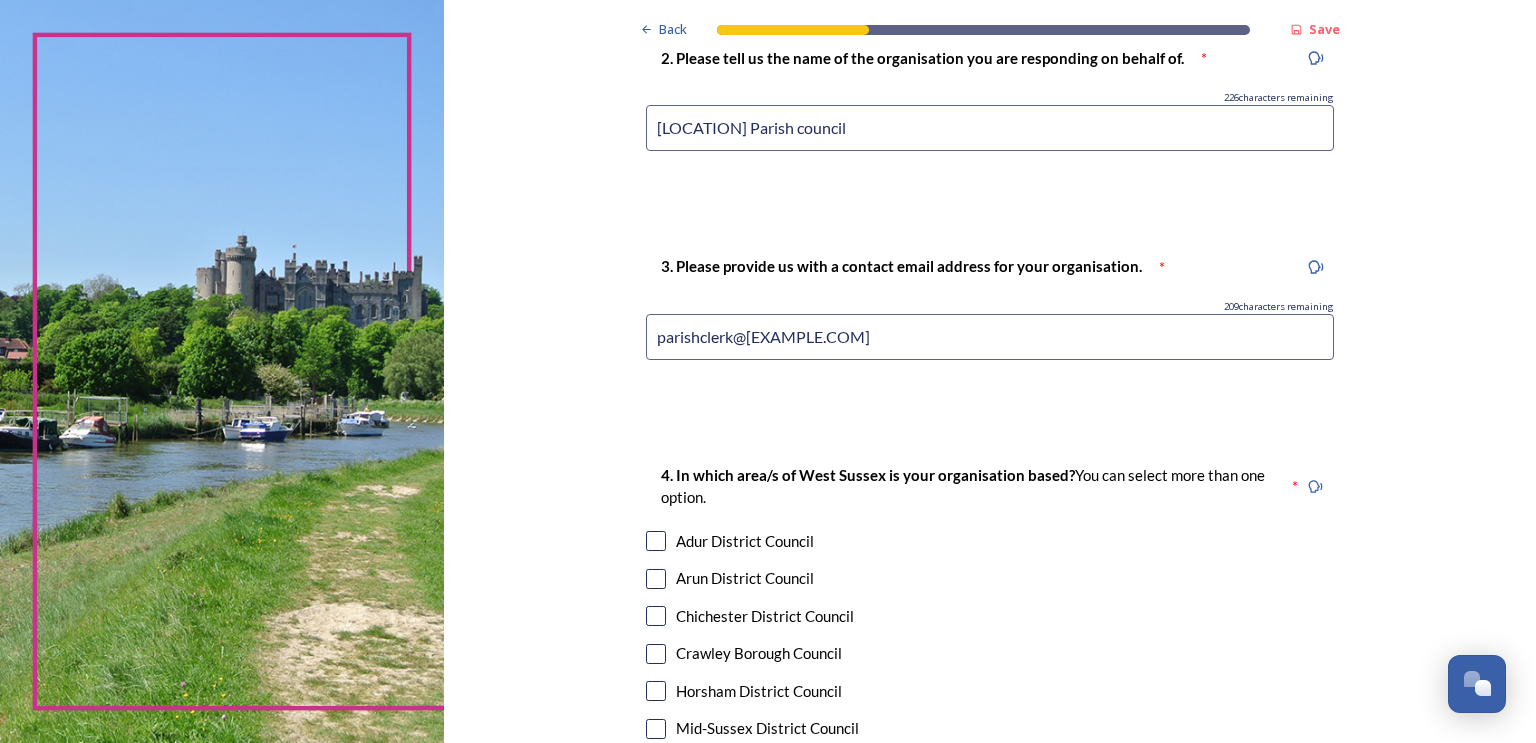 scroll, scrollTop: 922, scrollLeft: 0, axis: vertical 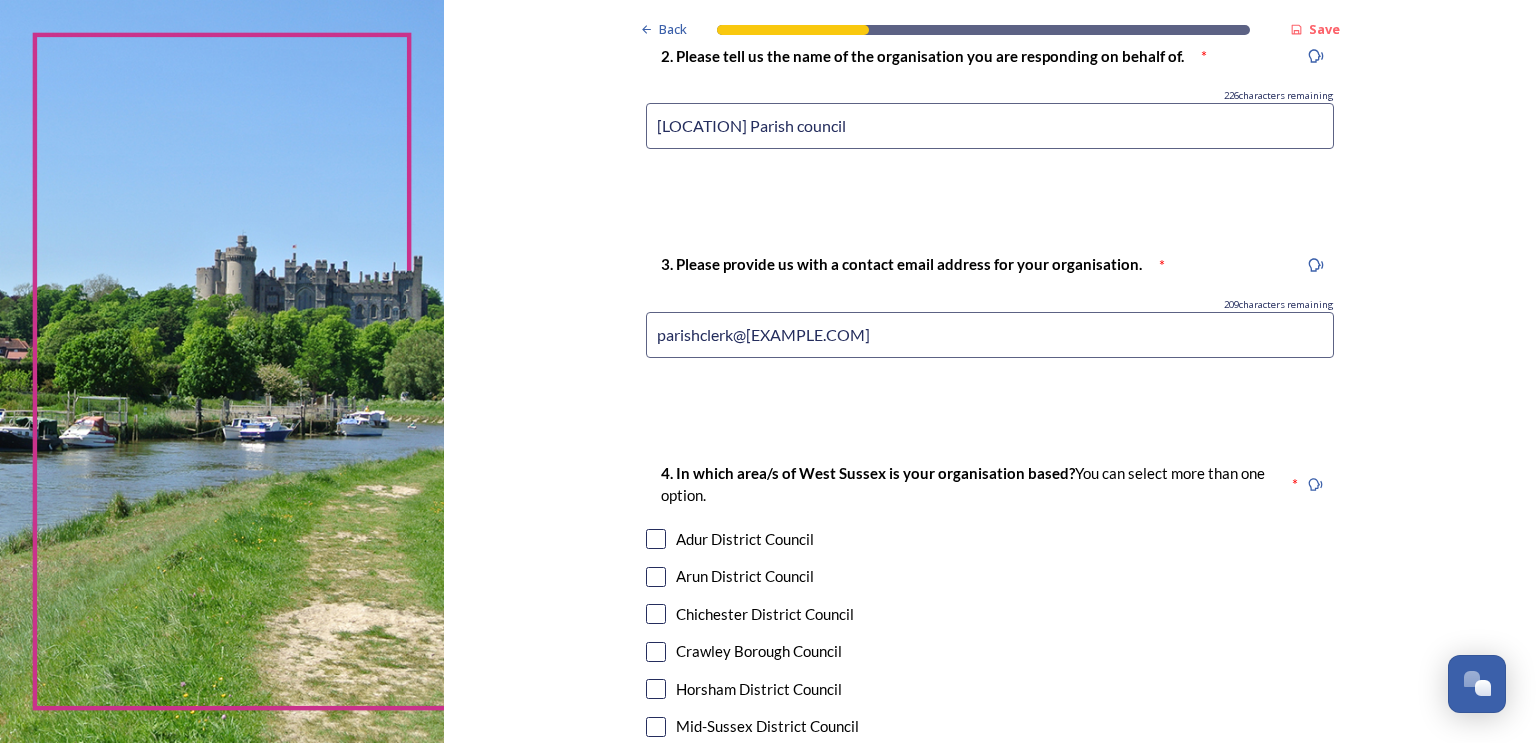 type on "parishclerk@[EXAMPLE.COM]" 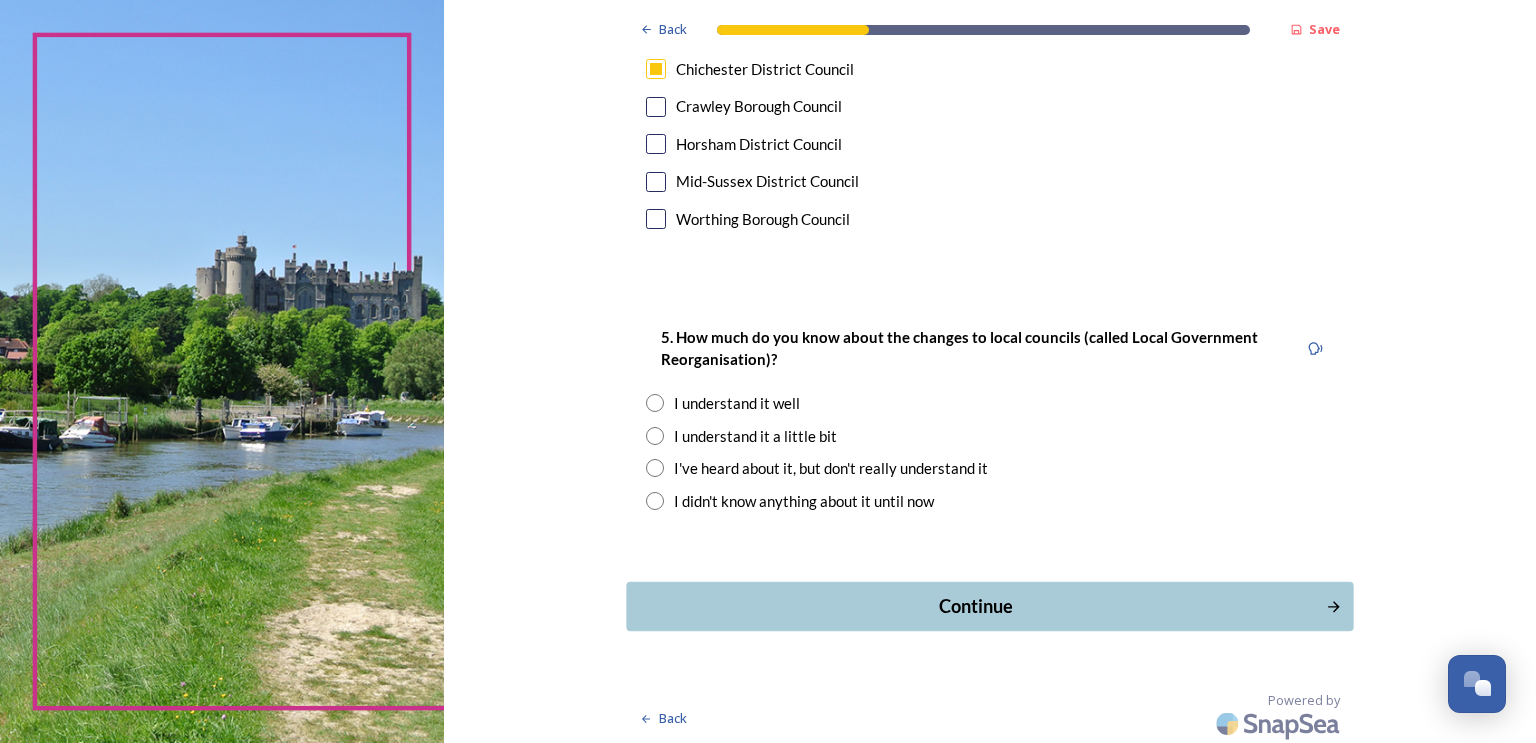 scroll, scrollTop: 1469, scrollLeft: 0, axis: vertical 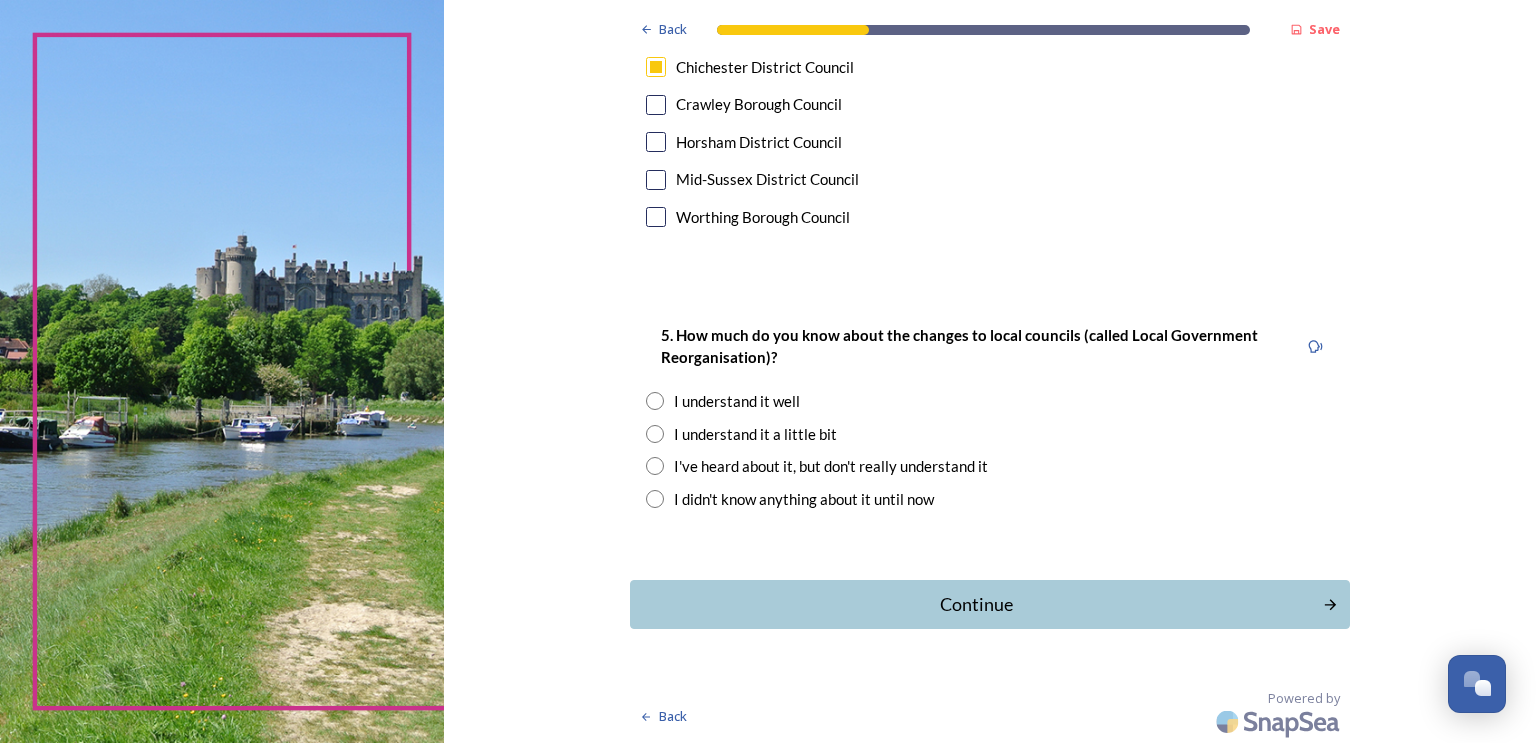 click at bounding box center (655, 401) 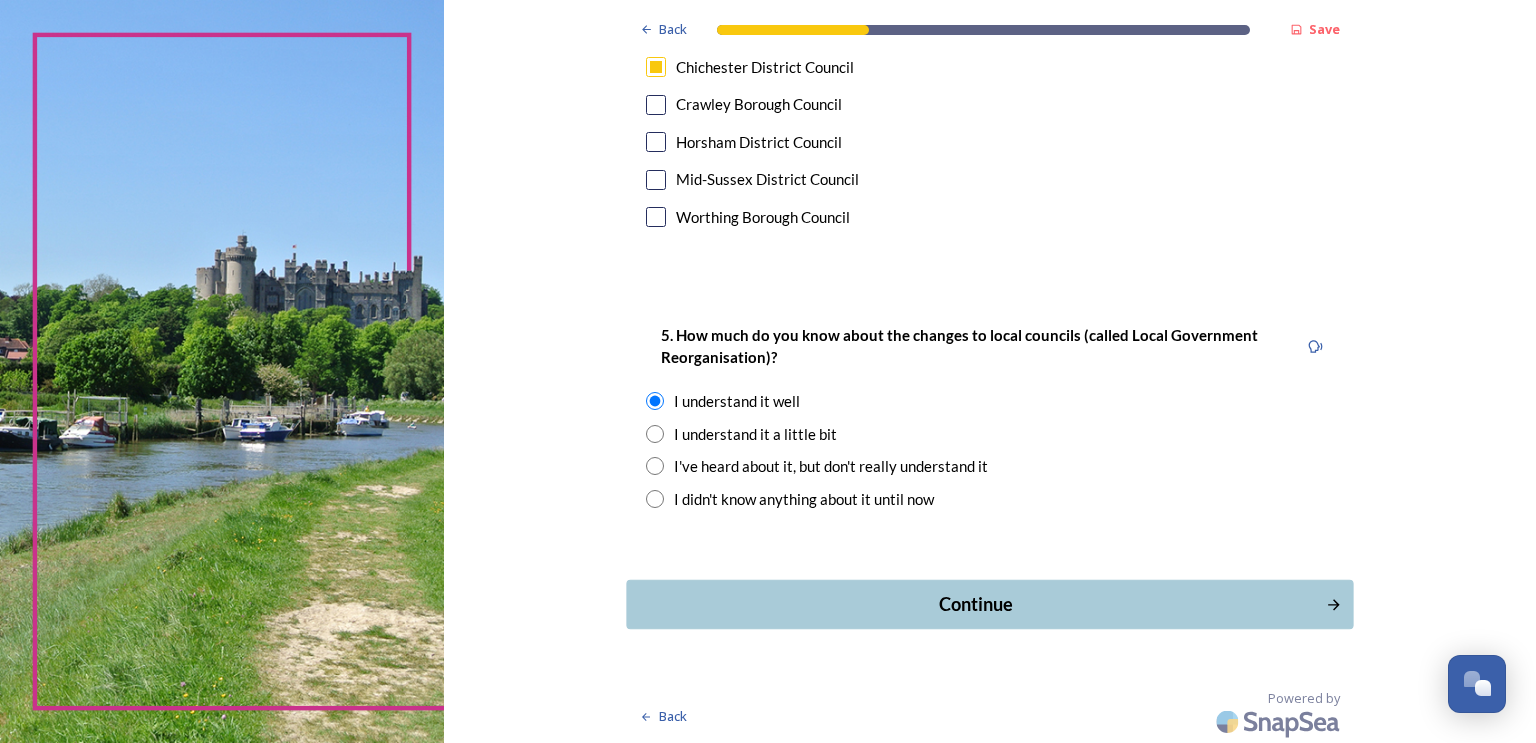click on "Continue" at bounding box center (975, 604) 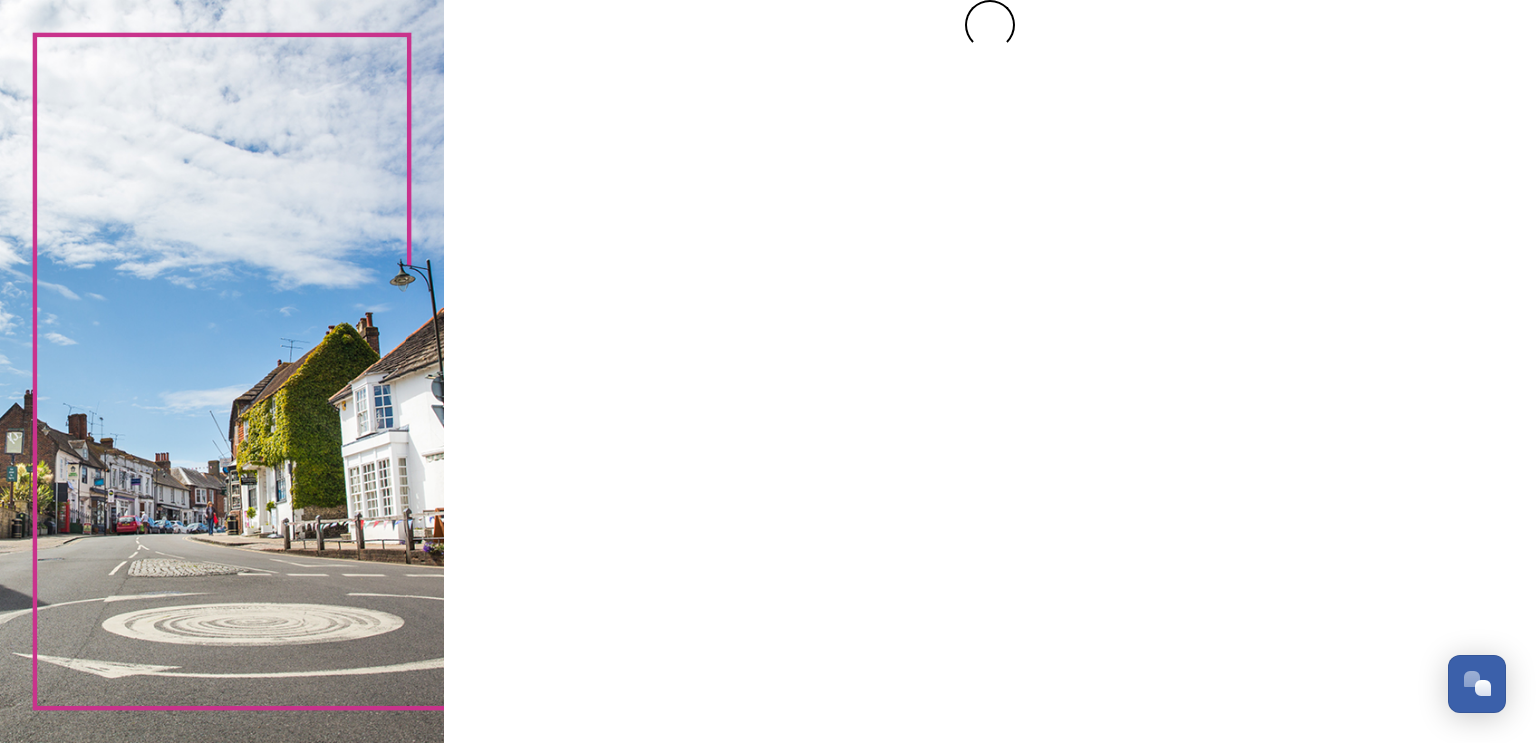 scroll, scrollTop: 0, scrollLeft: 0, axis: both 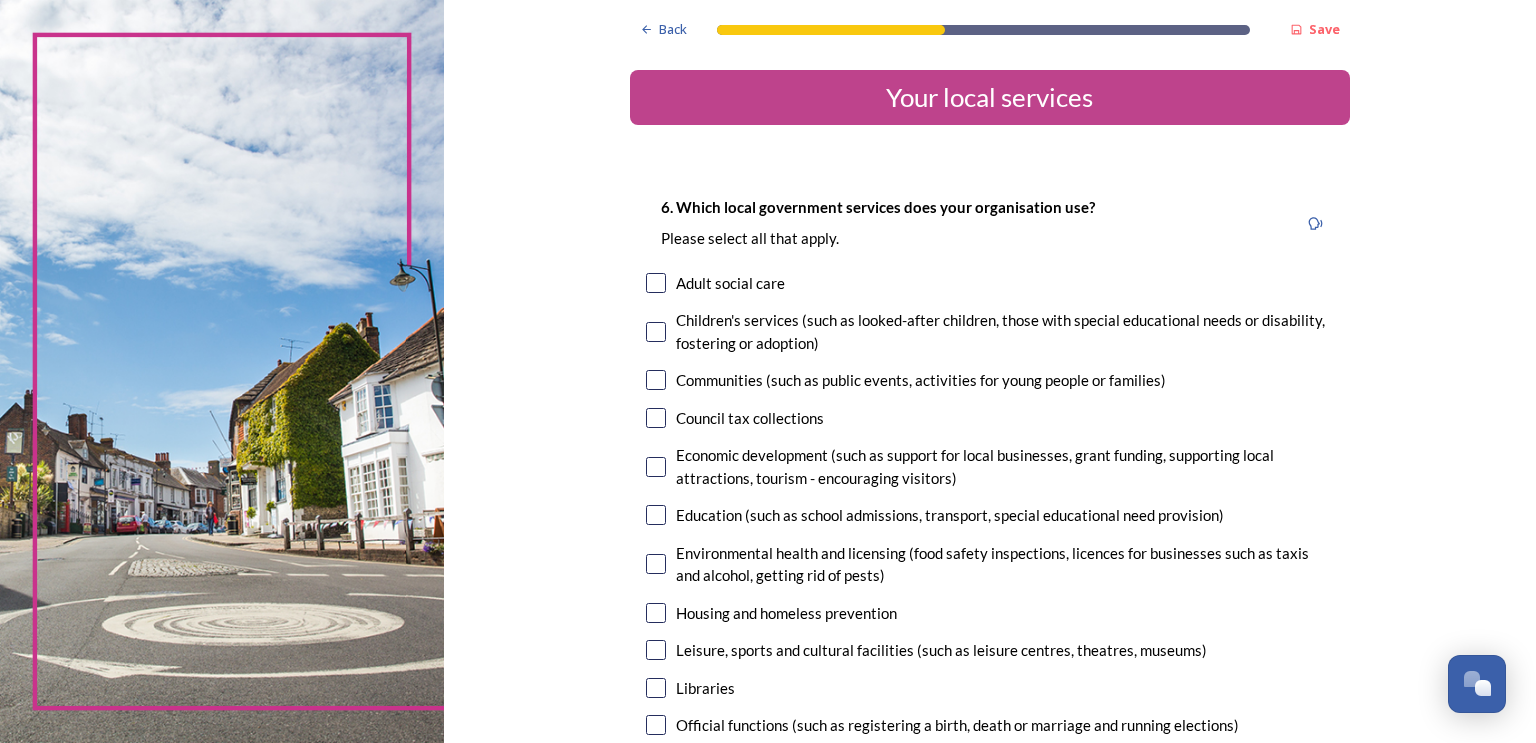 click at bounding box center [656, 418] 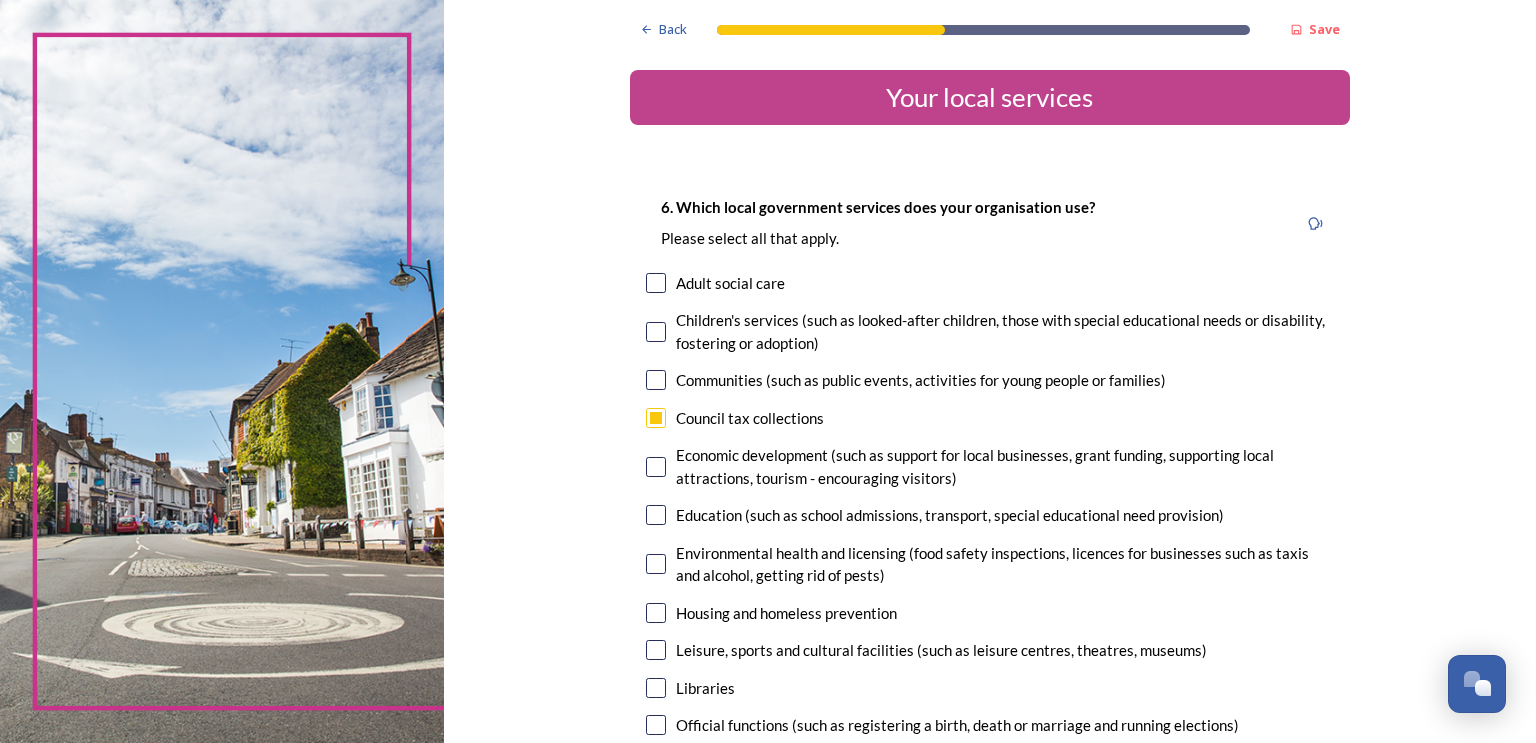 click at bounding box center (656, 380) 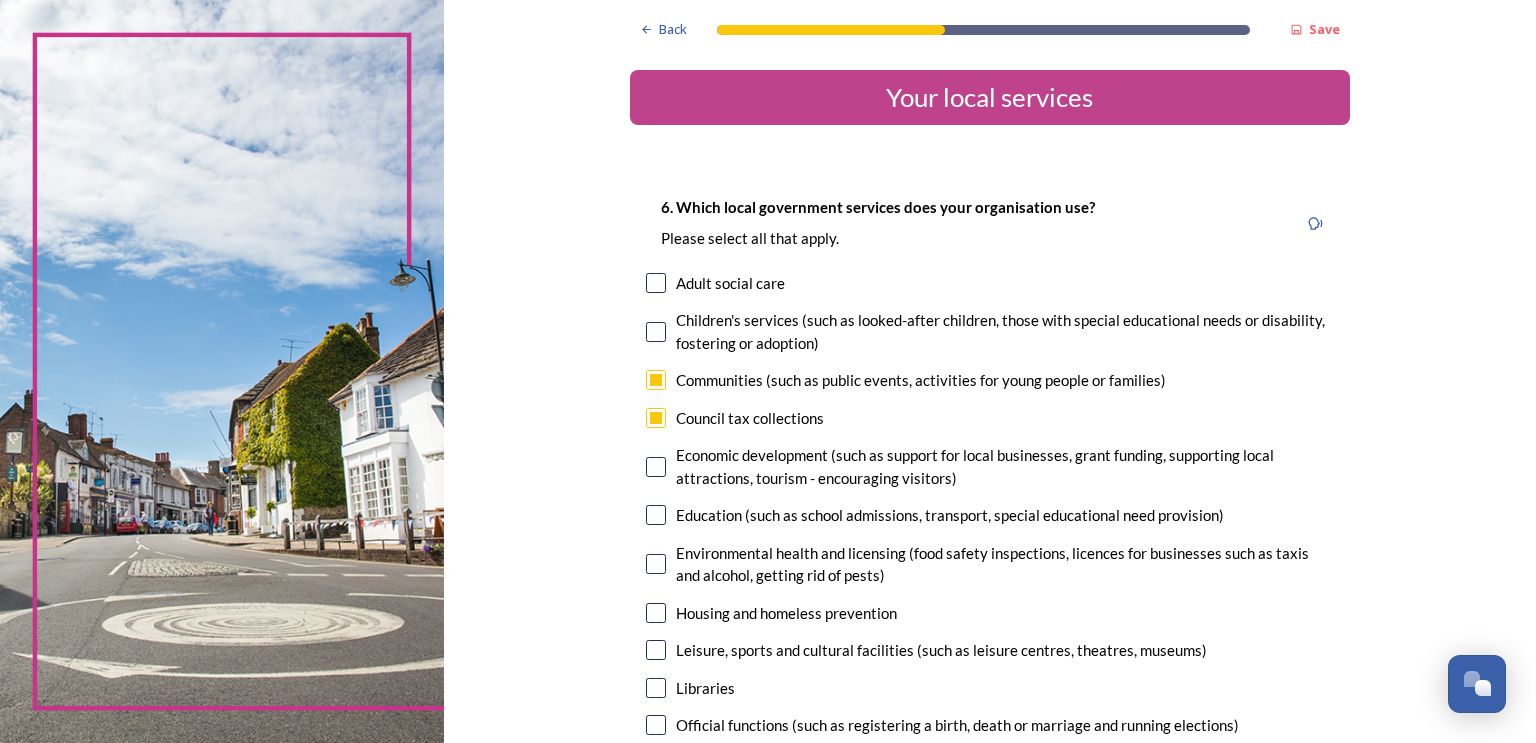 click at bounding box center (656, 467) 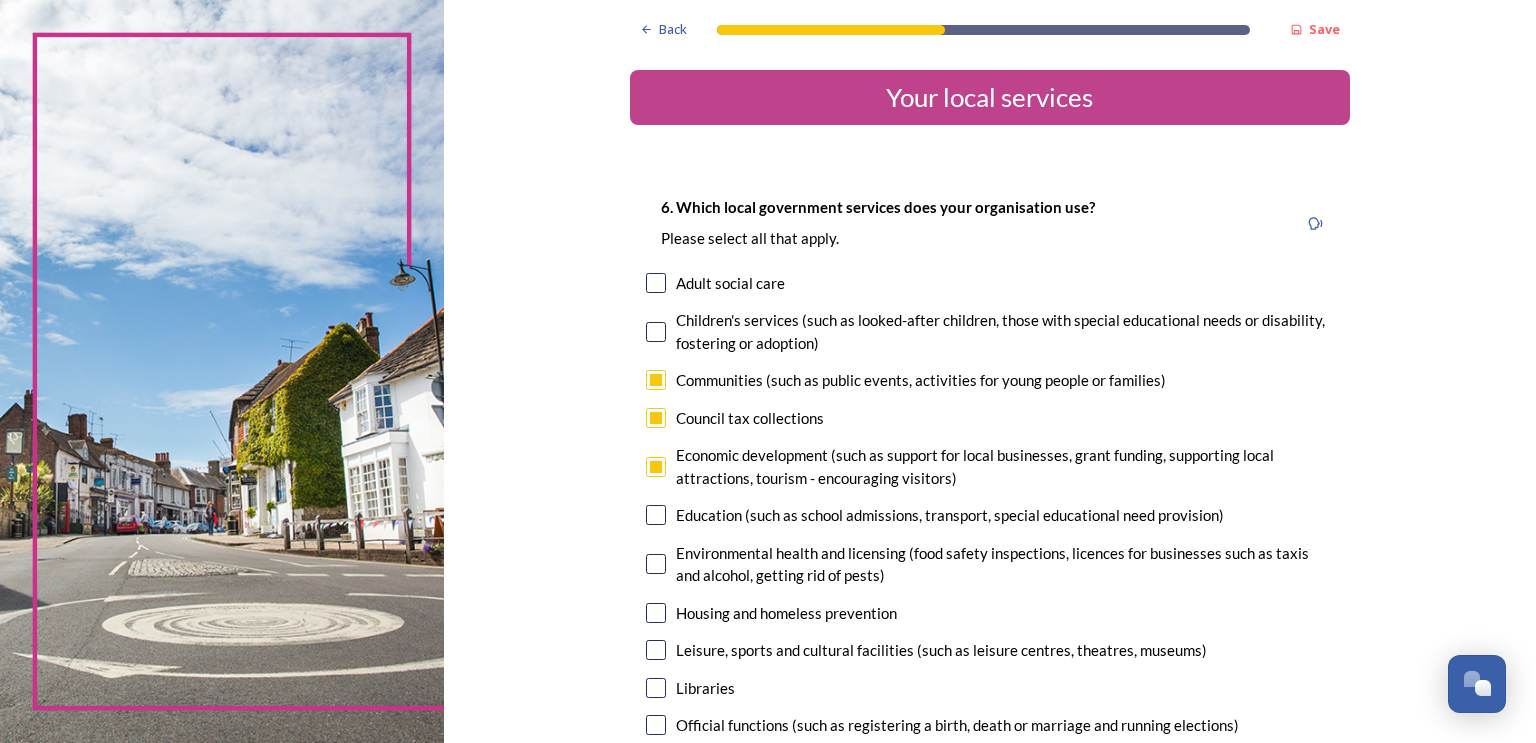 drag, startPoint x: 651, startPoint y: 515, endPoint x: 657, endPoint y: 530, distance: 16.155495 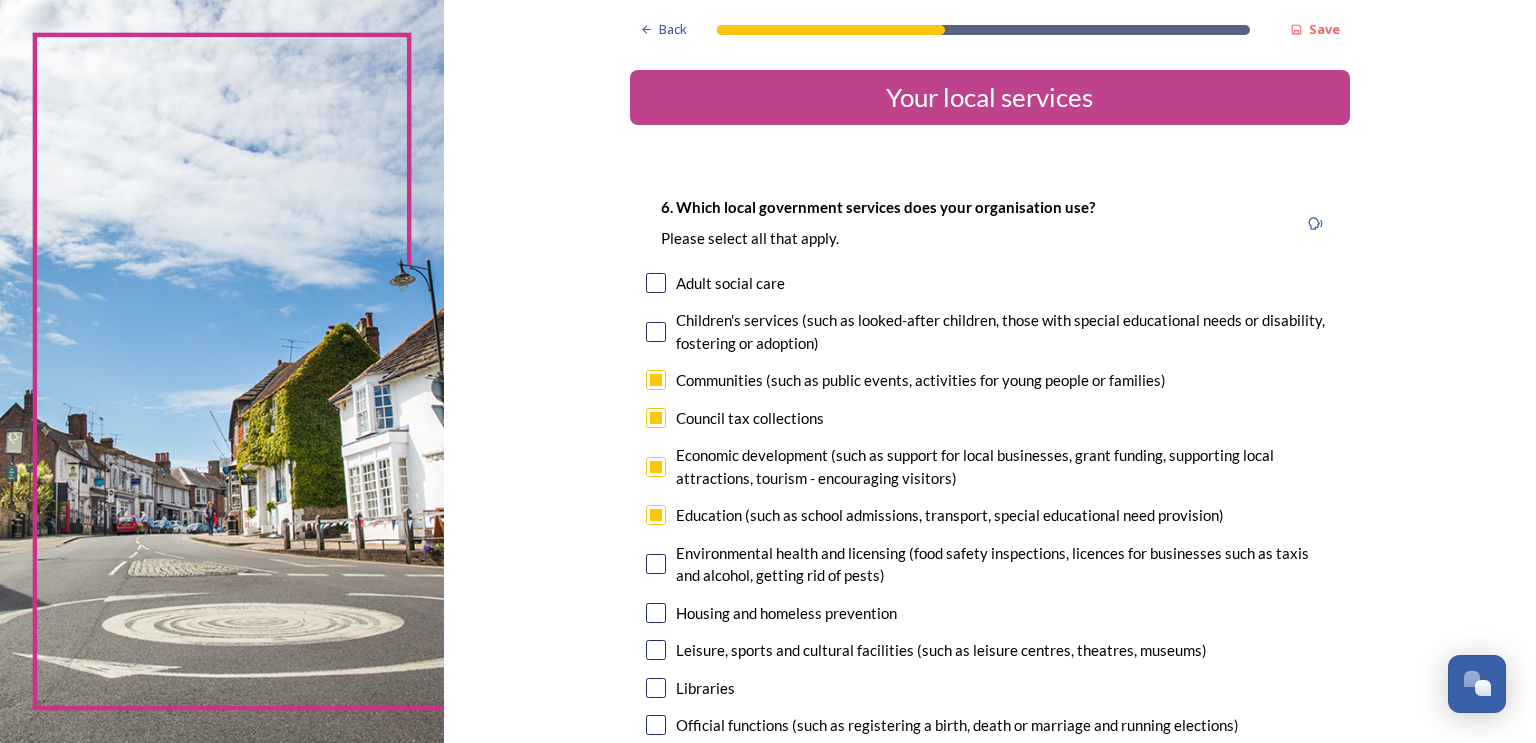 click at bounding box center (656, 564) 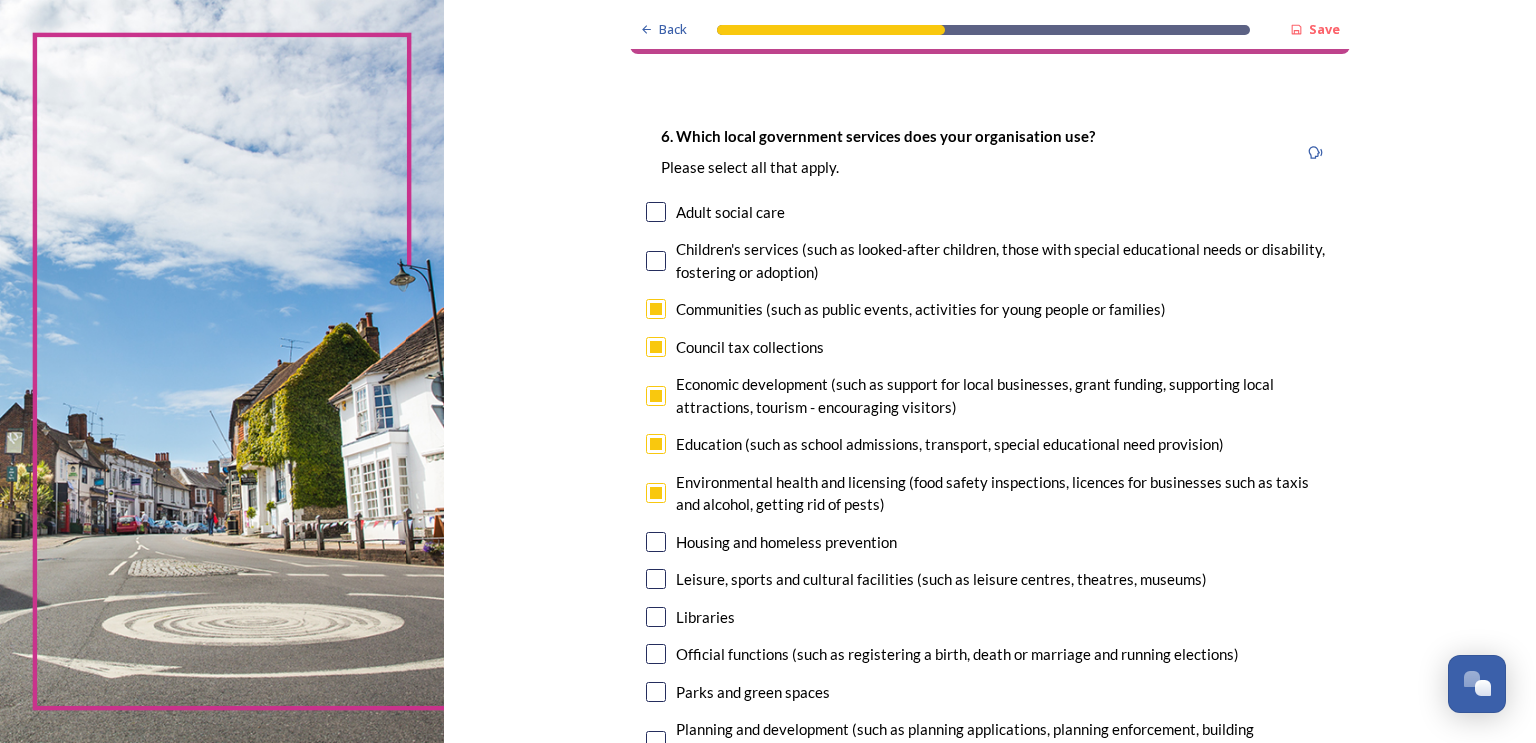 scroll, scrollTop: 72, scrollLeft: 0, axis: vertical 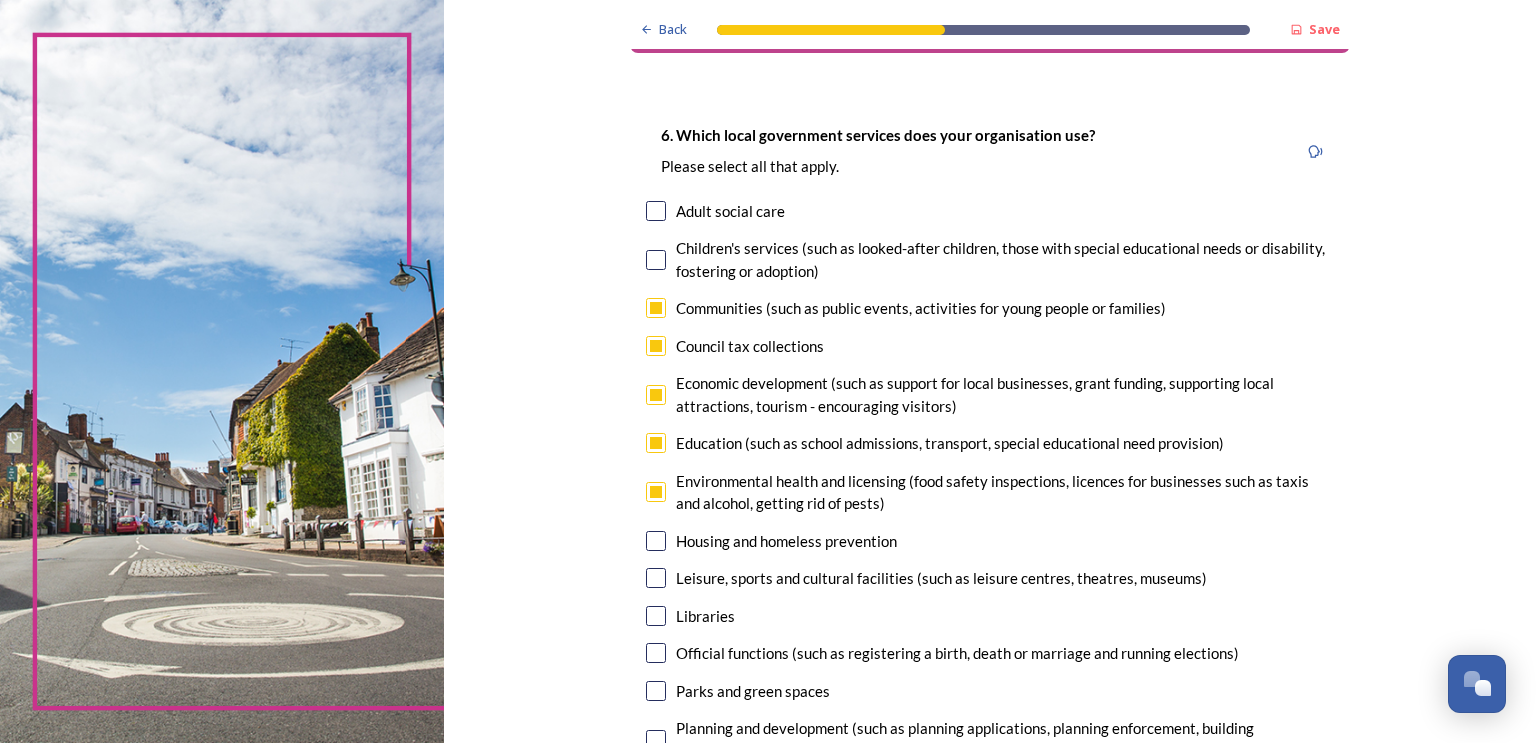 click at bounding box center (656, 578) 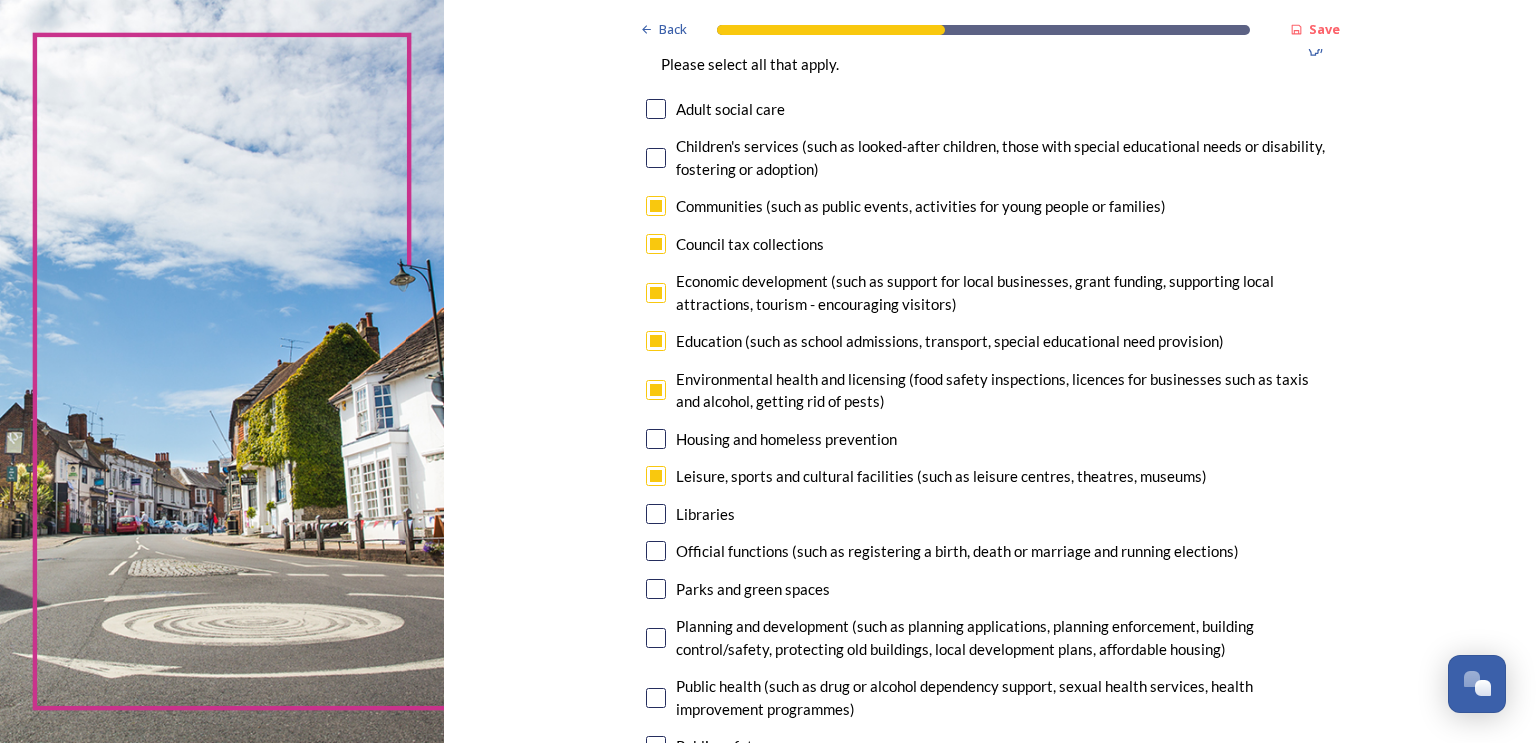 scroll, scrollTop: 188, scrollLeft: 0, axis: vertical 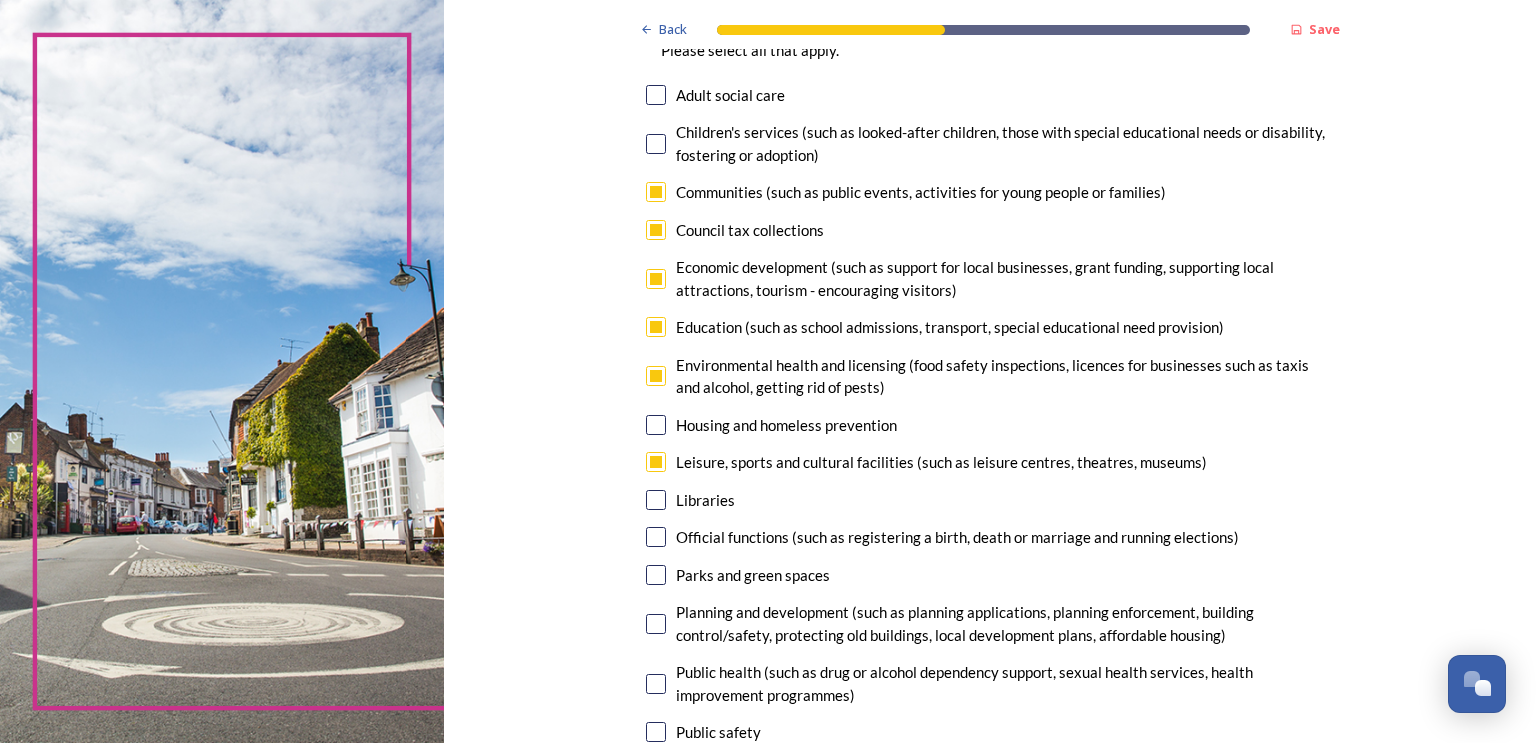 click at bounding box center [656, 575] 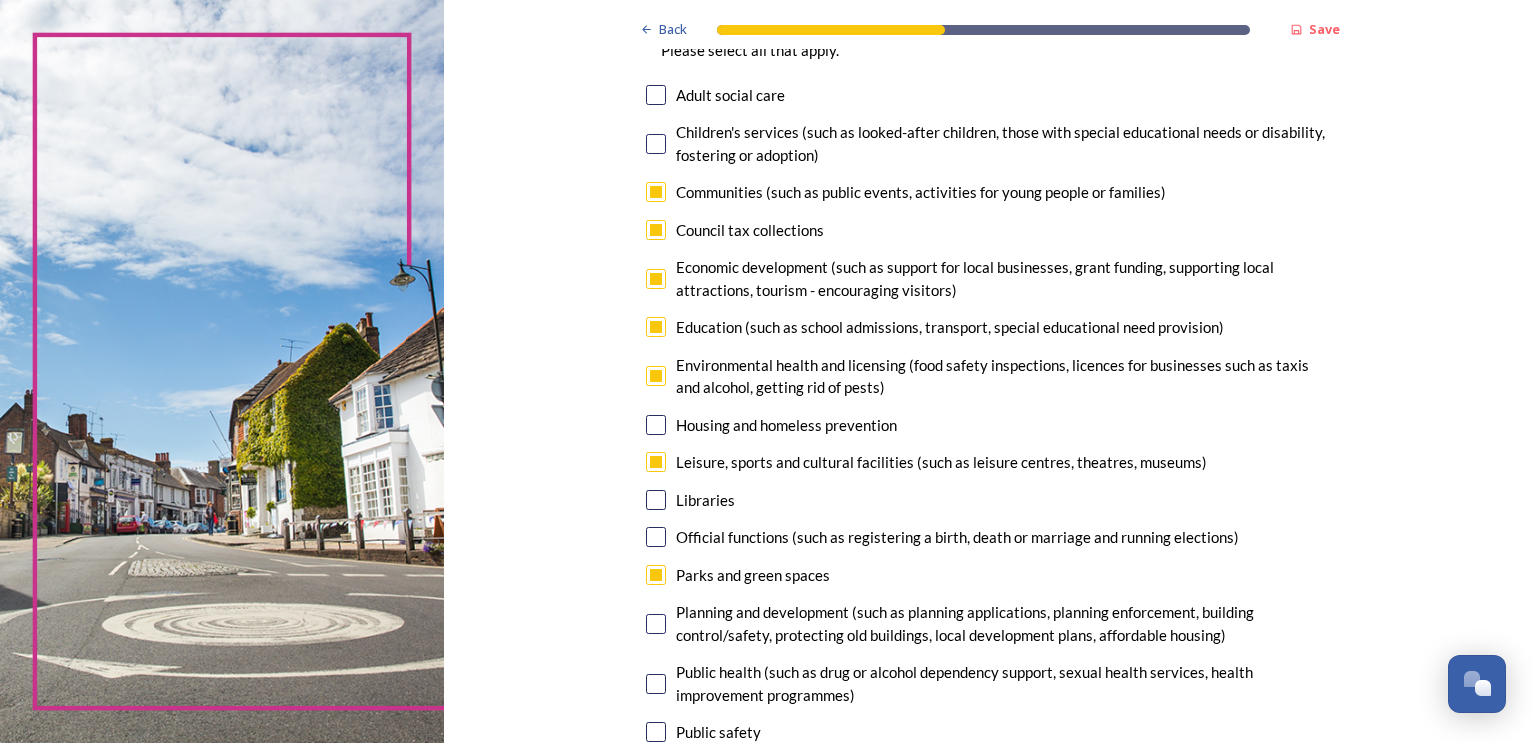 click at bounding box center [656, 624] 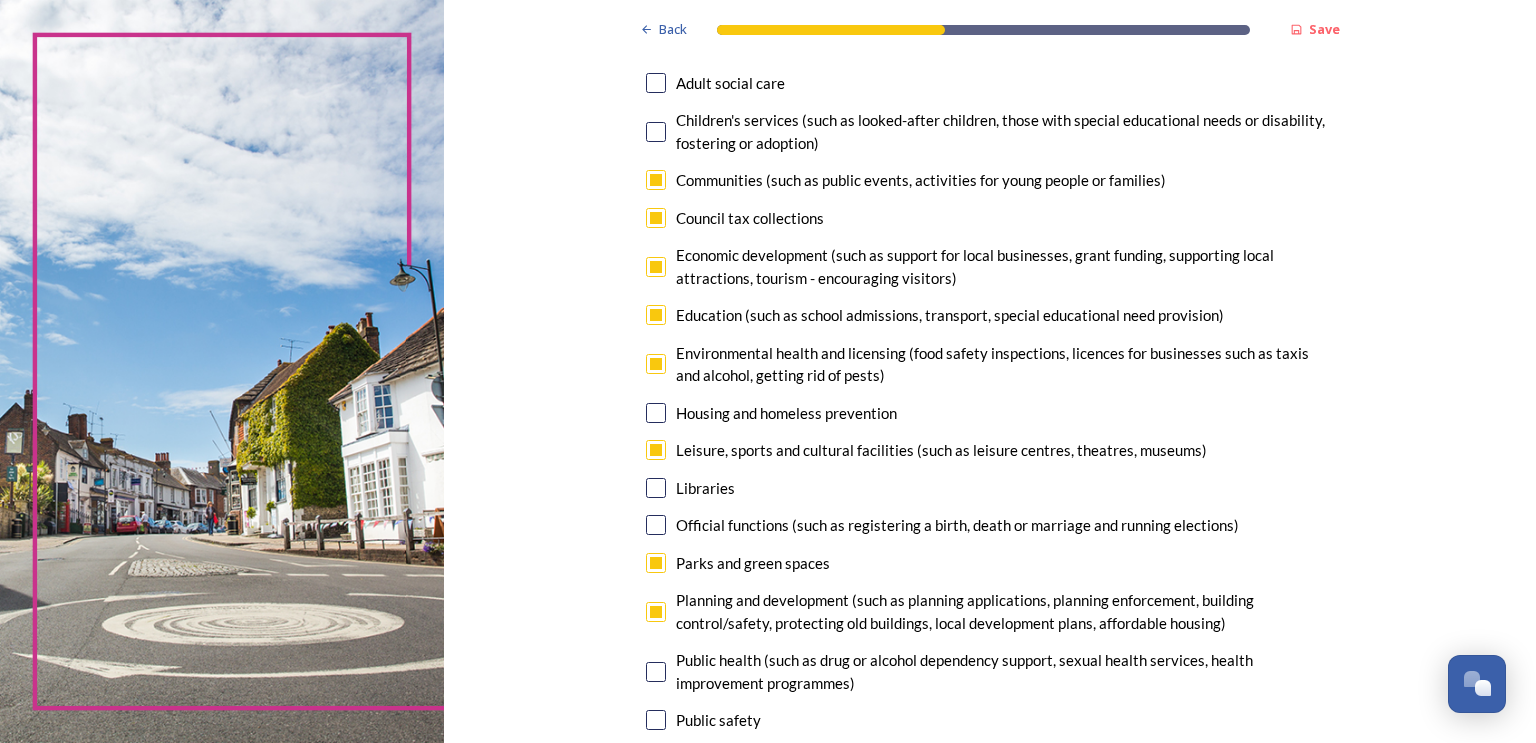 scroll, scrollTop: 264, scrollLeft: 0, axis: vertical 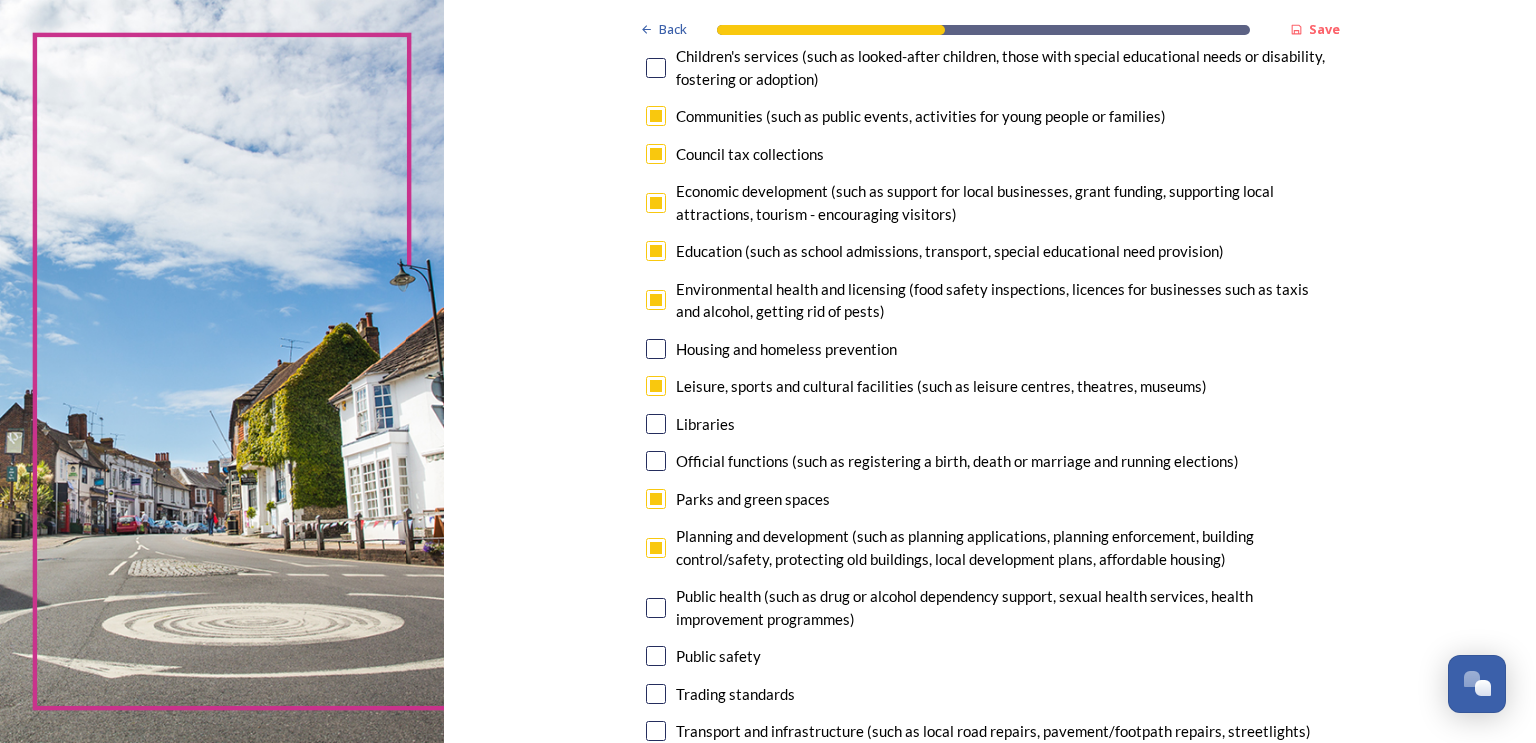 click at bounding box center [656, 608] 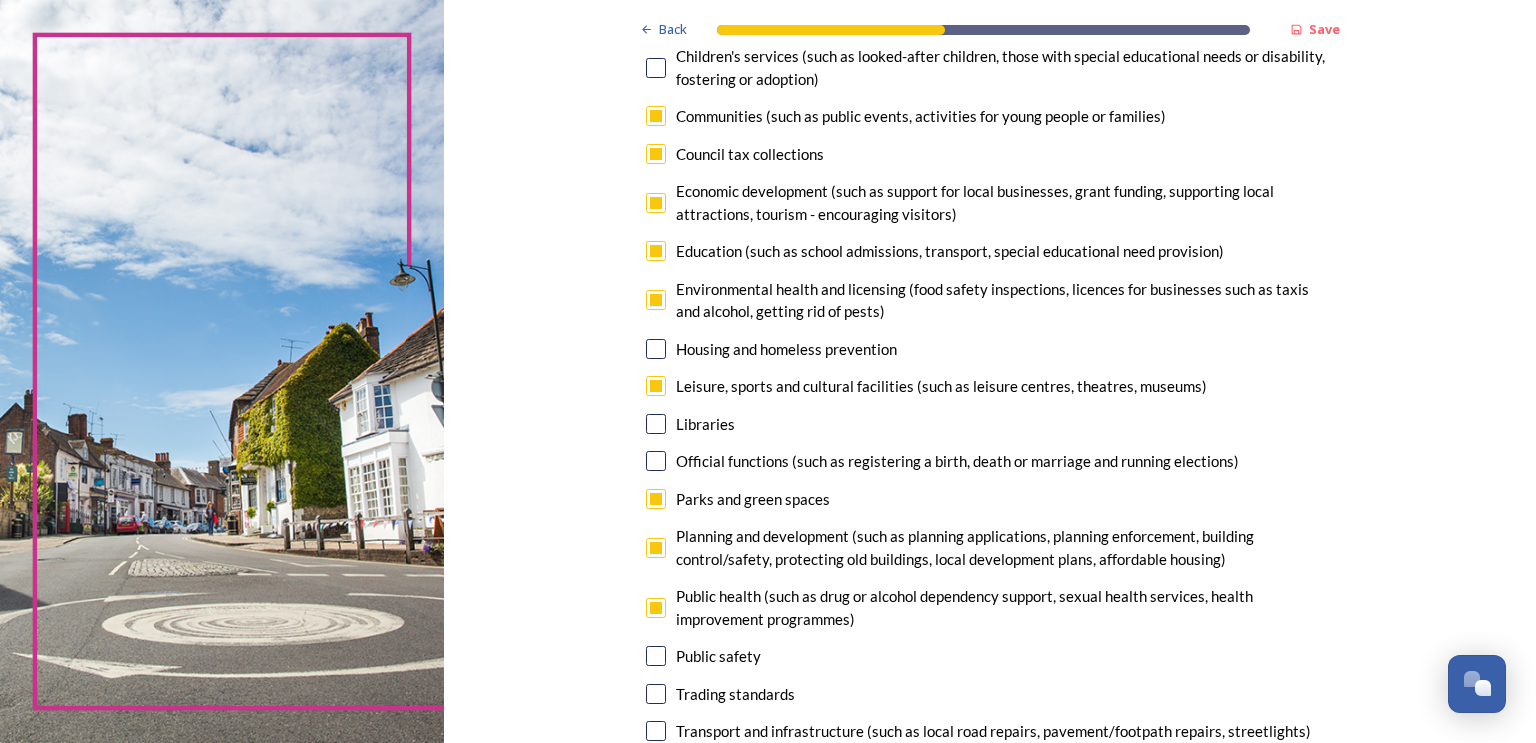 click at bounding box center [656, 656] 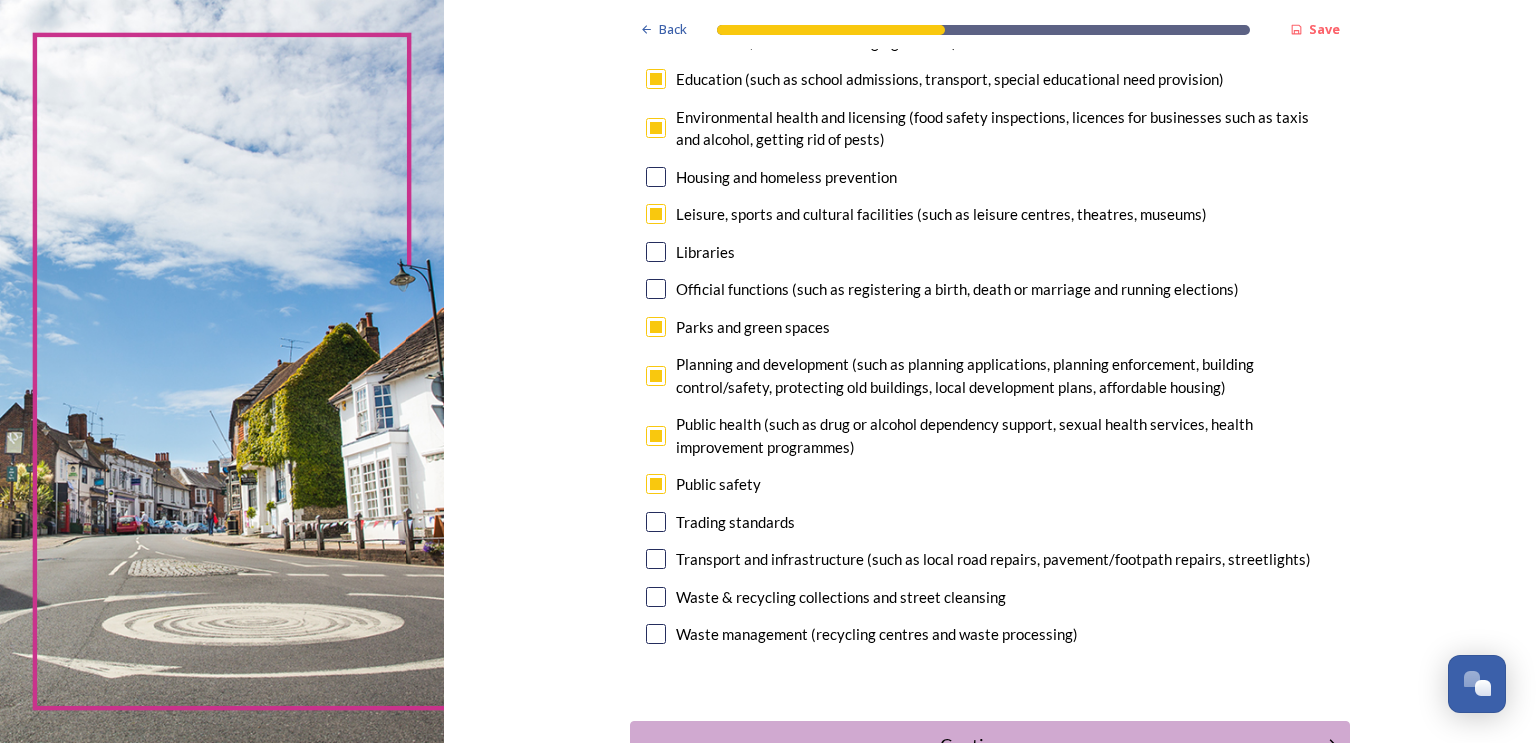 scroll, scrollTop: 448, scrollLeft: 0, axis: vertical 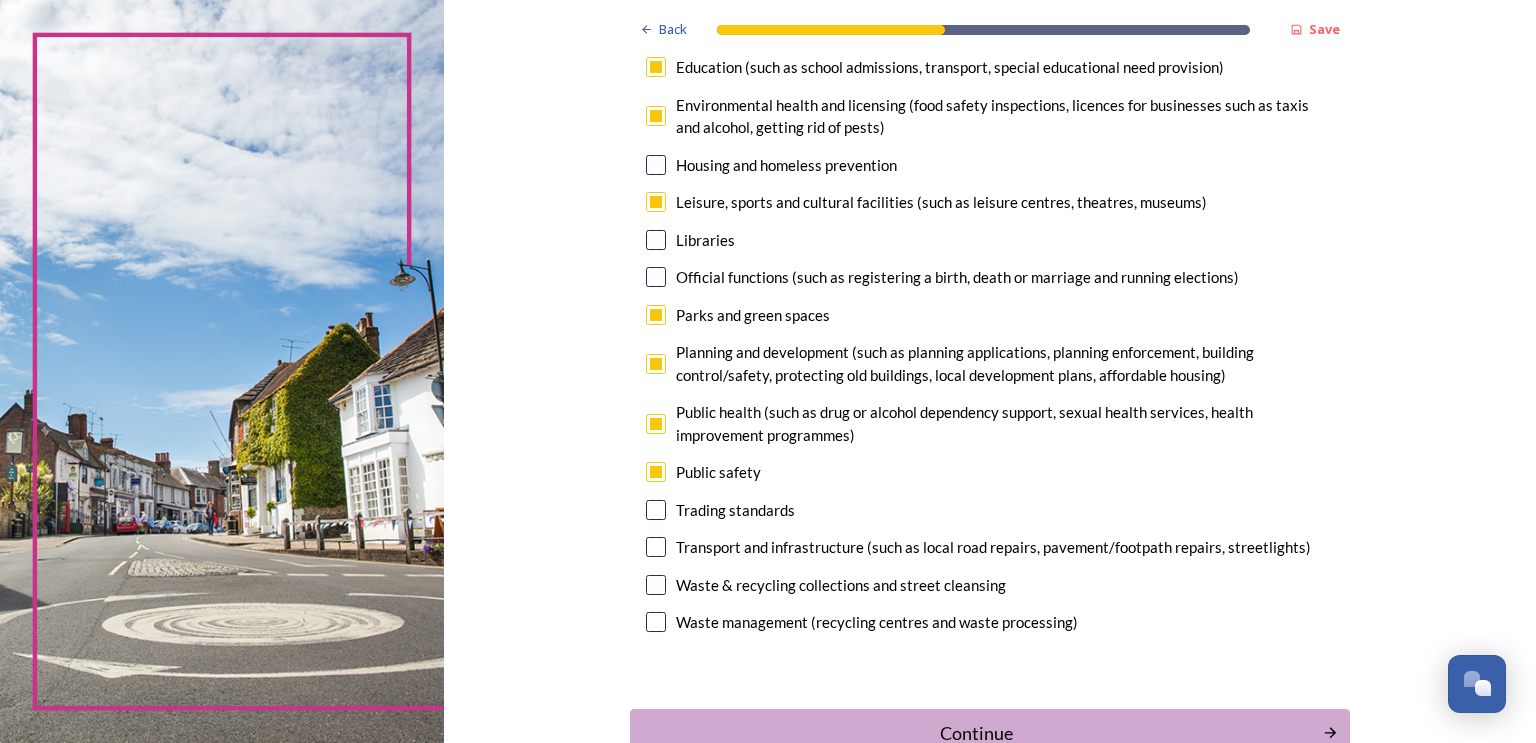 click at bounding box center [656, 547] 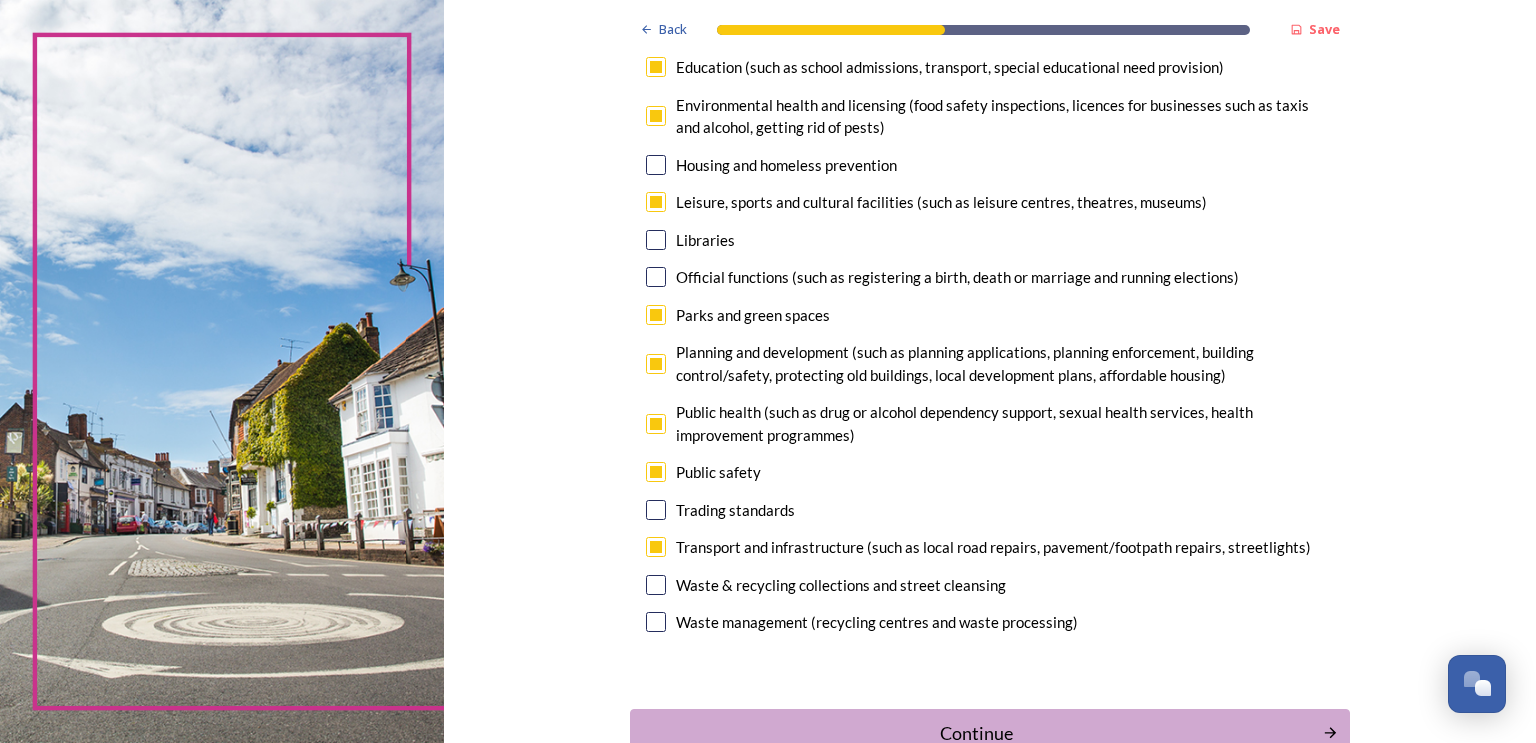 click at bounding box center (656, 585) 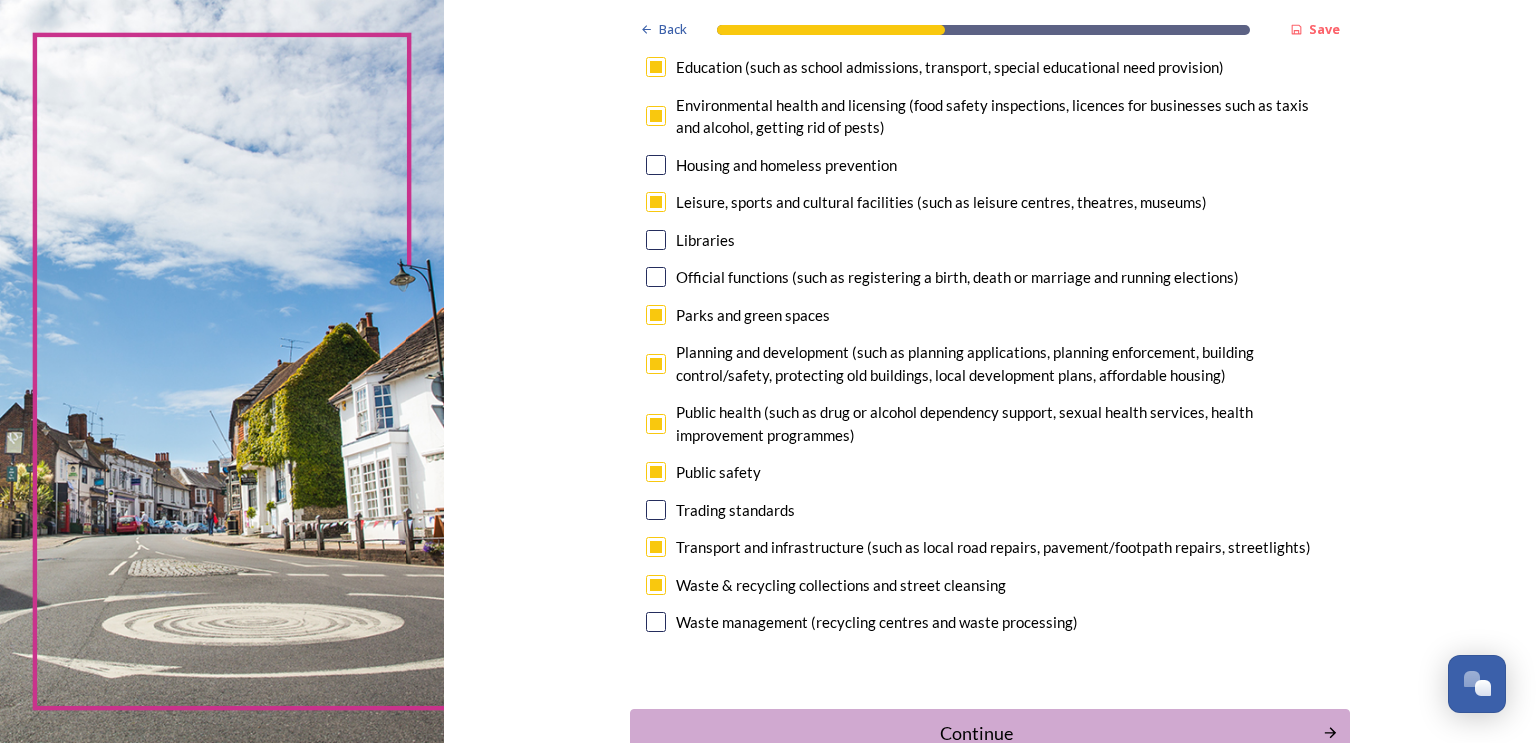 drag, startPoint x: 653, startPoint y: 620, endPoint x: 670, endPoint y: 659, distance: 42.544094 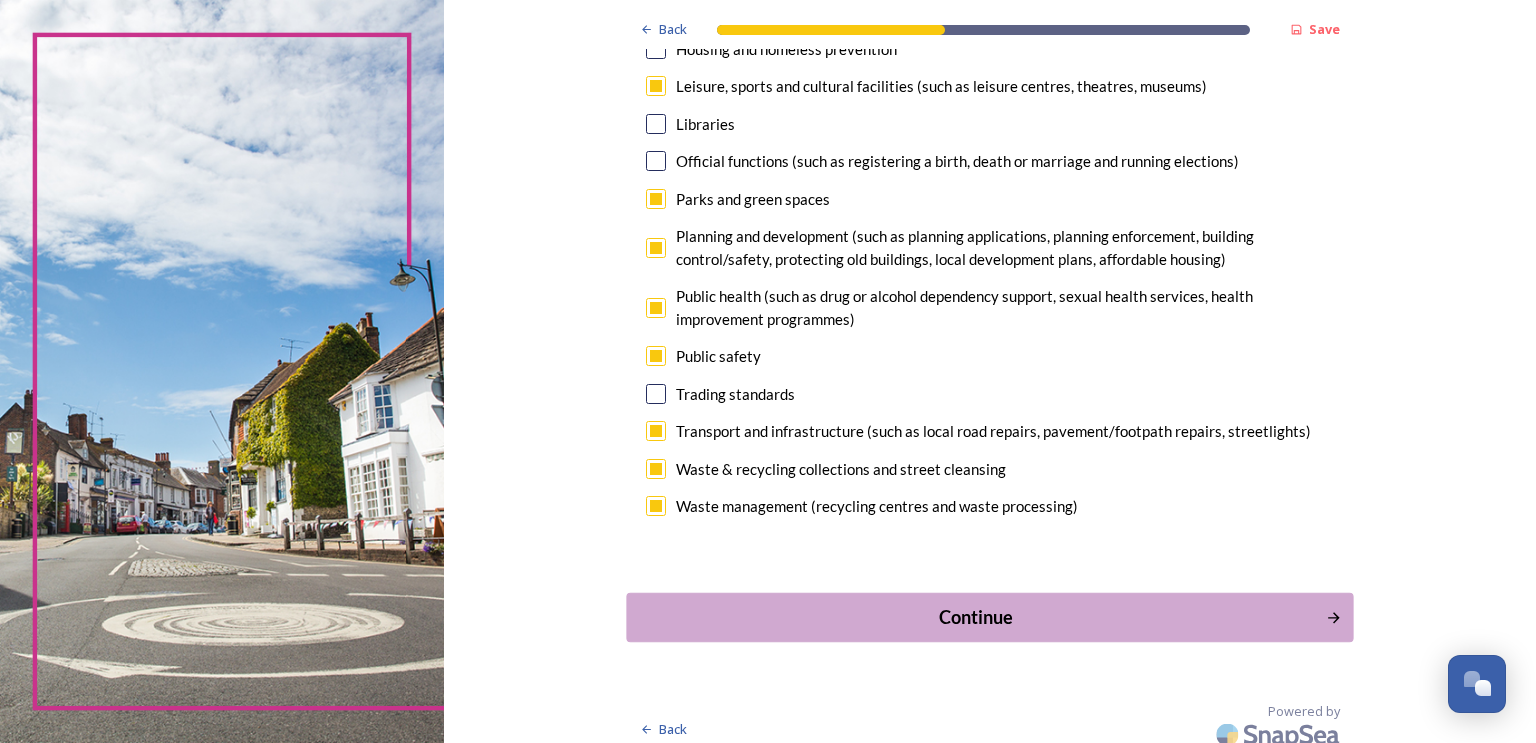scroll, scrollTop: 578, scrollLeft: 0, axis: vertical 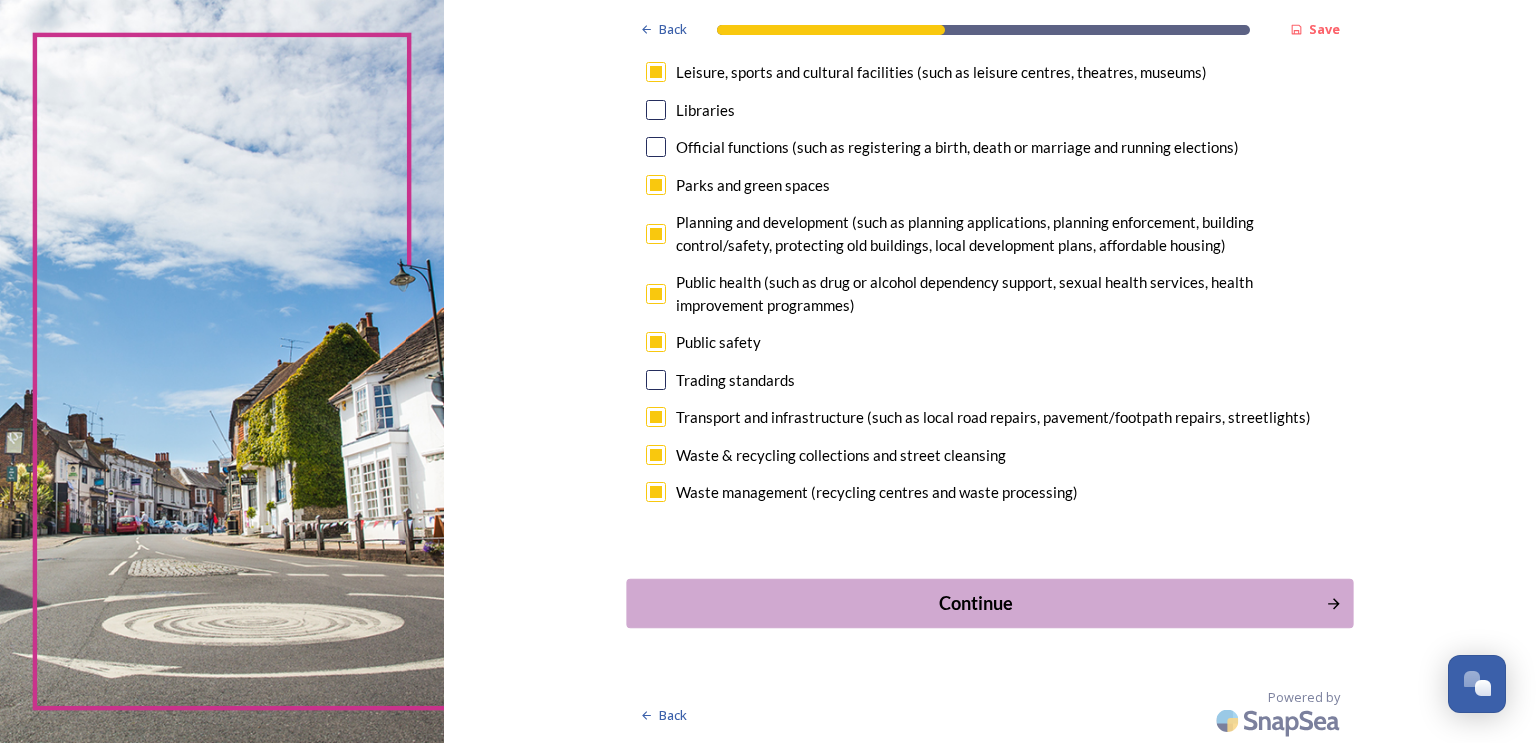 click on "Continue" at bounding box center [975, 602] 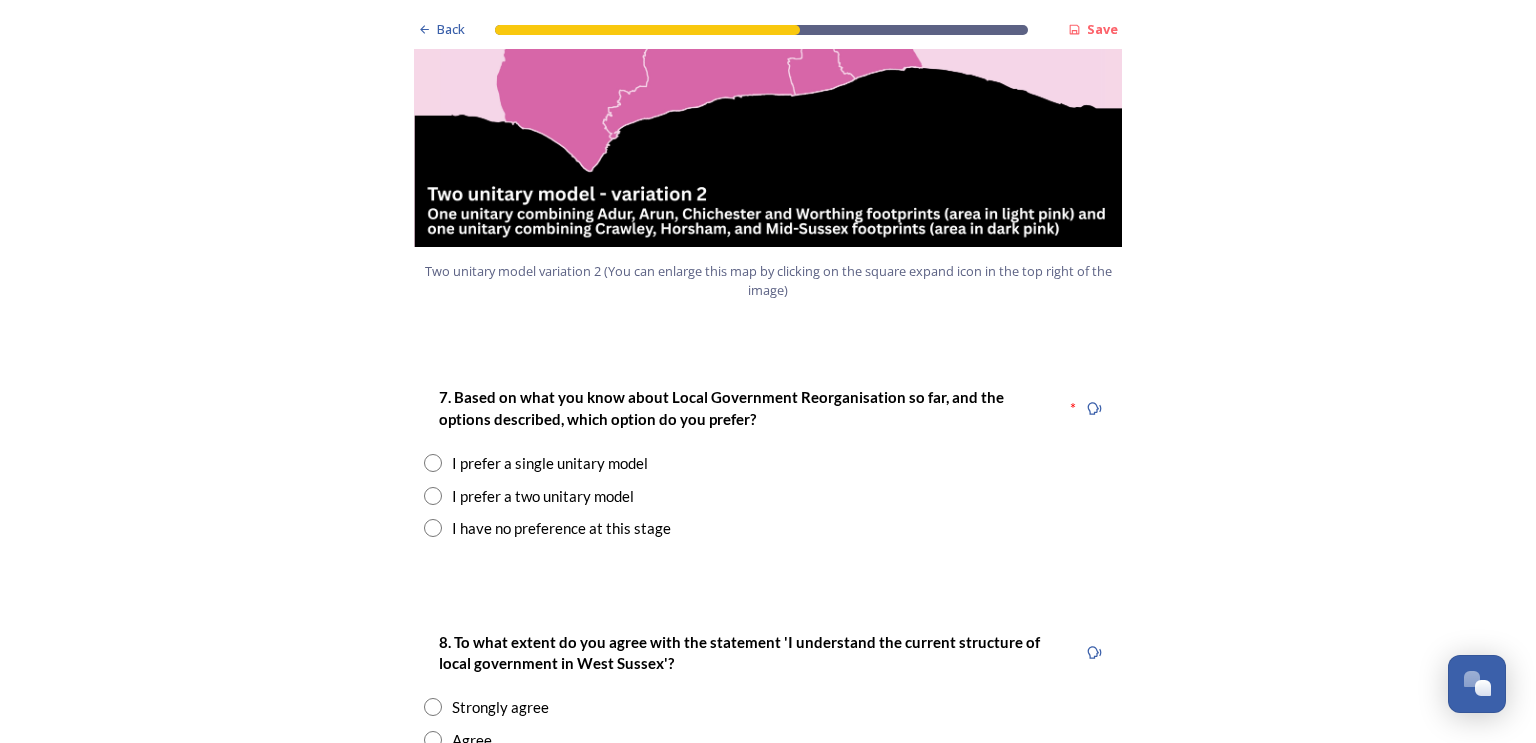 scroll, scrollTop: 2367, scrollLeft: 0, axis: vertical 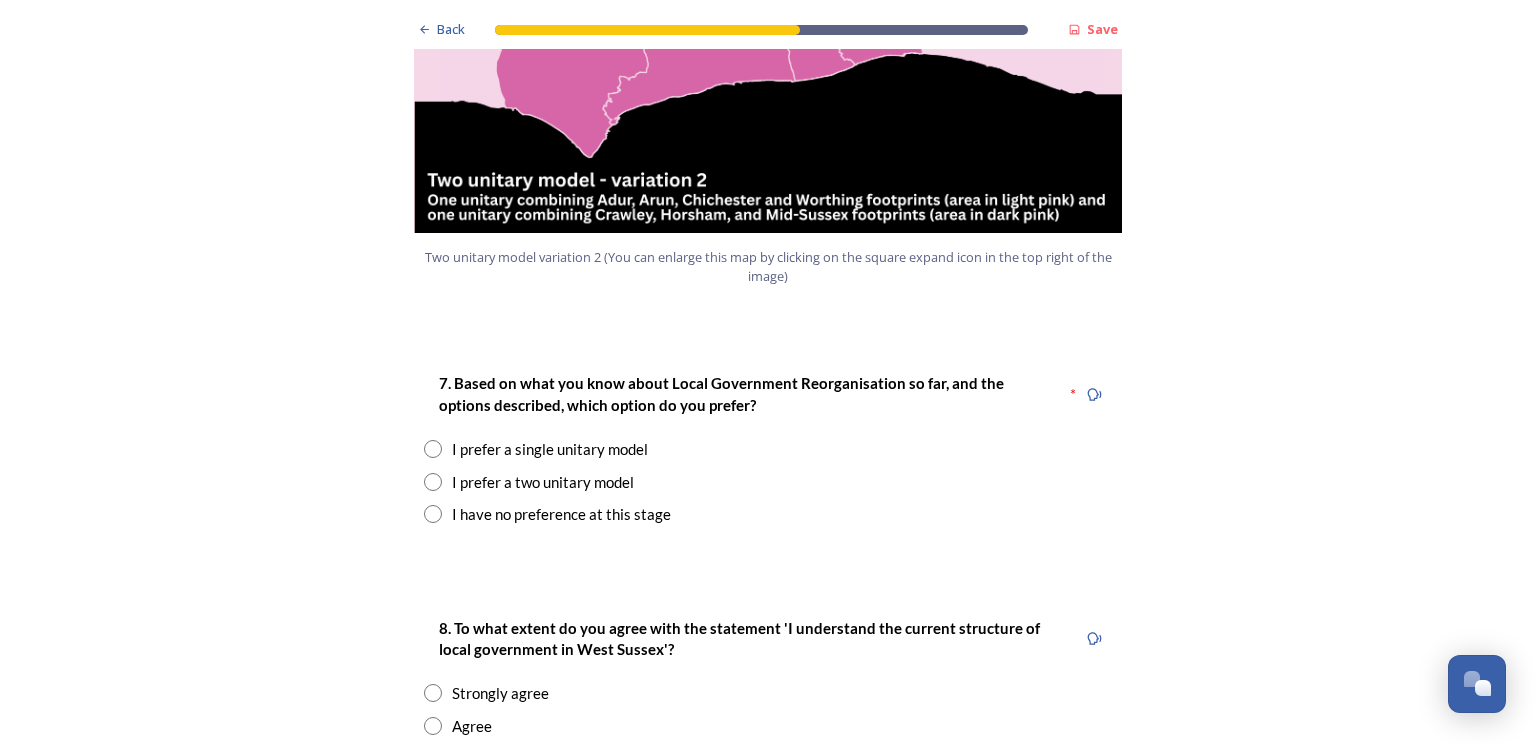 click at bounding box center [433, 514] 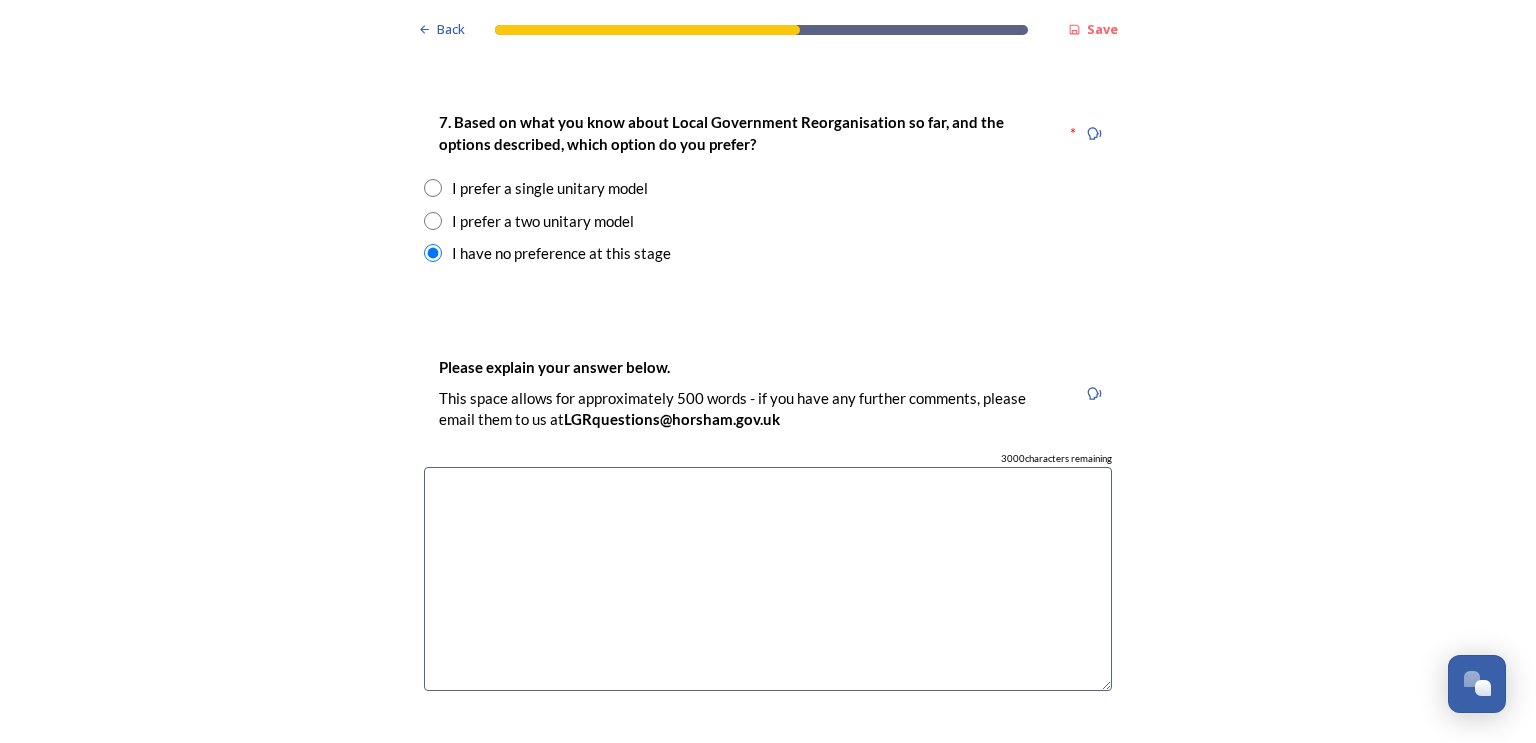 scroll, scrollTop: 2650, scrollLeft: 0, axis: vertical 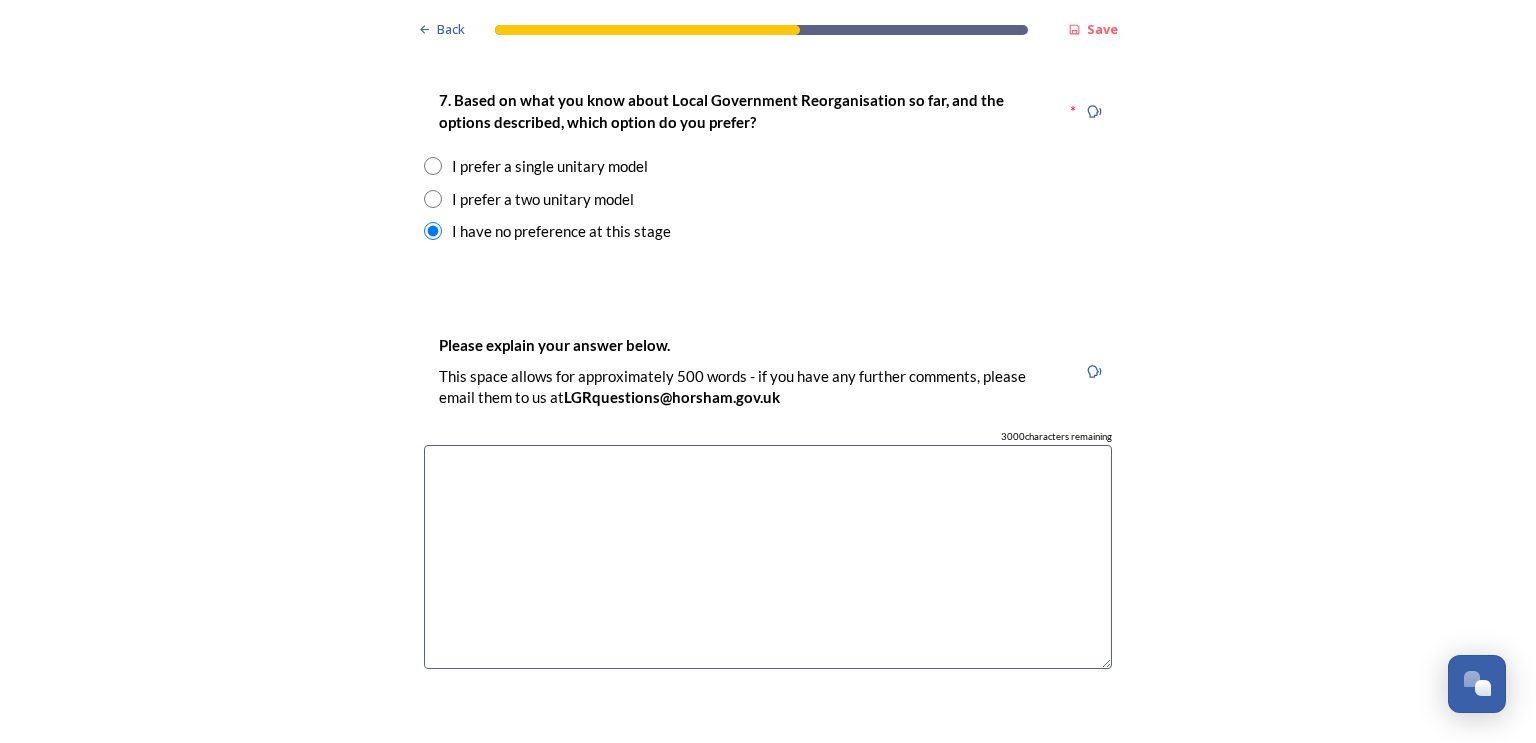 click at bounding box center [768, 557] 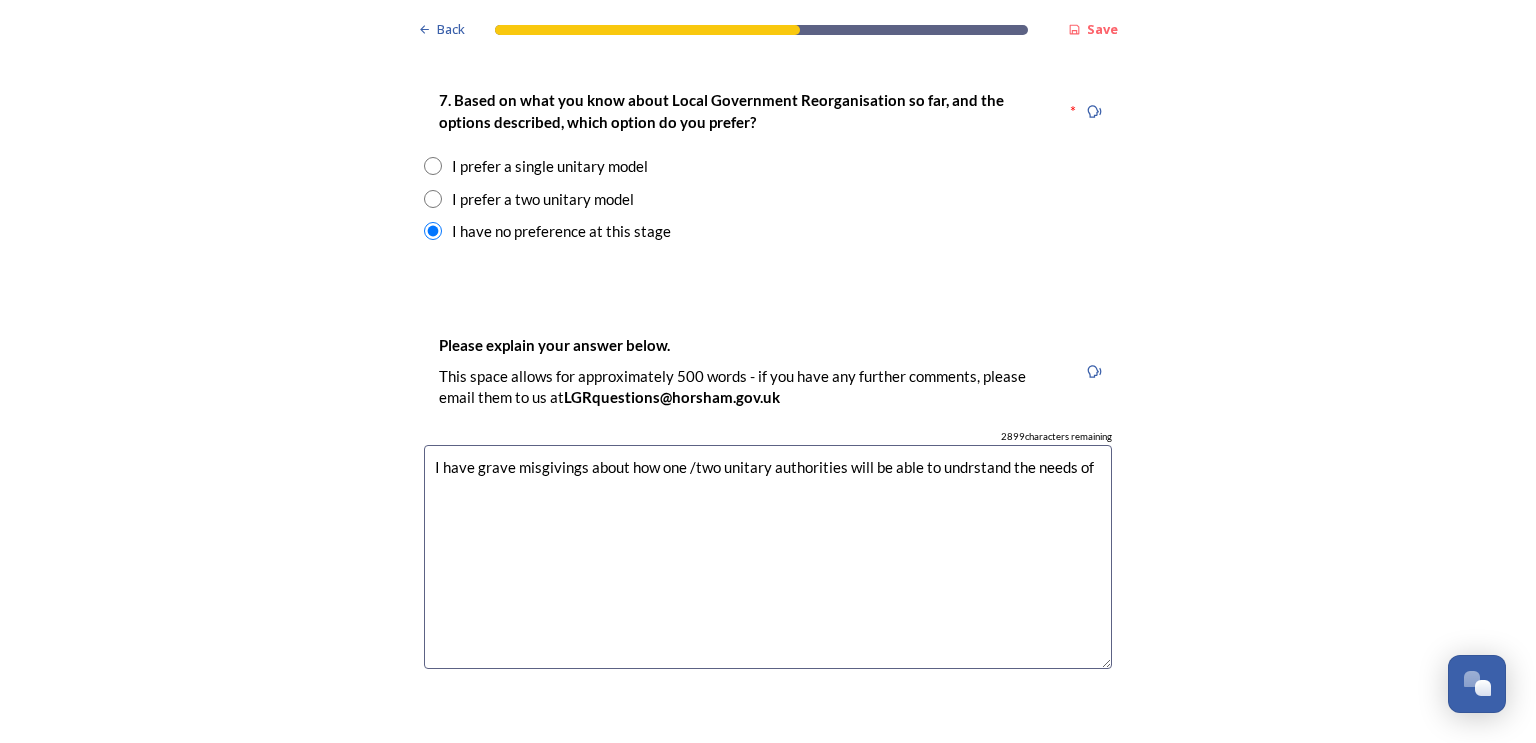 click on "I have grave misgivings about how one /two unitary authorities will be able to undrstand the needs of" at bounding box center (768, 557) 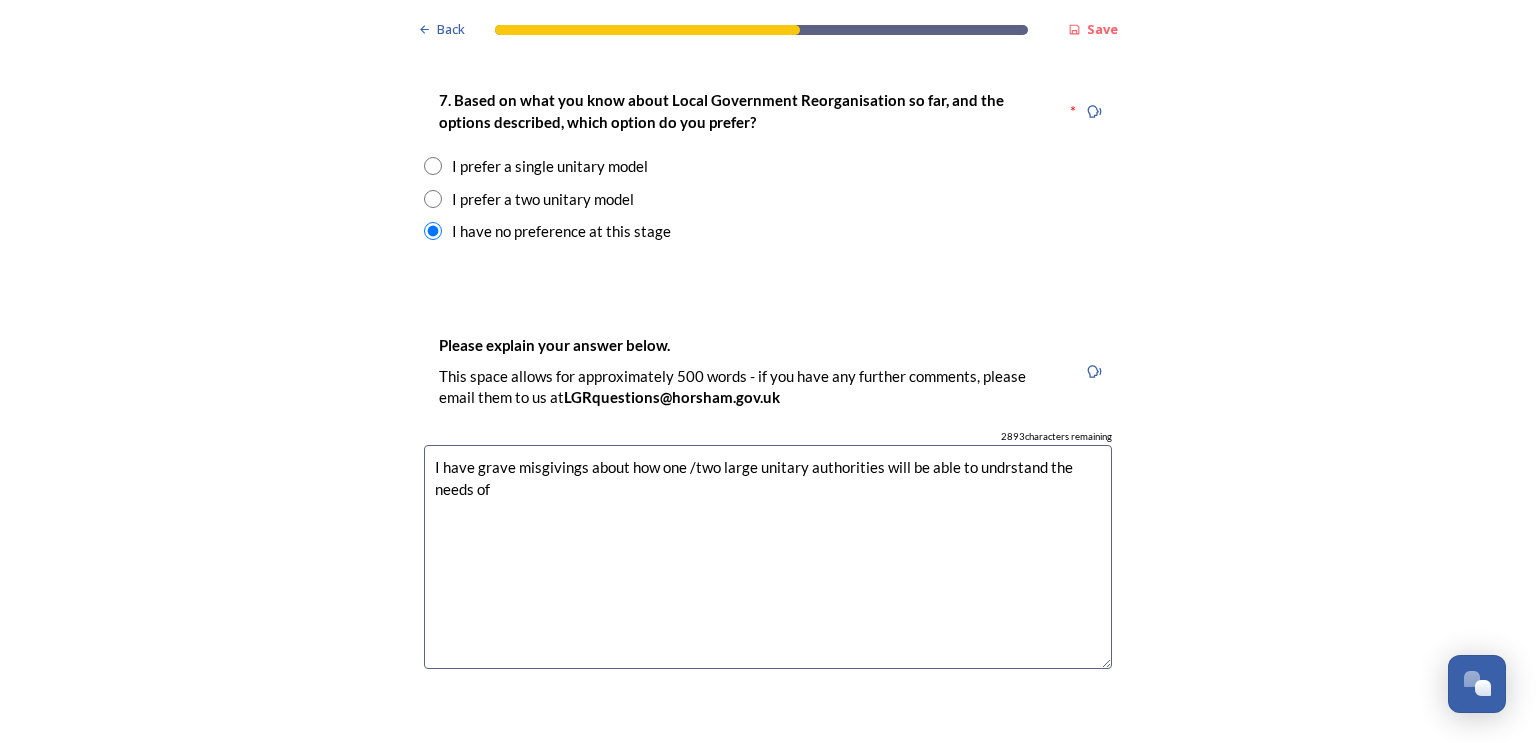 click on "I have grave misgivings about how one /two large unitary authorities will be able to undrstand the needs of" at bounding box center [768, 557] 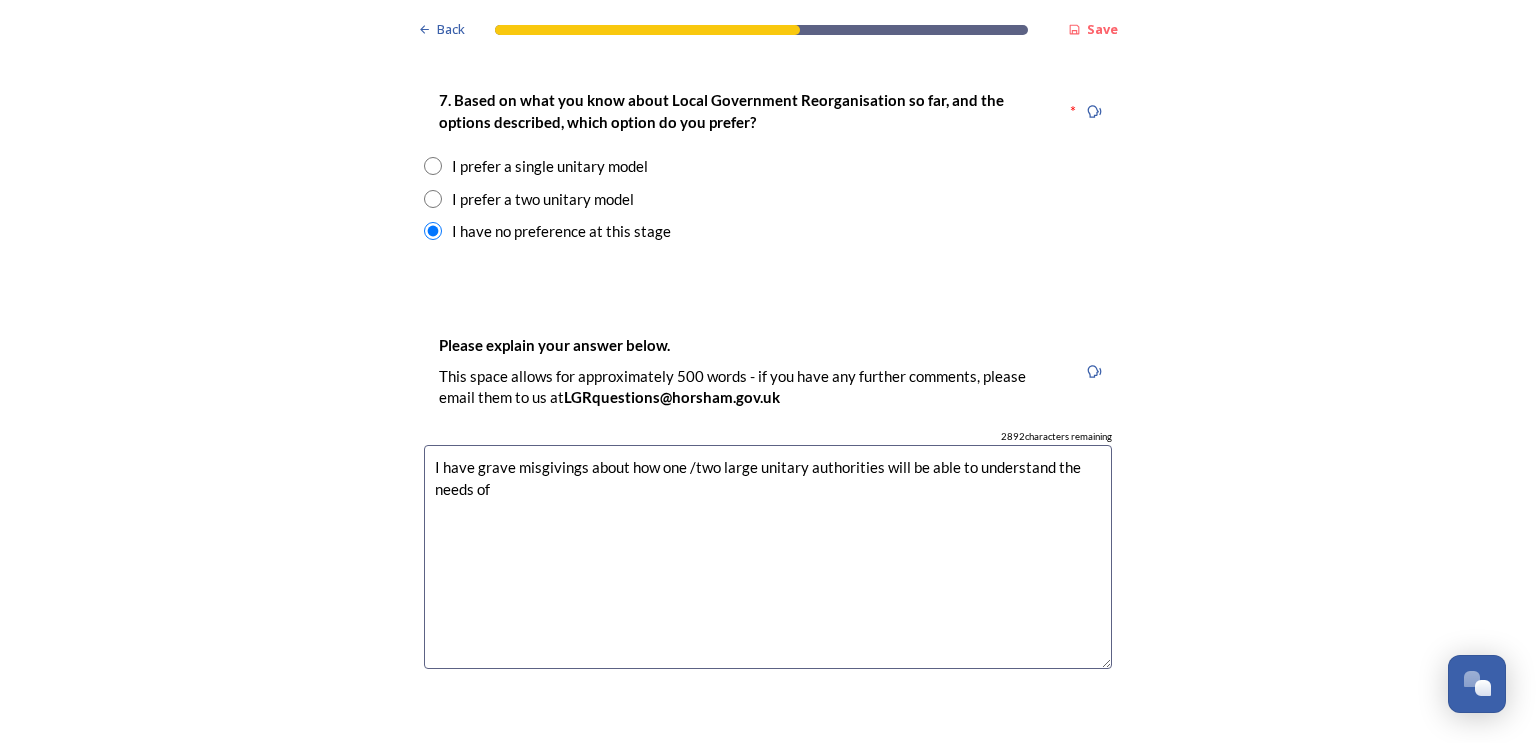 click on "I have grave misgivings about how one /two large unitary authorities will be able to understand the needs of" at bounding box center [768, 557] 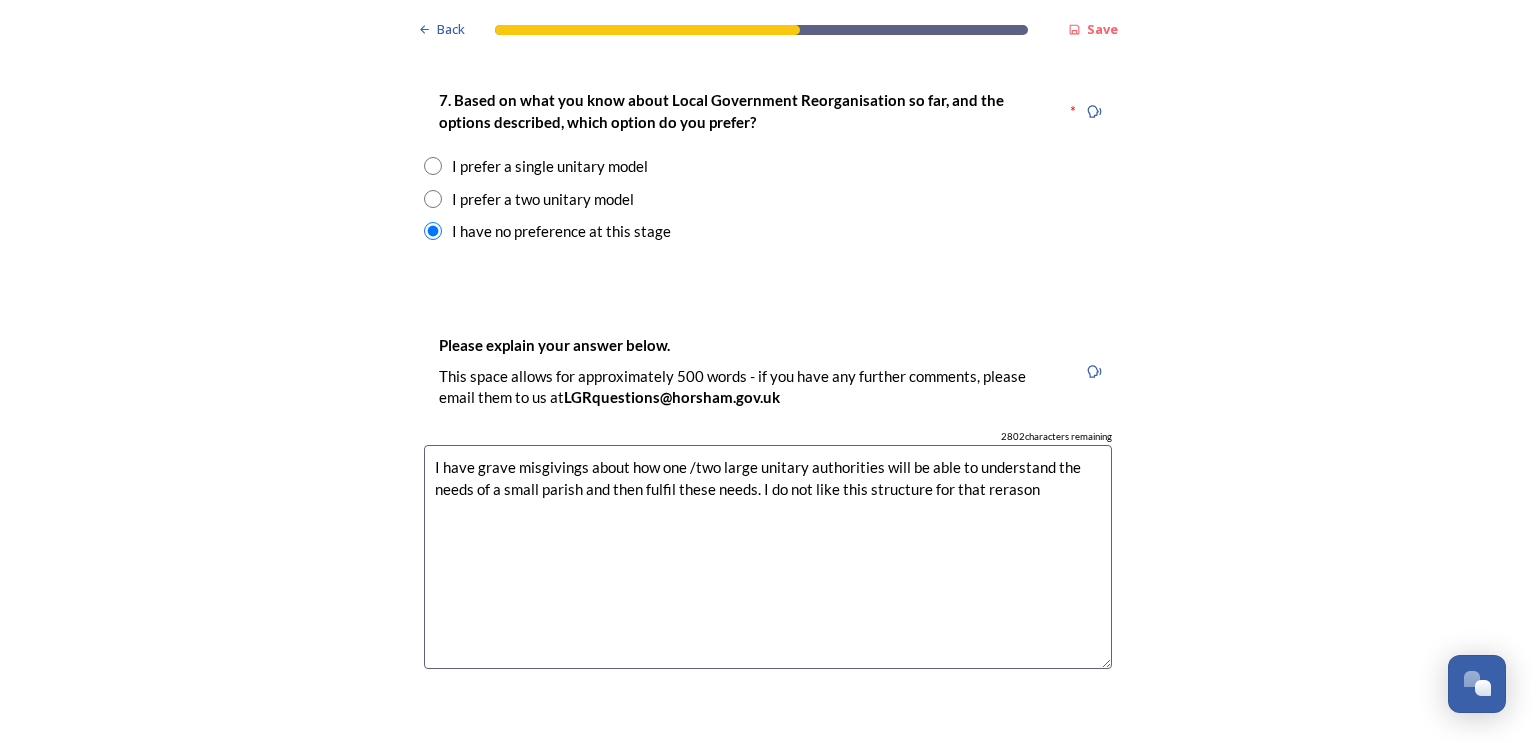 click on "I have grave misgivings about how one /two large unitary authorities will be able to understand the needs of a small parish and then fulfil these needs. I do not like this structure for that rerason" at bounding box center [768, 557] 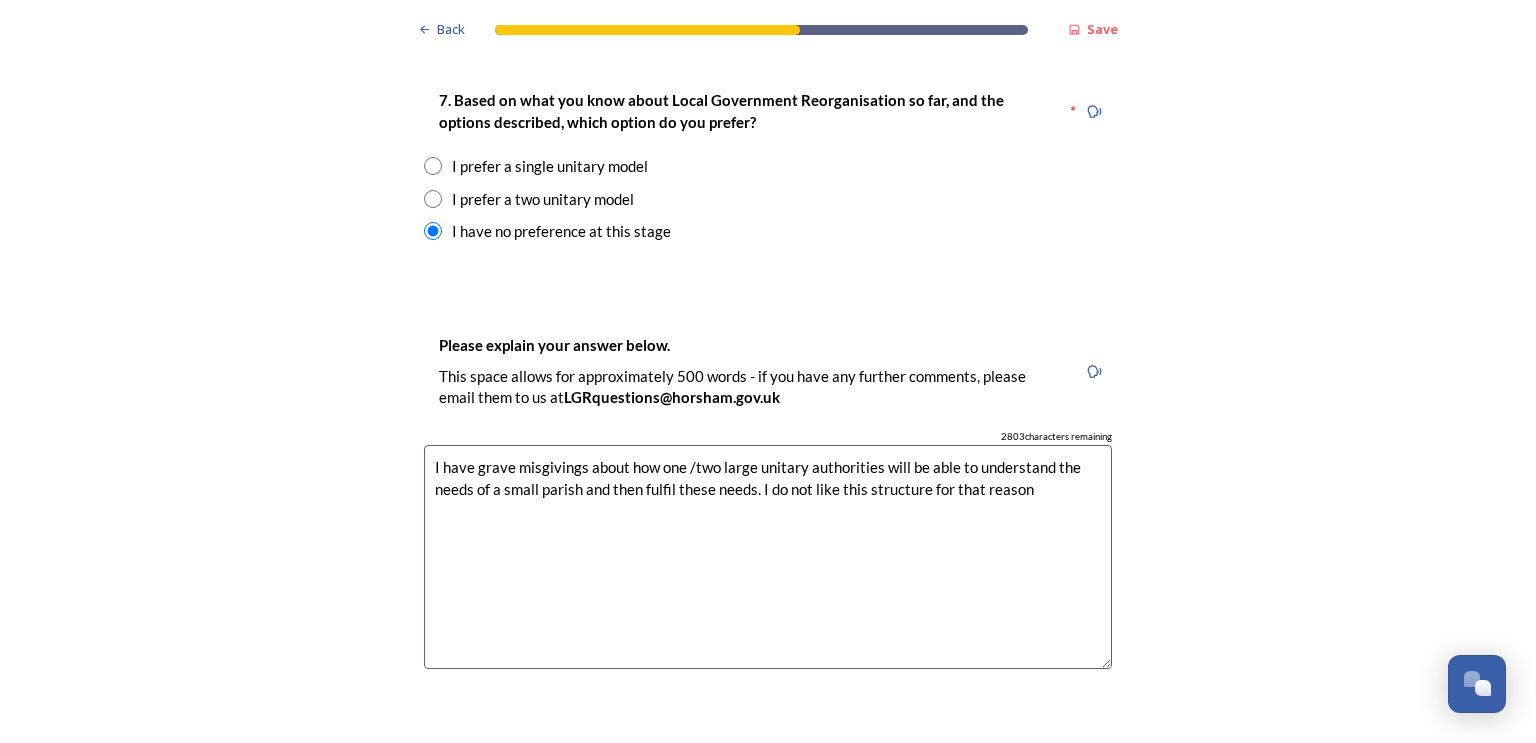 drag, startPoint x: 1030, startPoint y: 487, endPoint x: 1056, endPoint y: 491, distance: 26.305893 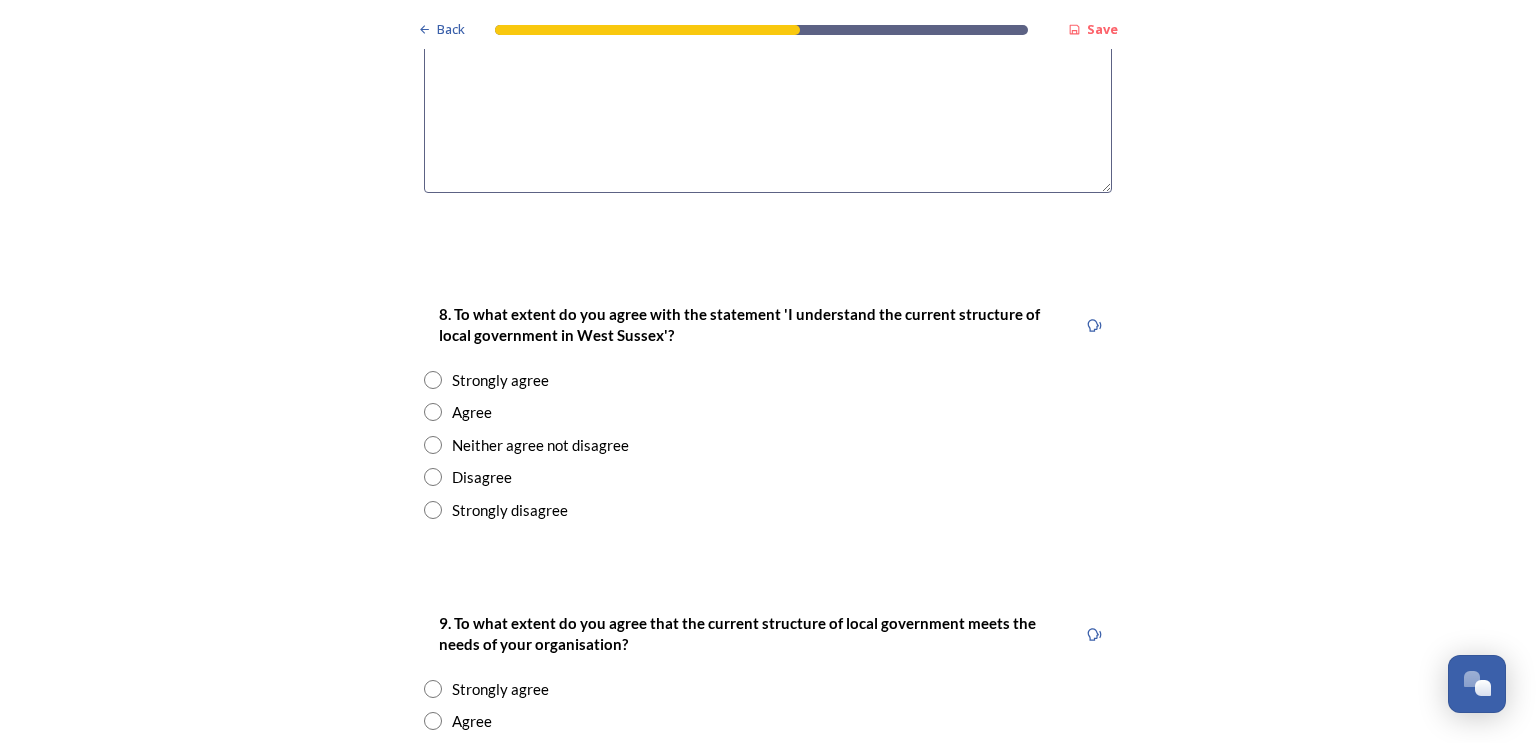 scroll, scrollTop: 3128, scrollLeft: 0, axis: vertical 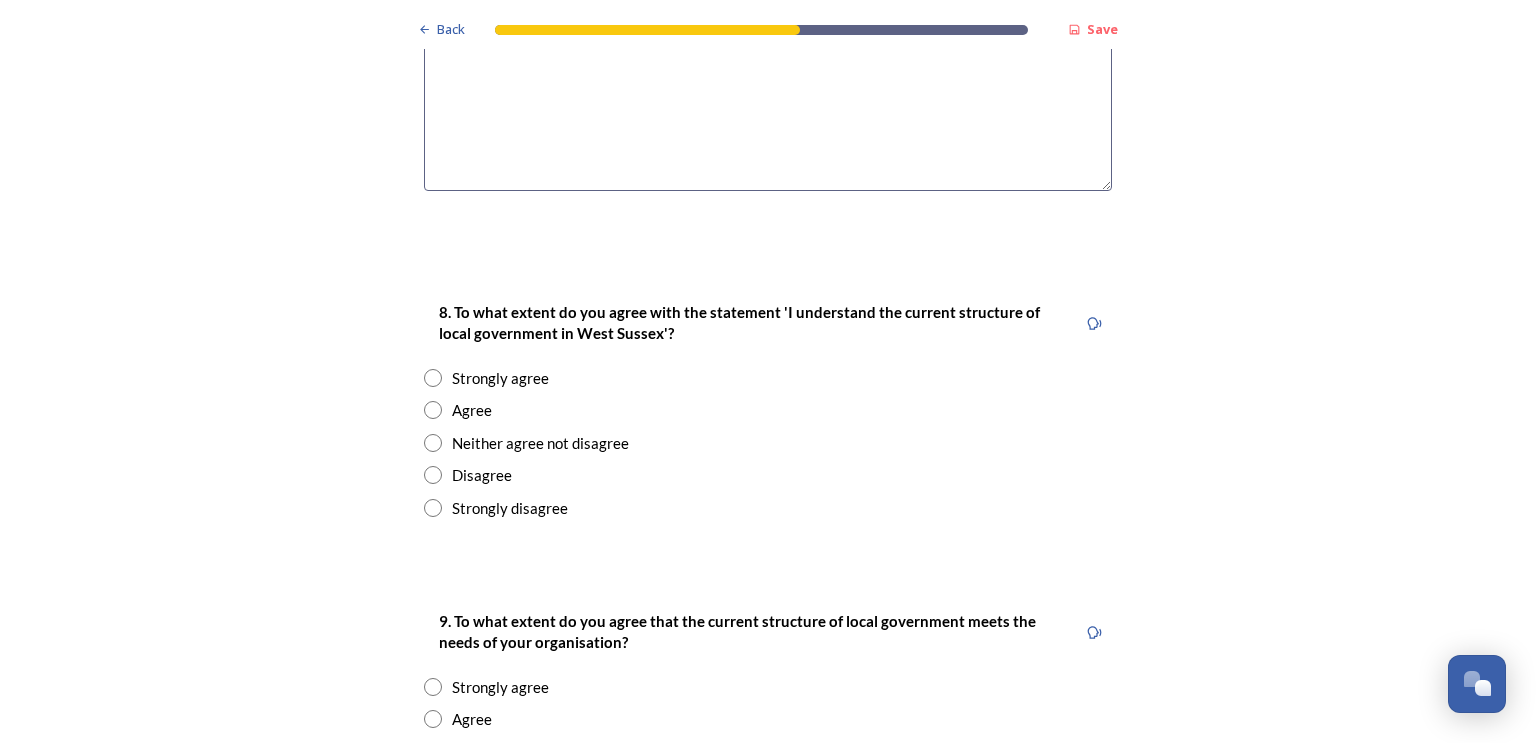 type on "I have grave misgivings about how one /two large unitary authorities will be able to understand the needs of a small parish and then fulfil these needs. I do not like this structure for that reason." 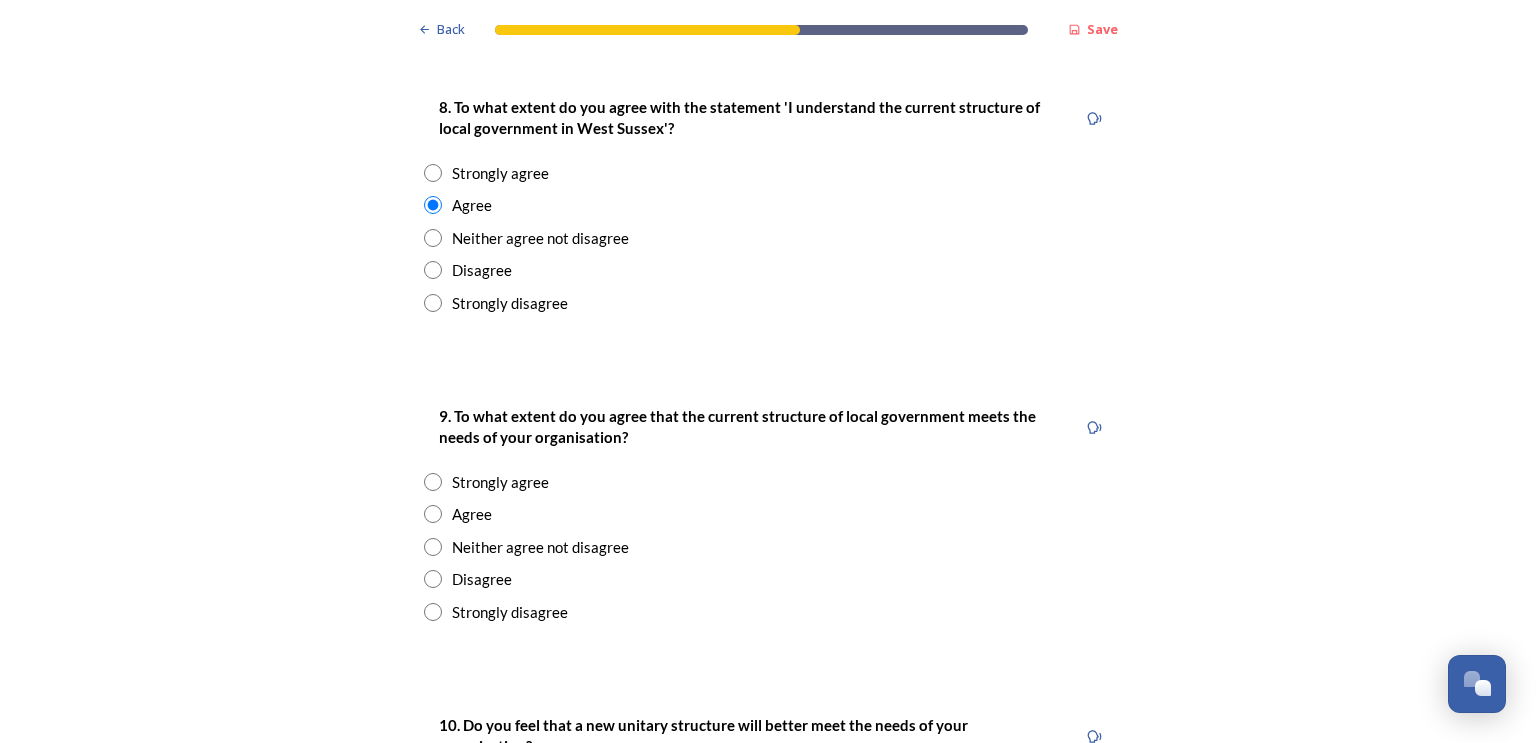 scroll, scrollTop: 3334, scrollLeft: 0, axis: vertical 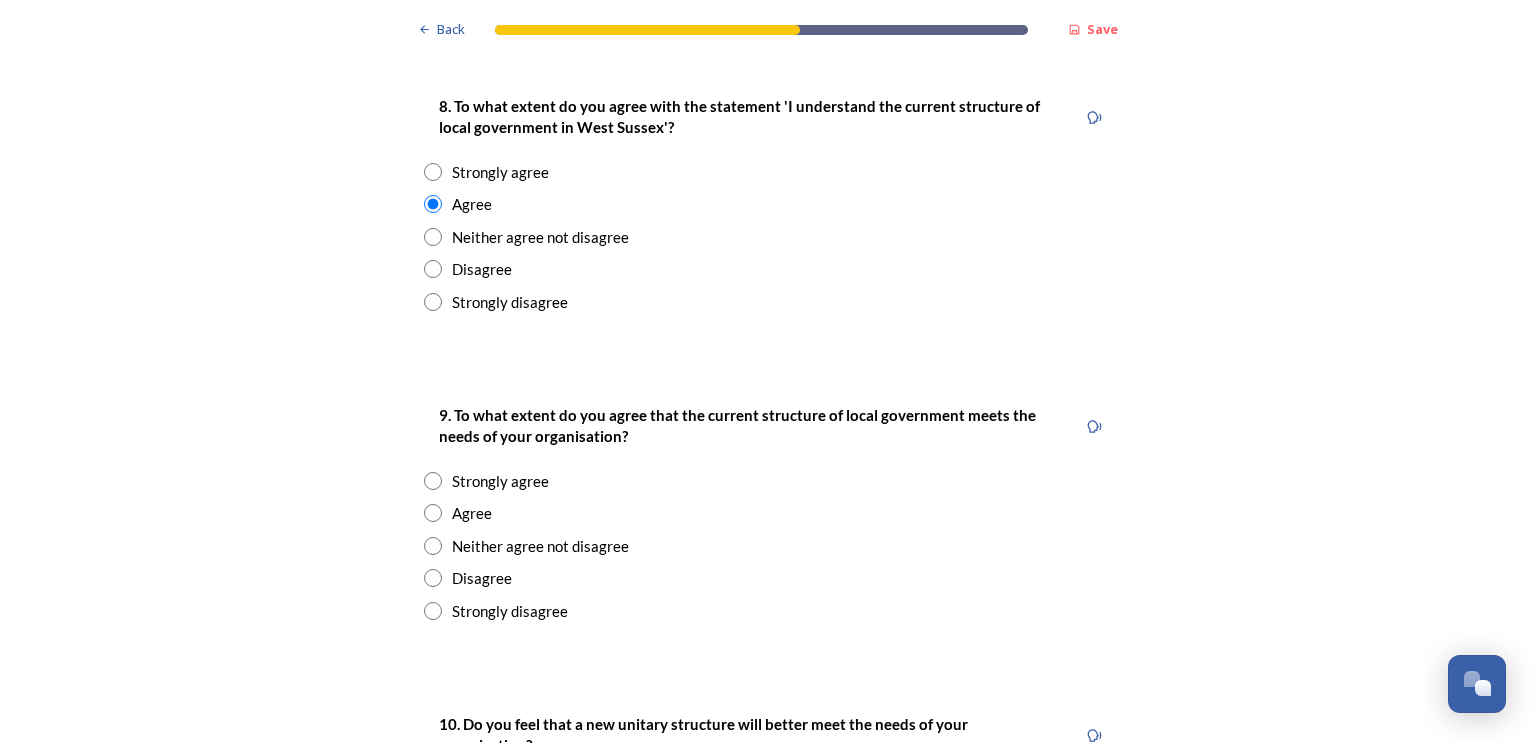 click at bounding box center (433, 546) 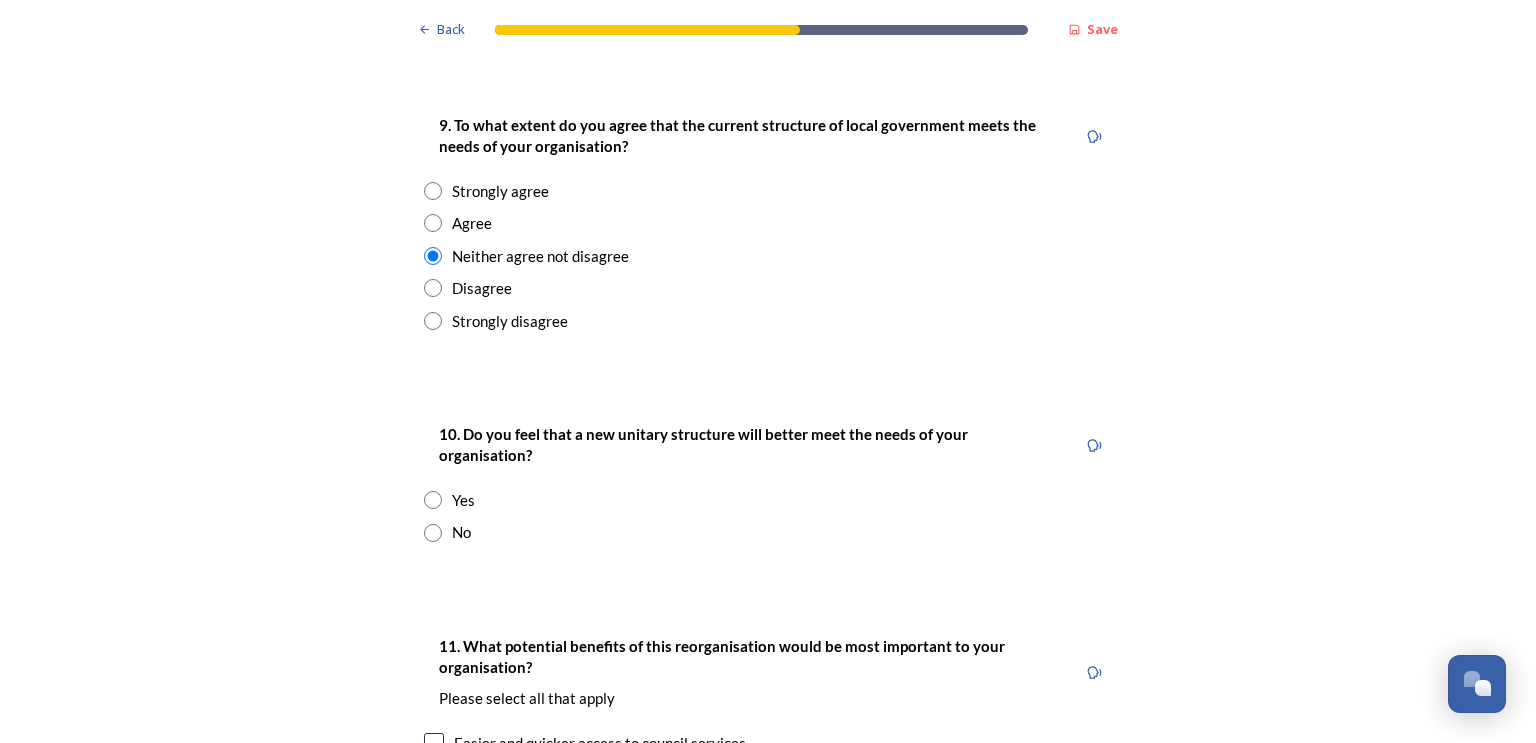 scroll, scrollTop: 3630, scrollLeft: 0, axis: vertical 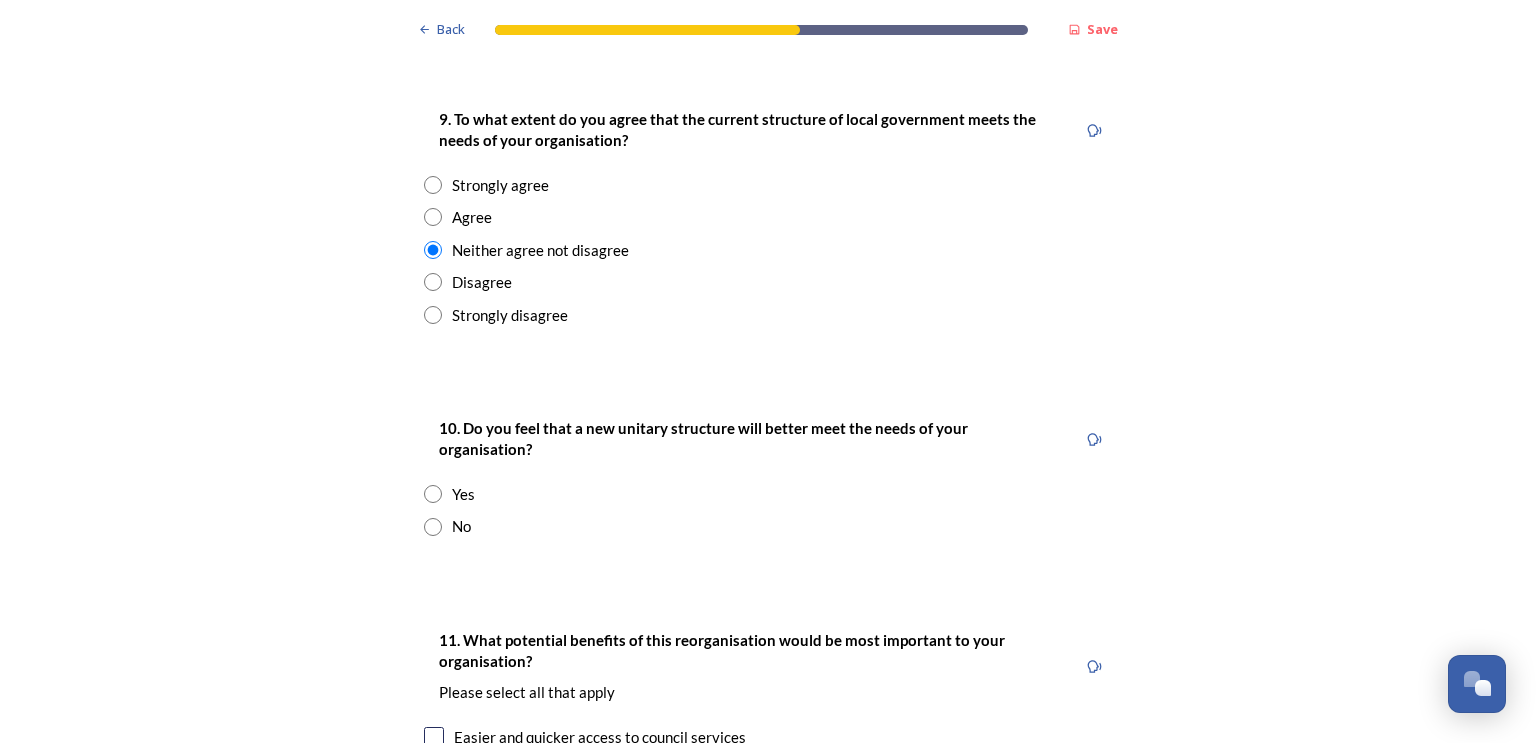 click at bounding box center (433, 527) 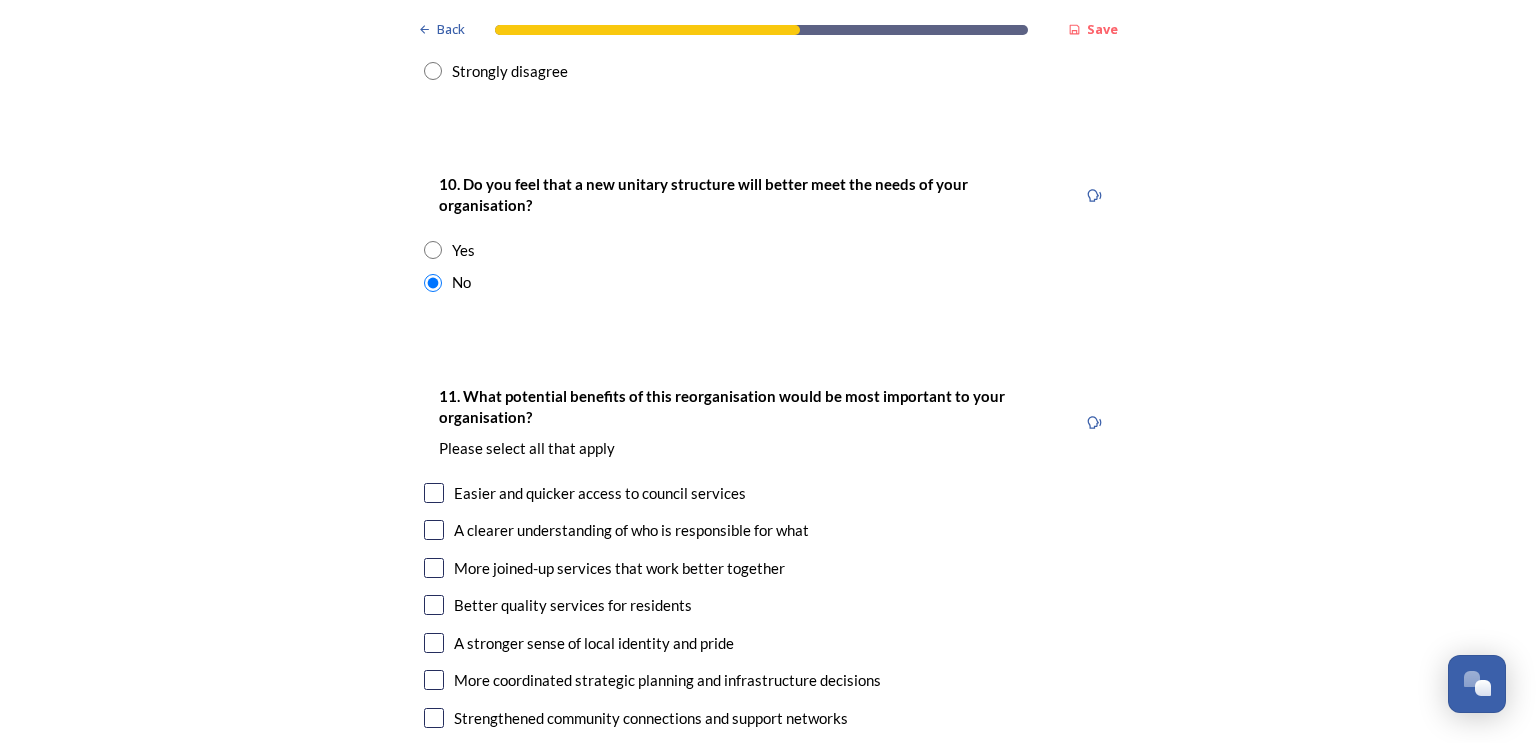 scroll, scrollTop: 3880, scrollLeft: 0, axis: vertical 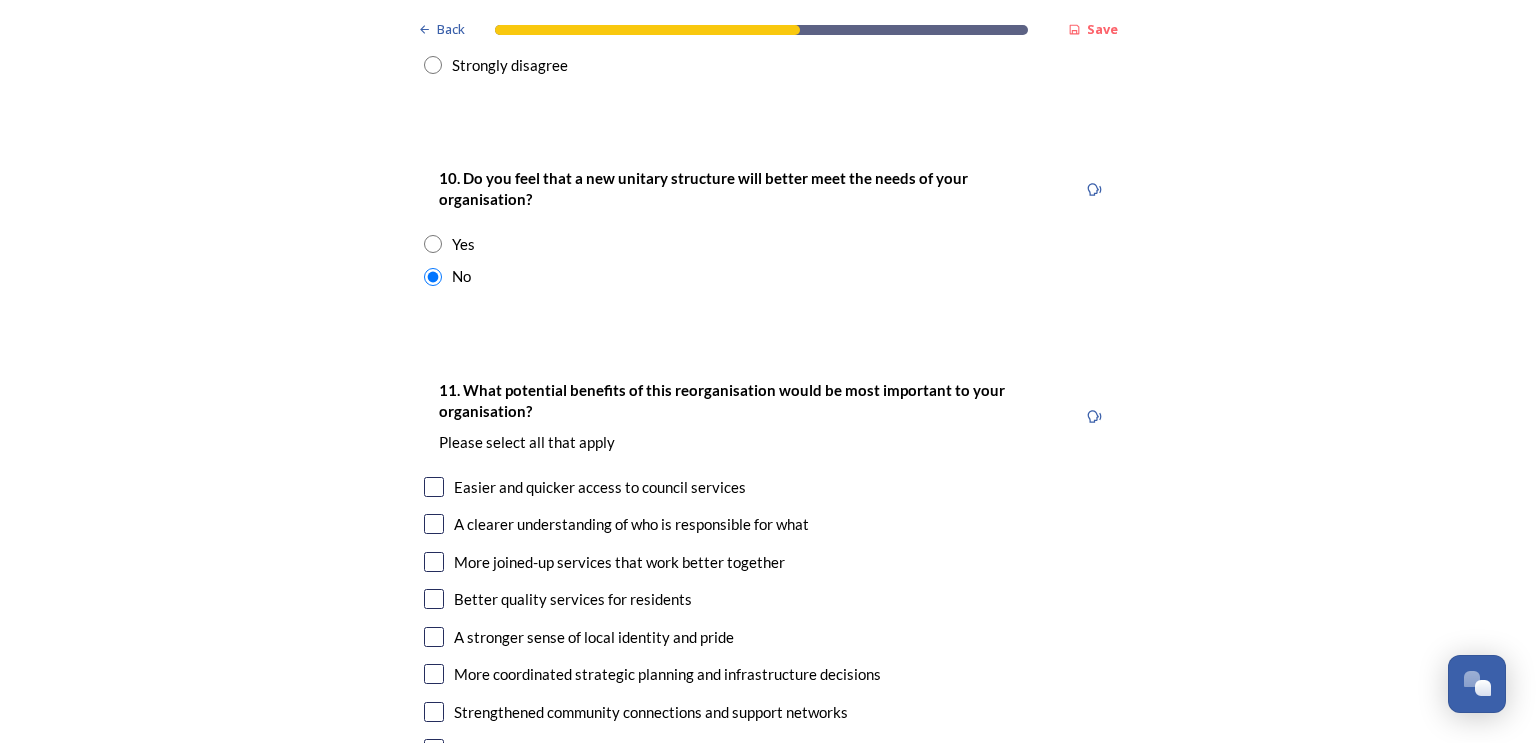 click at bounding box center (434, 487) 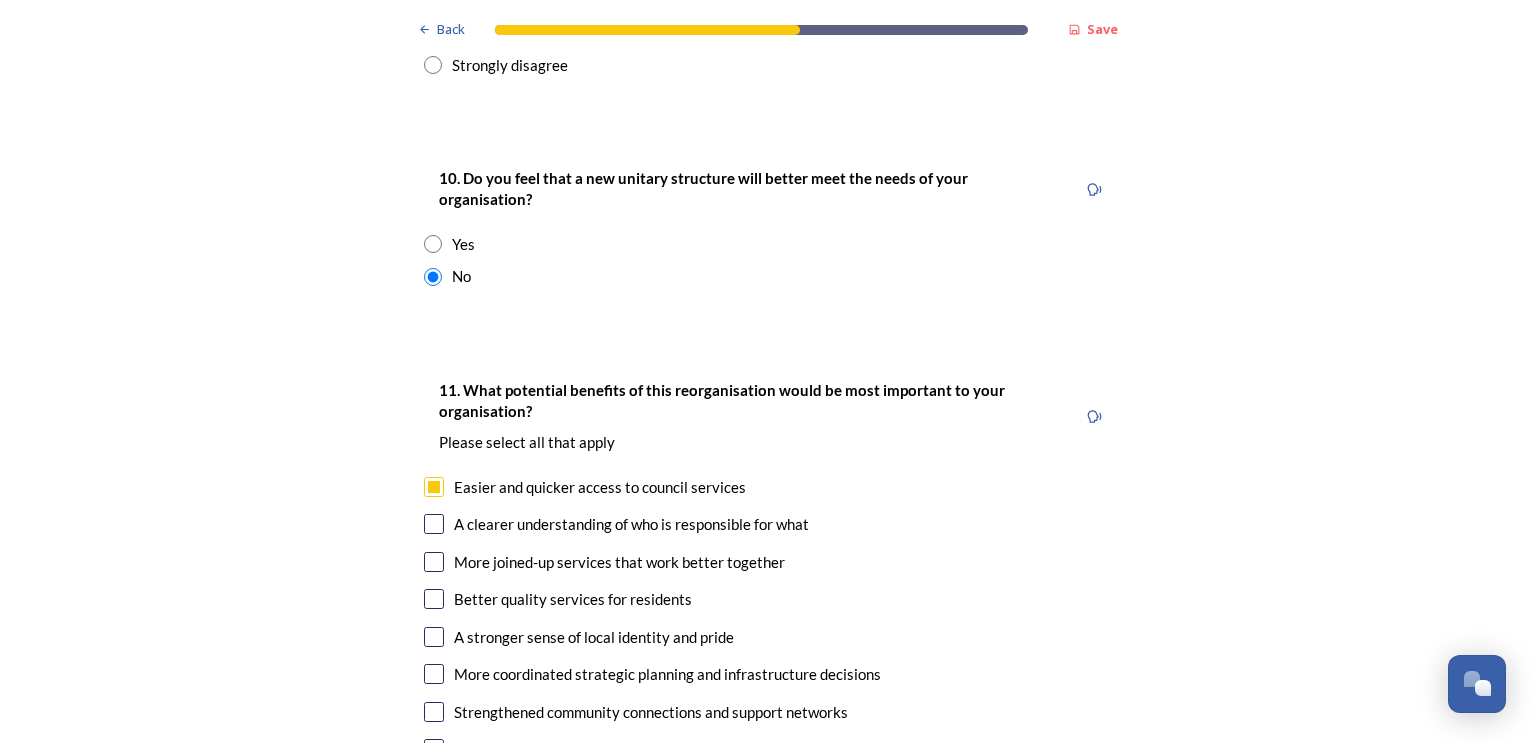 click at bounding box center [434, 524] 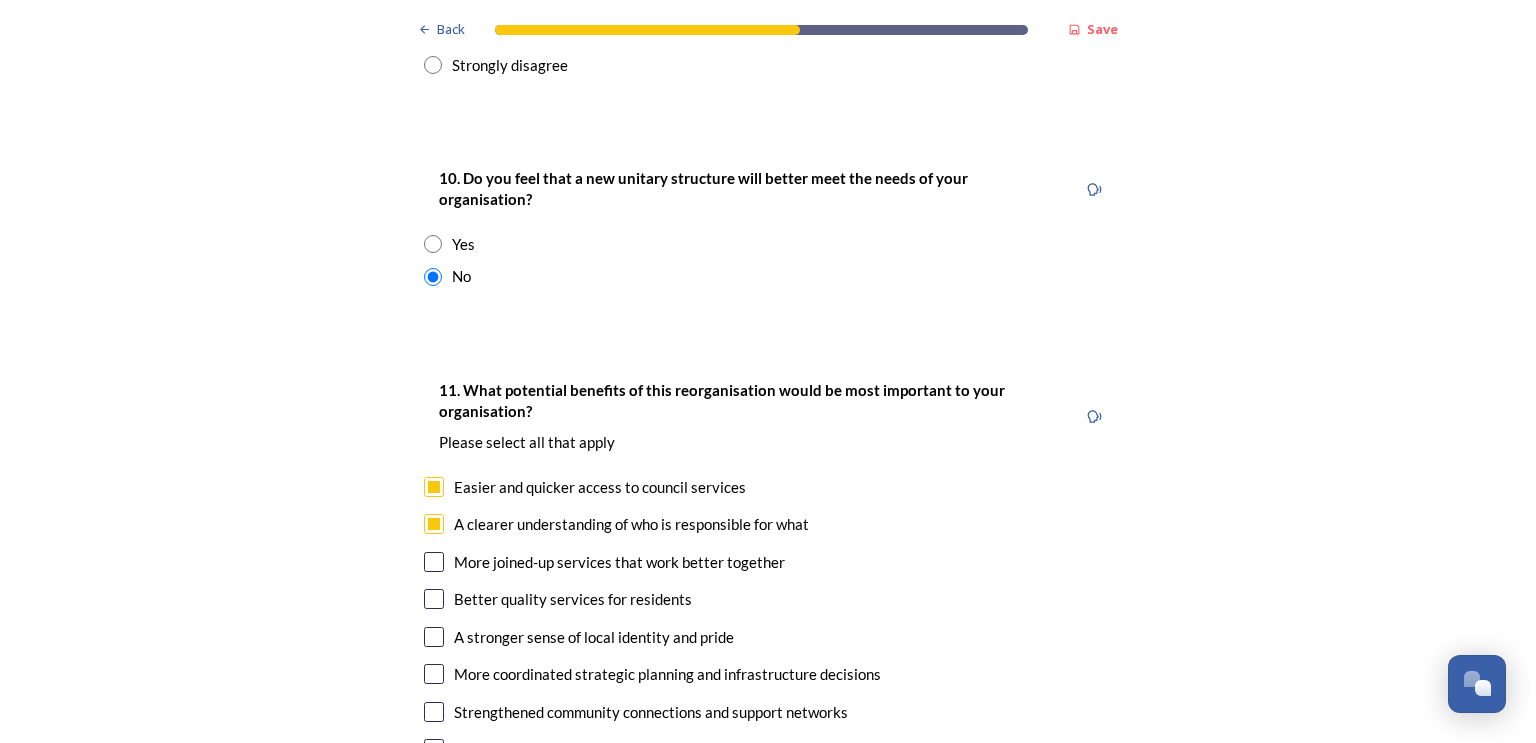 drag, startPoint x: 432, startPoint y: 537, endPoint x: 452, endPoint y: 539, distance: 20.09975 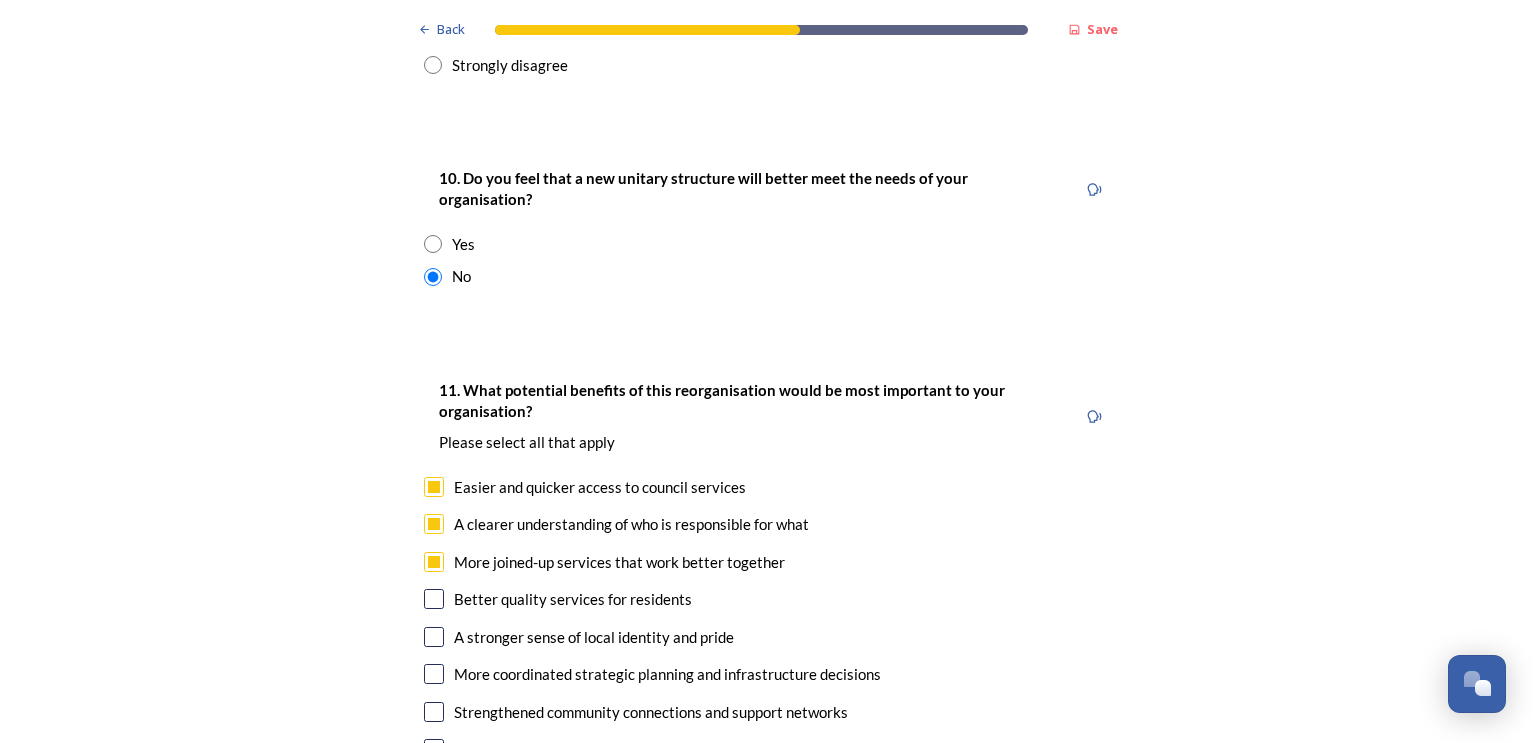 click at bounding box center [434, 637] 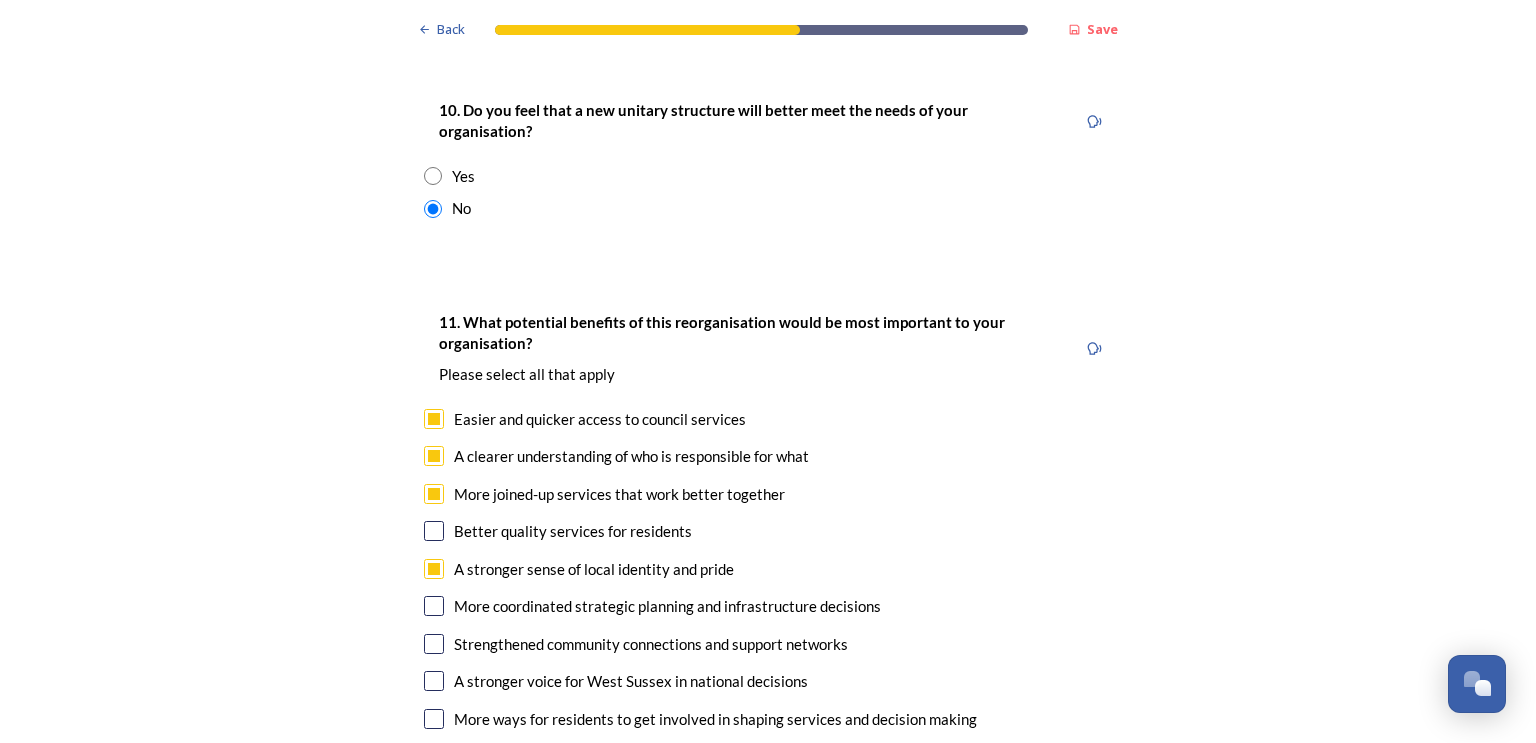 scroll, scrollTop: 3950, scrollLeft: 0, axis: vertical 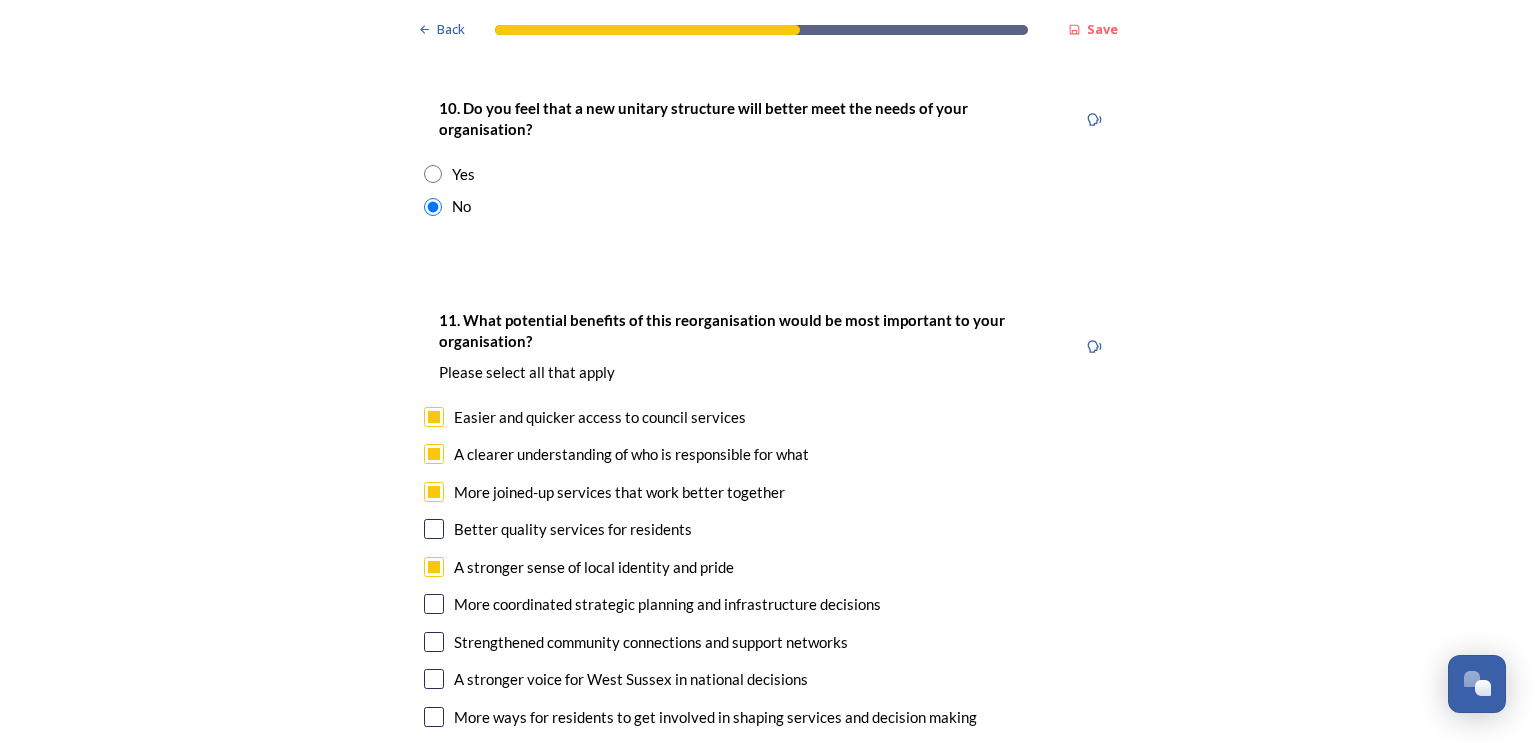click at bounding box center [434, 604] 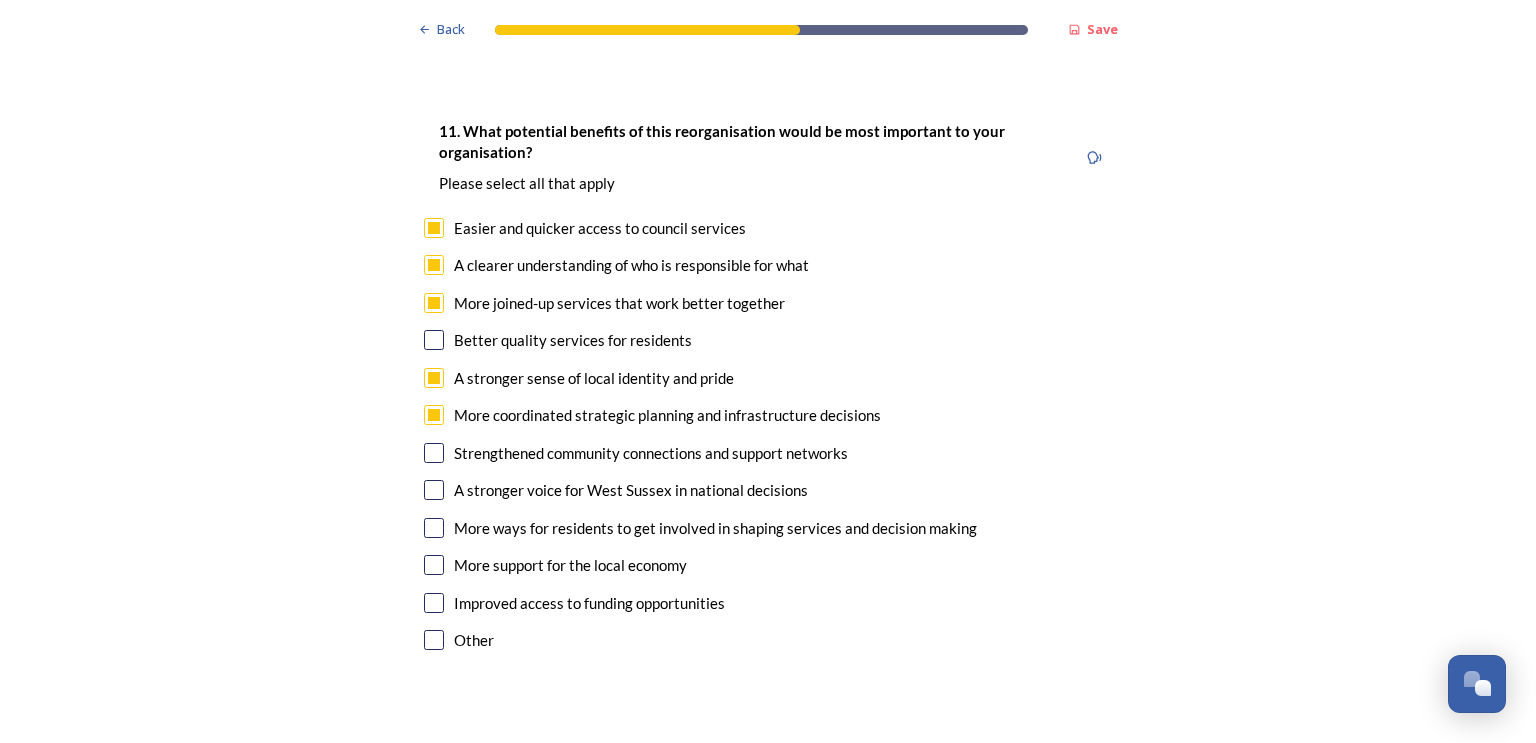 scroll, scrollTop: 4160, scrollLeft: 0, axis: vertical 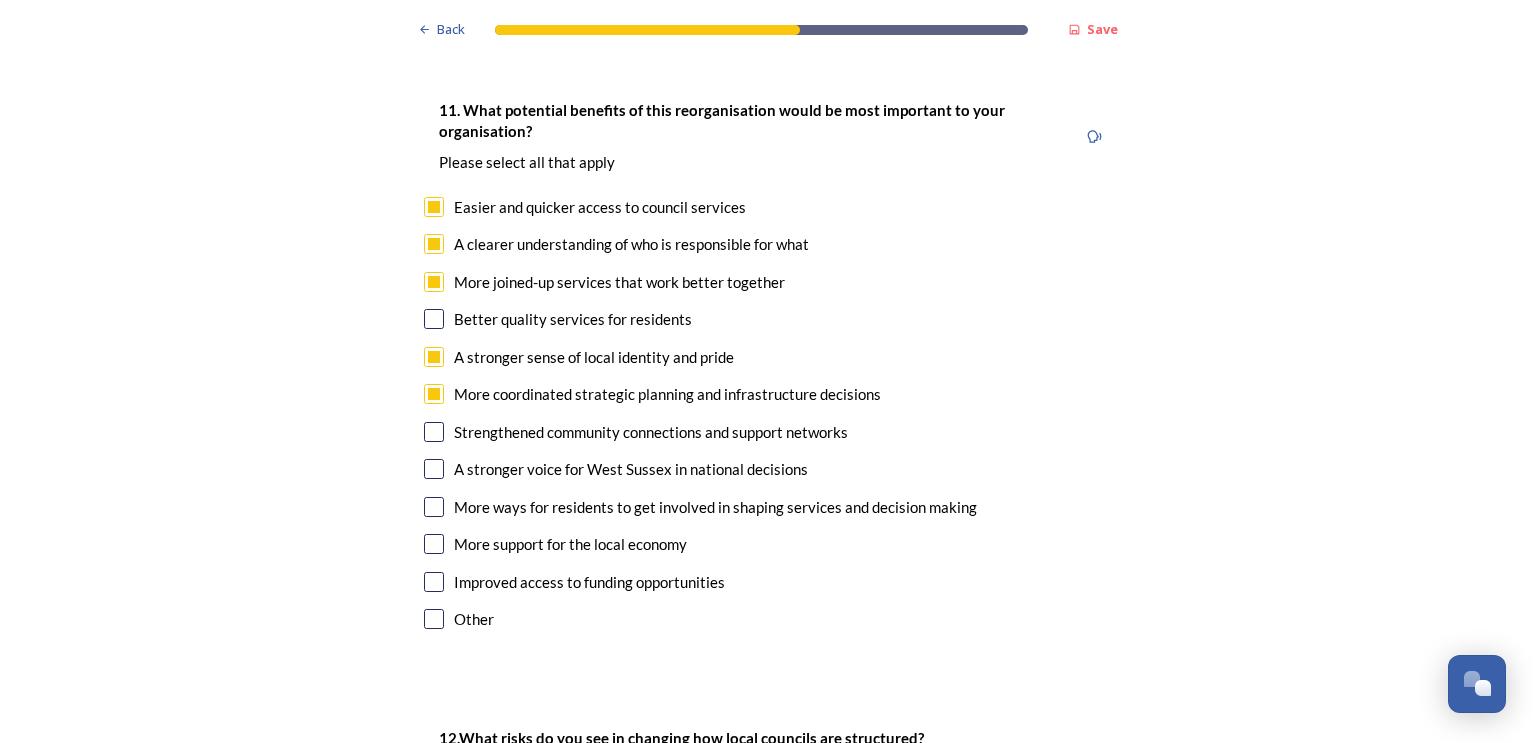 click at bounding box center [434, 507] 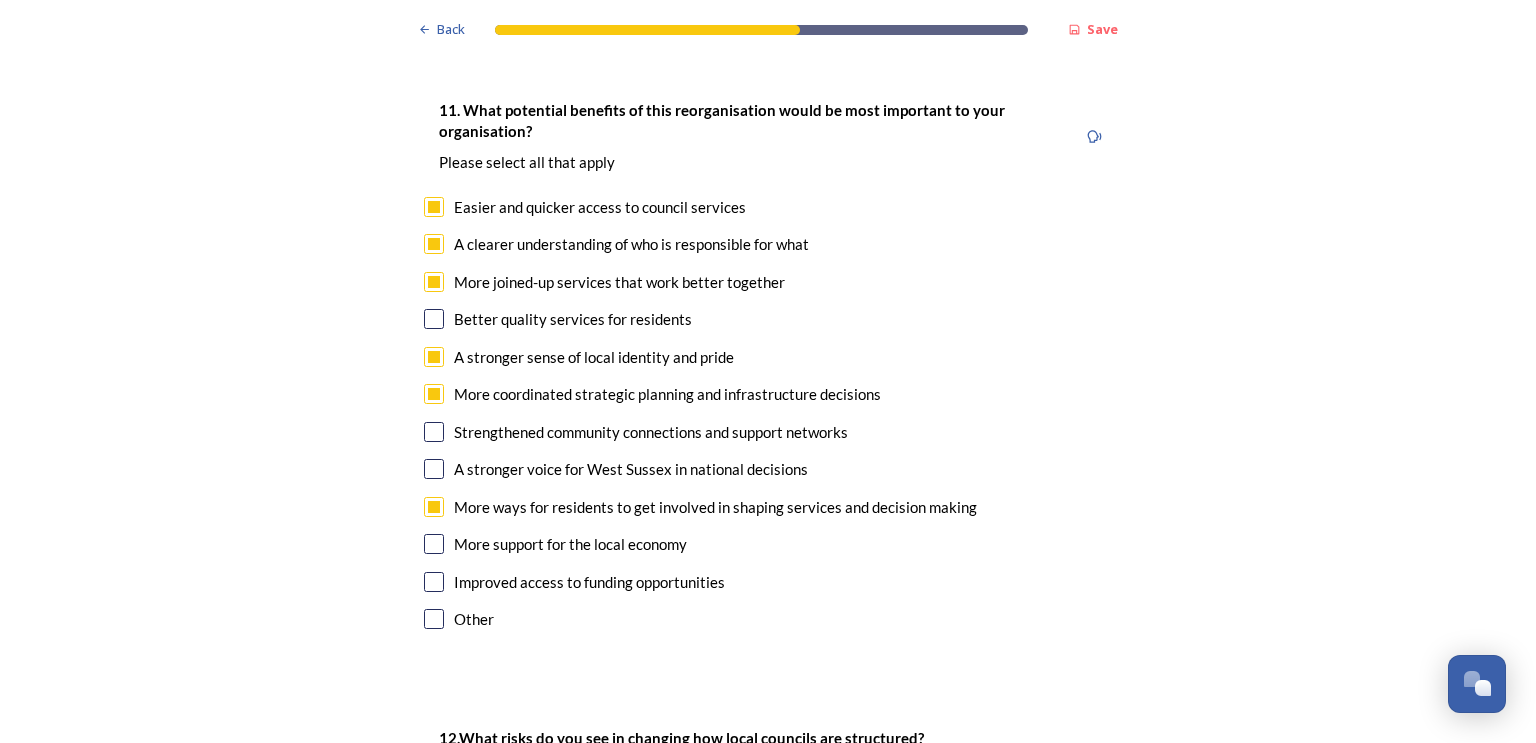 click at bounding box center [434, 544] 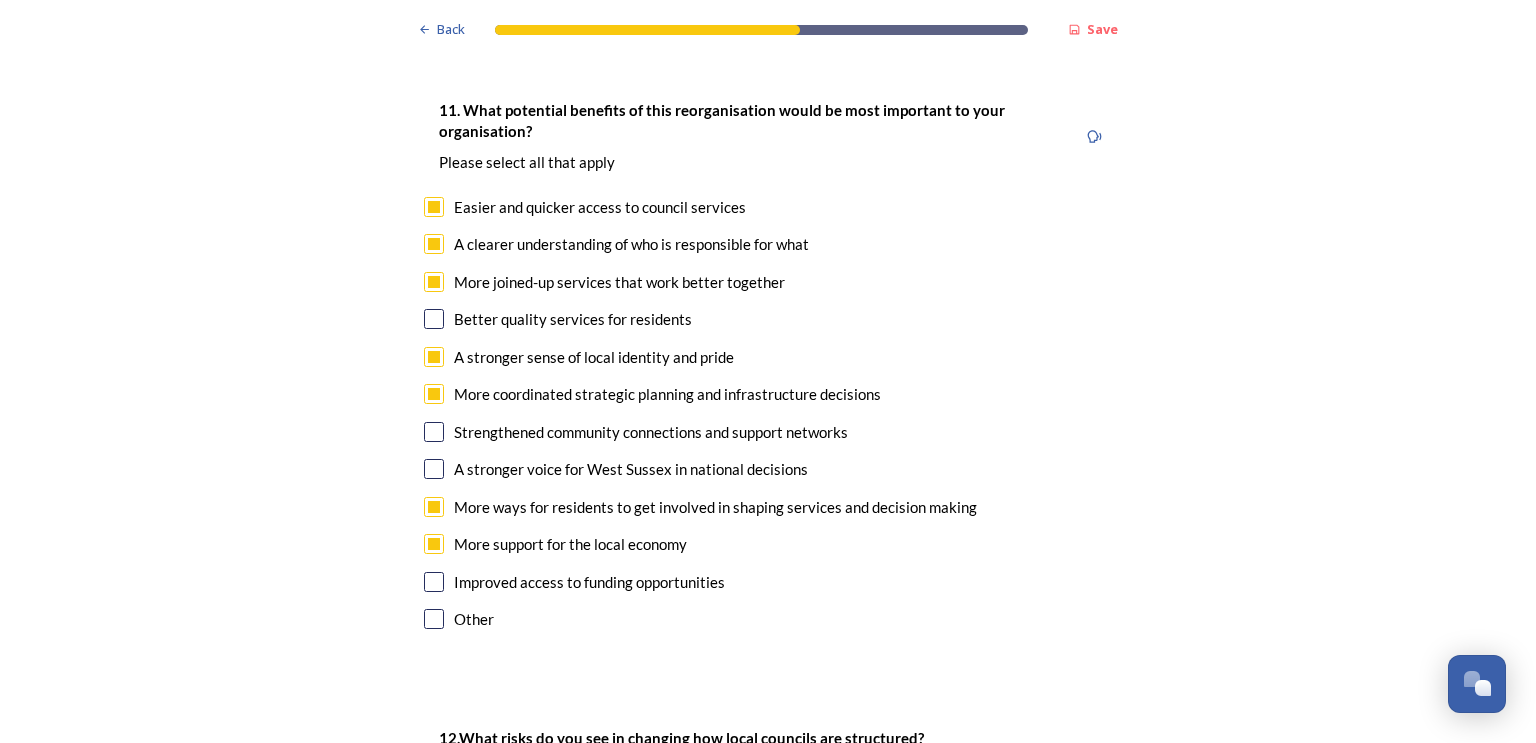 click at bounding box center [434, 582] 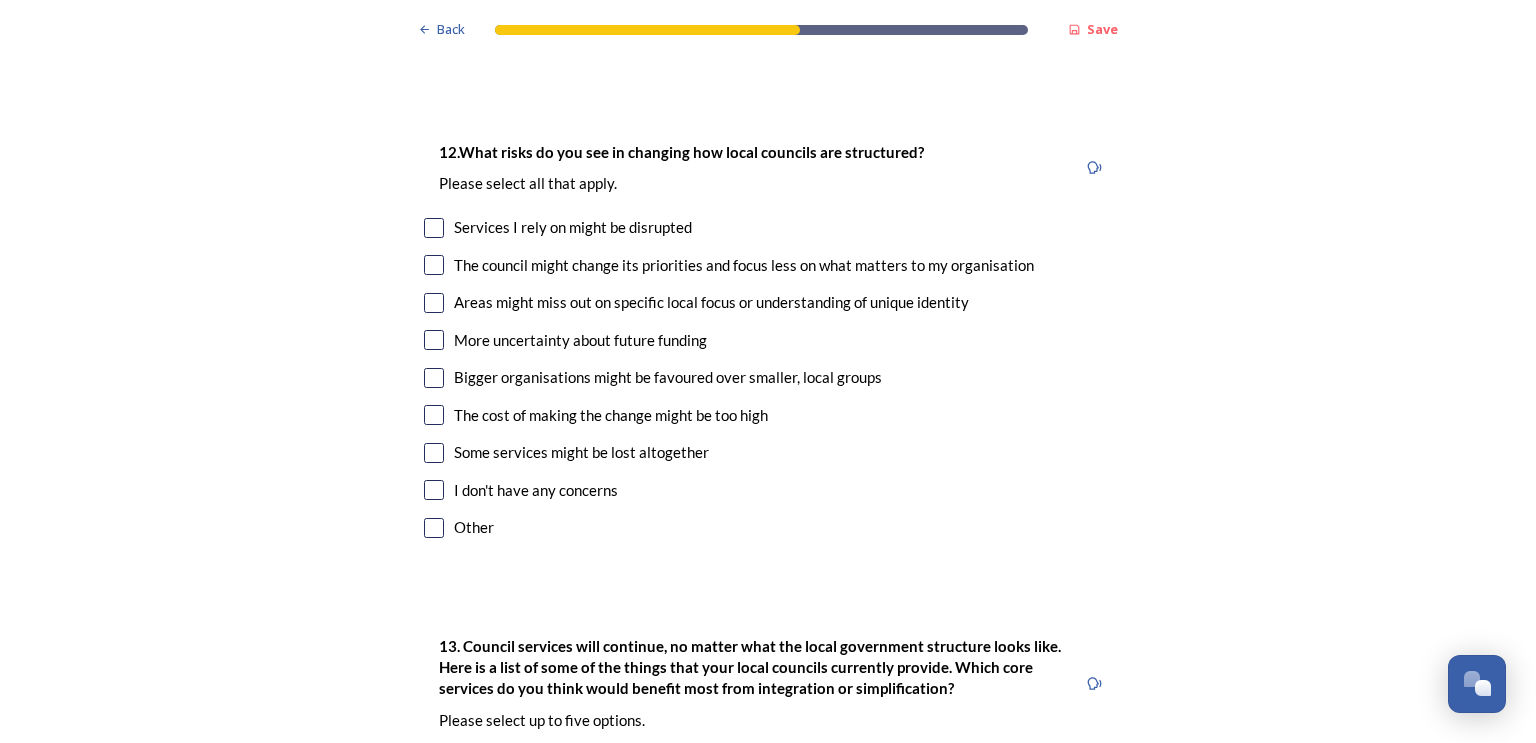 scroll, scrollTop: 4762, scrollLeft: 0, axis: vertical 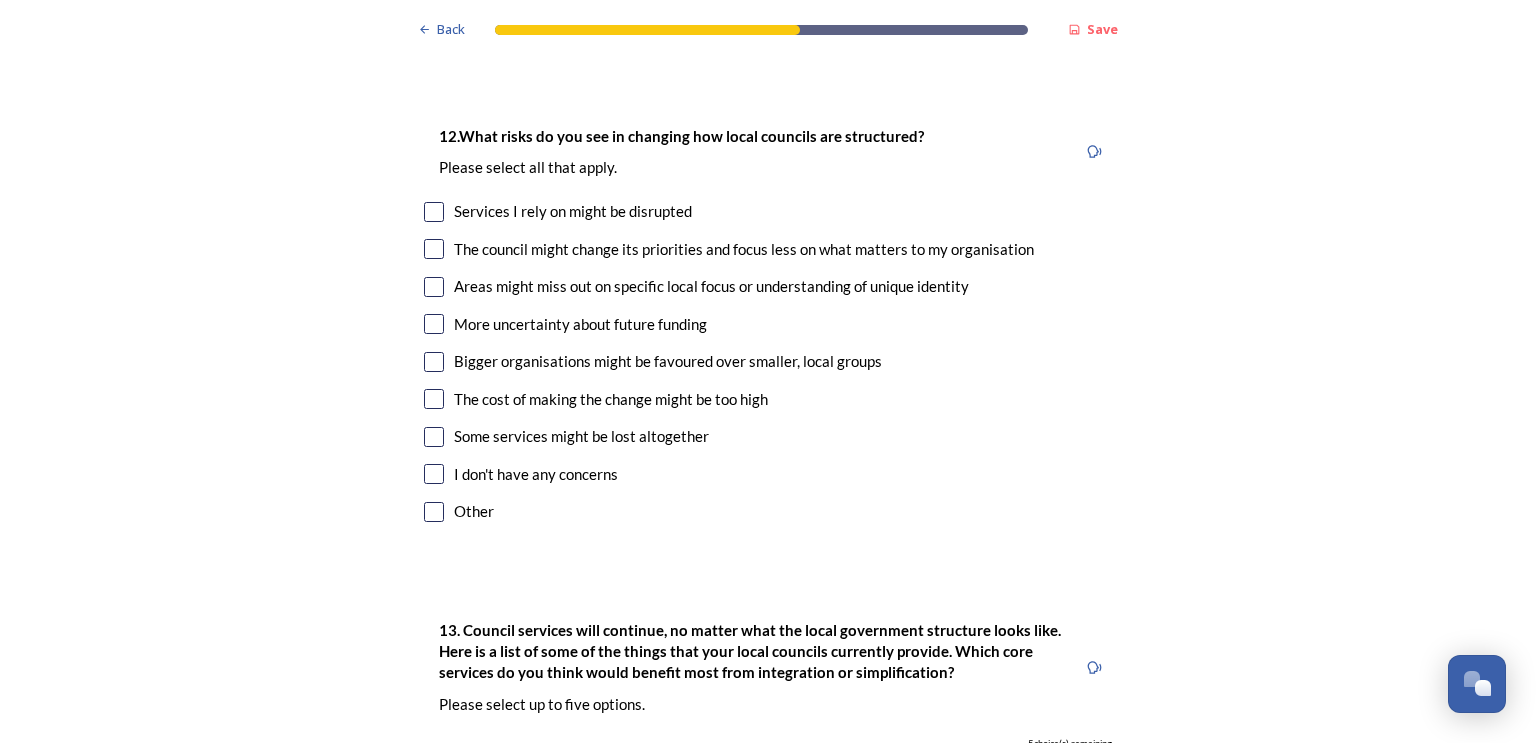 click at bounding box center [434, 249] 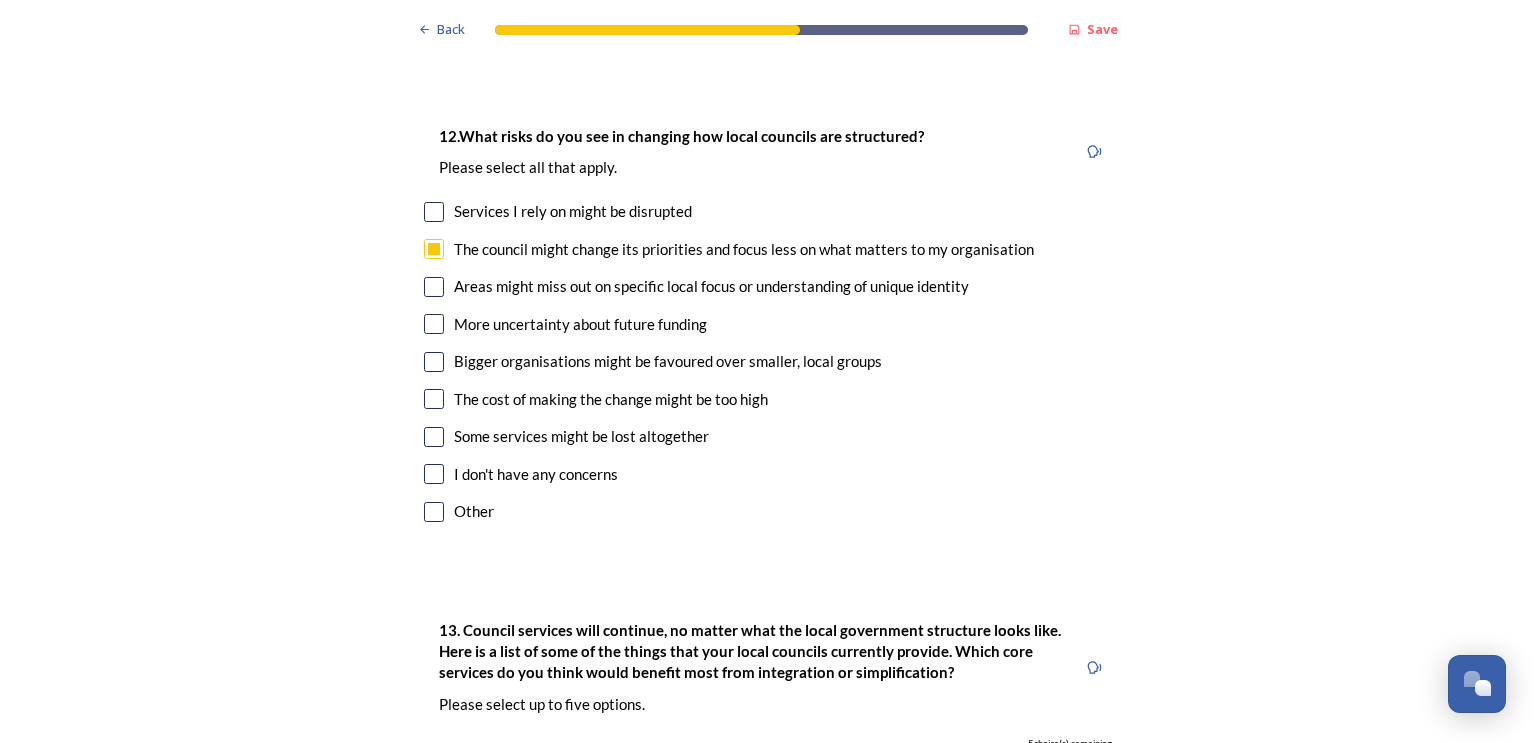 click at bounding box center (434, 287) 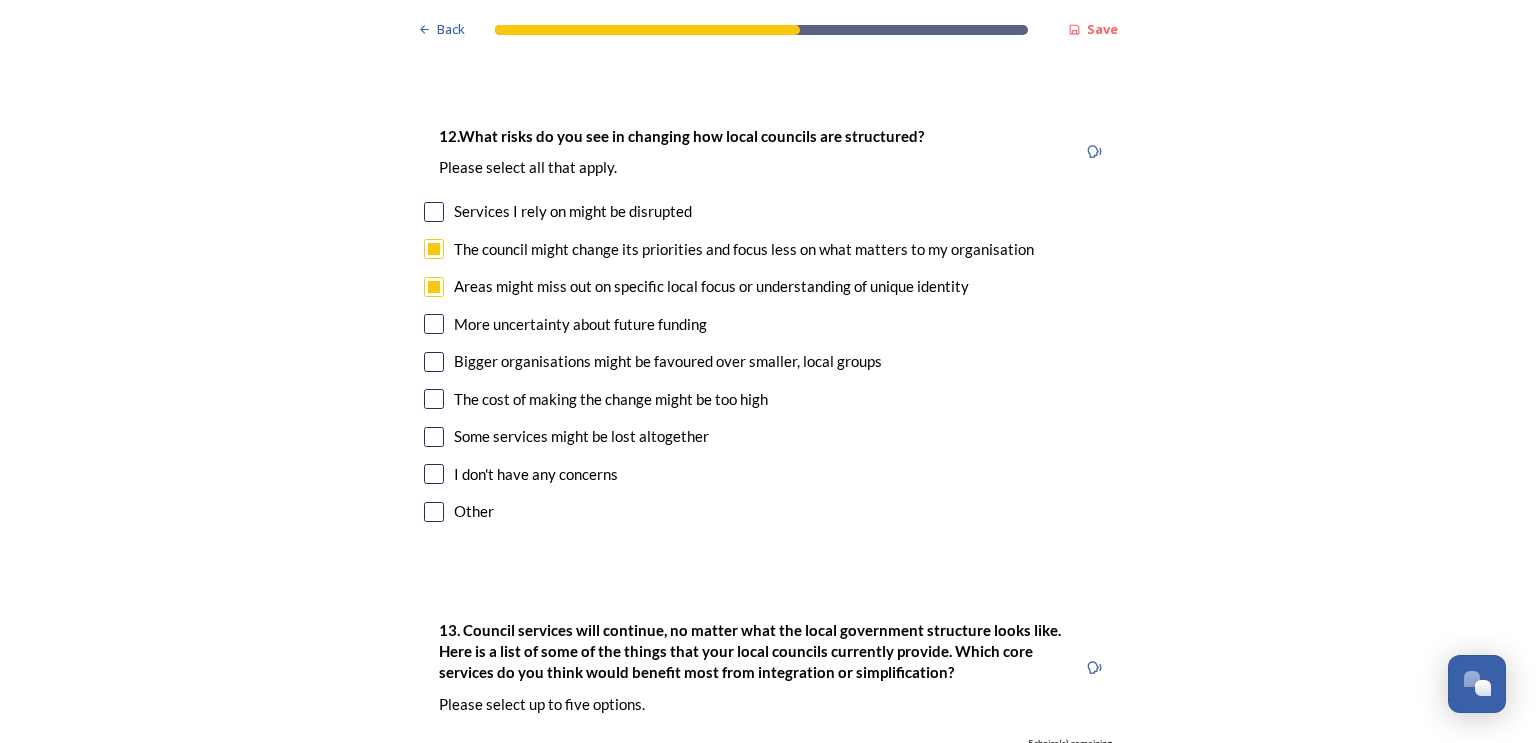 click at bounding box center [434, 362] 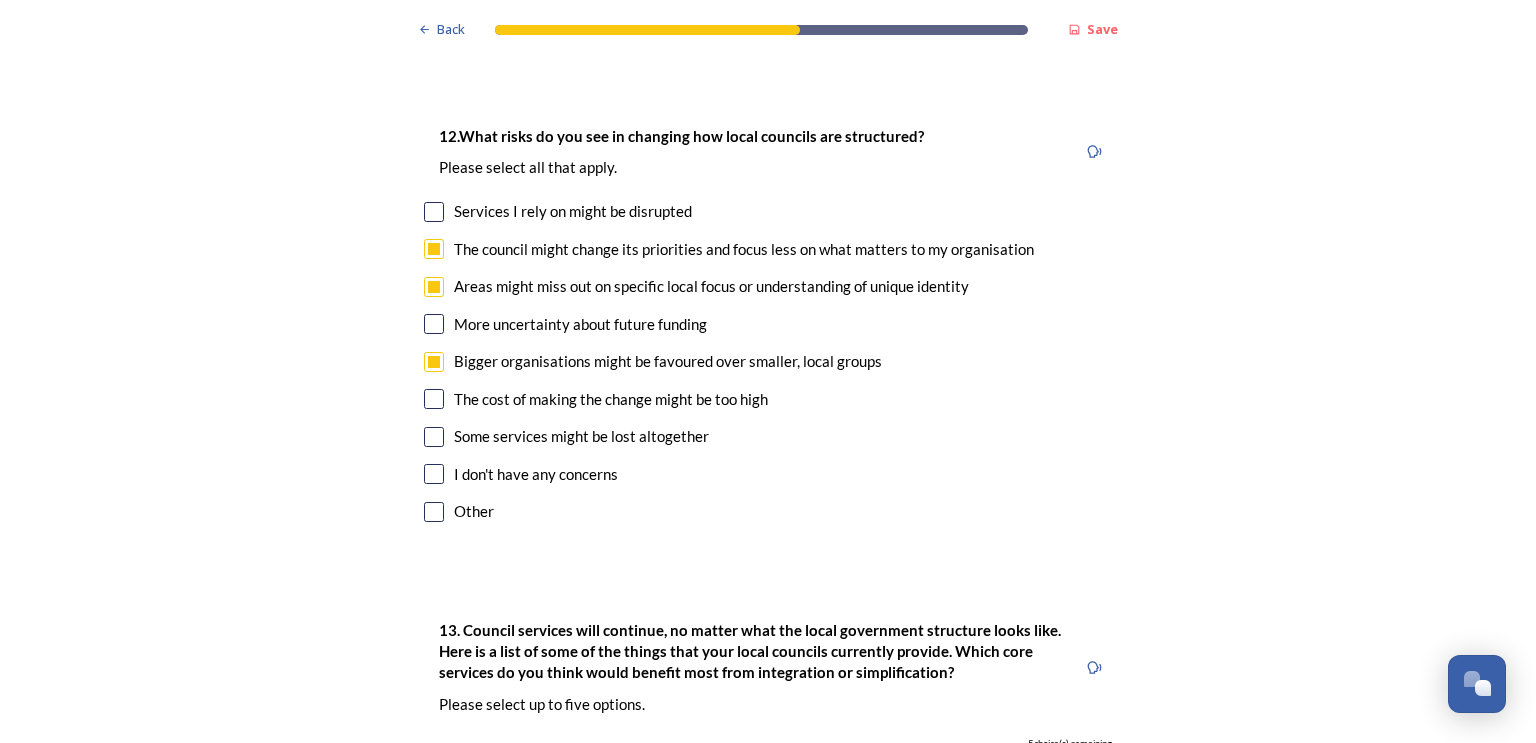 click at bounding box center [434, 399] 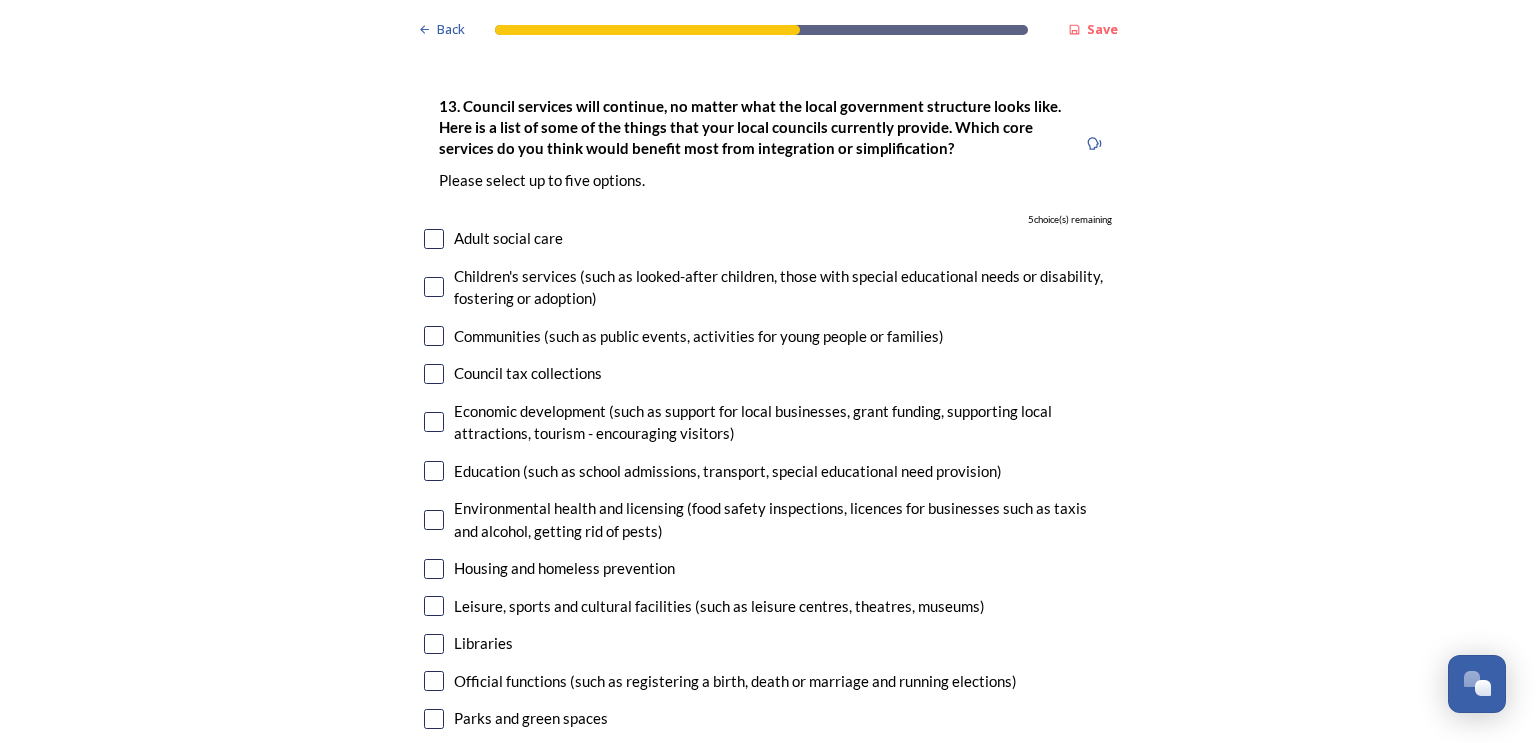 scroll, scrollTop: 5288, scrollLeft: 0, axis: vertical 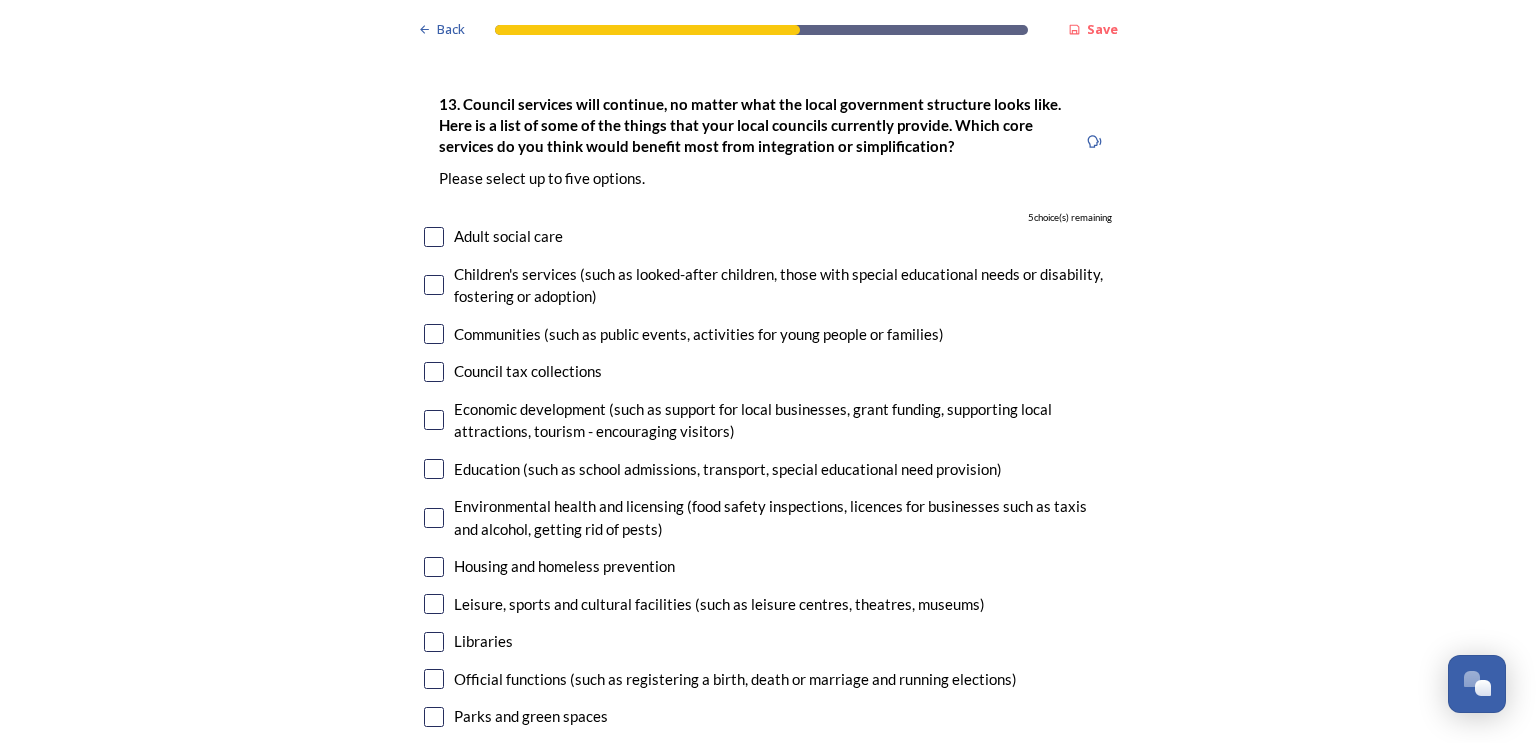 click at bounding box center (434, 372) 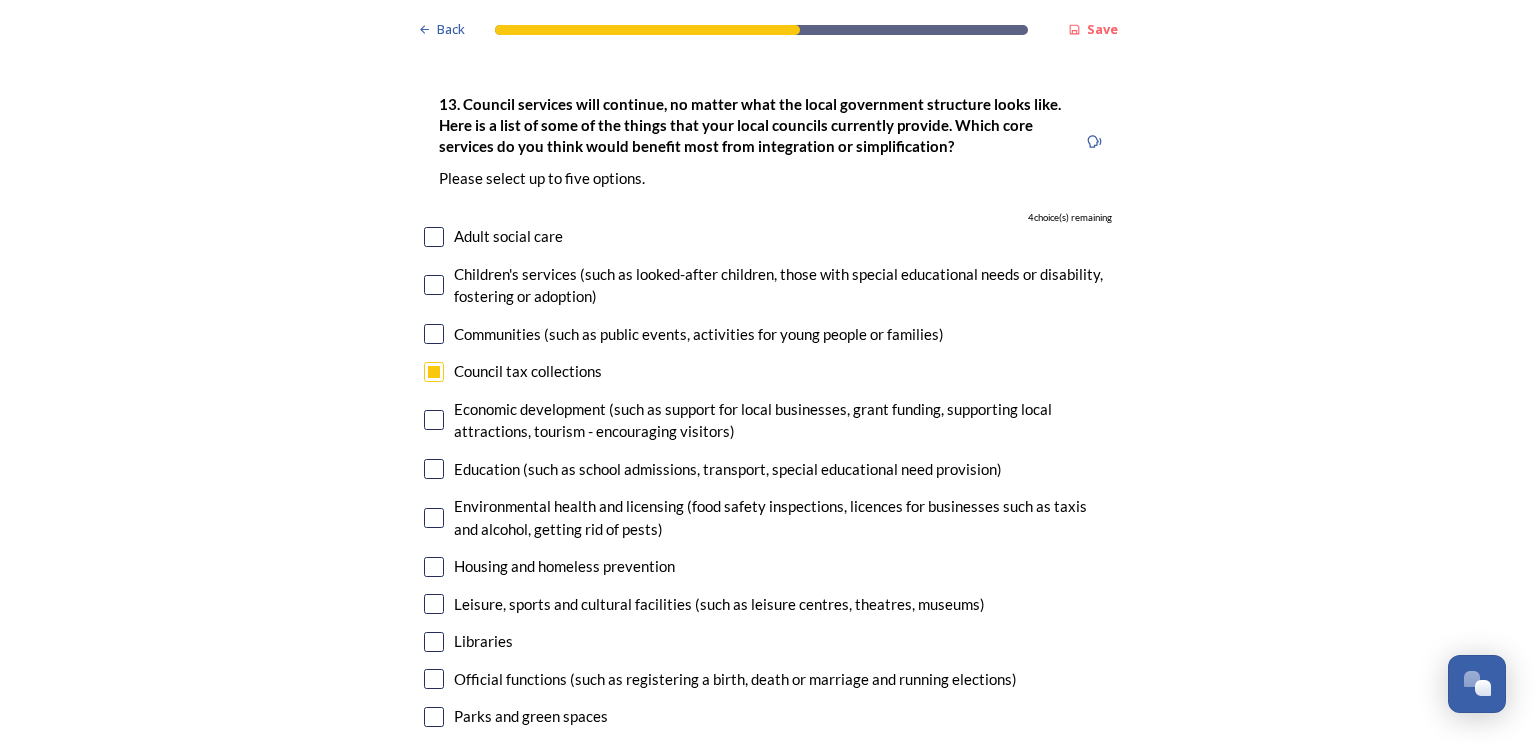 click at bounding box center (434, 334) 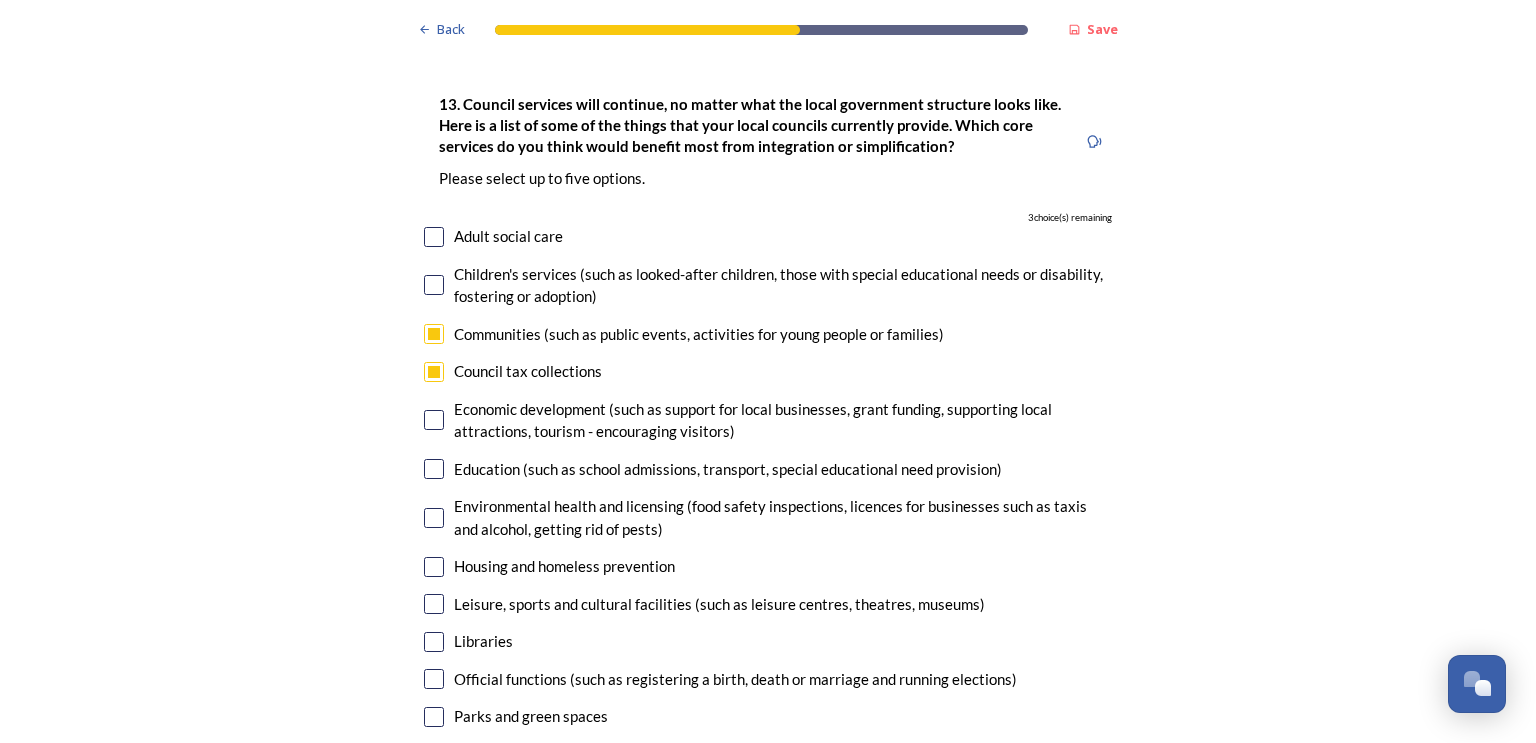 click at bounding box center [434, 420] 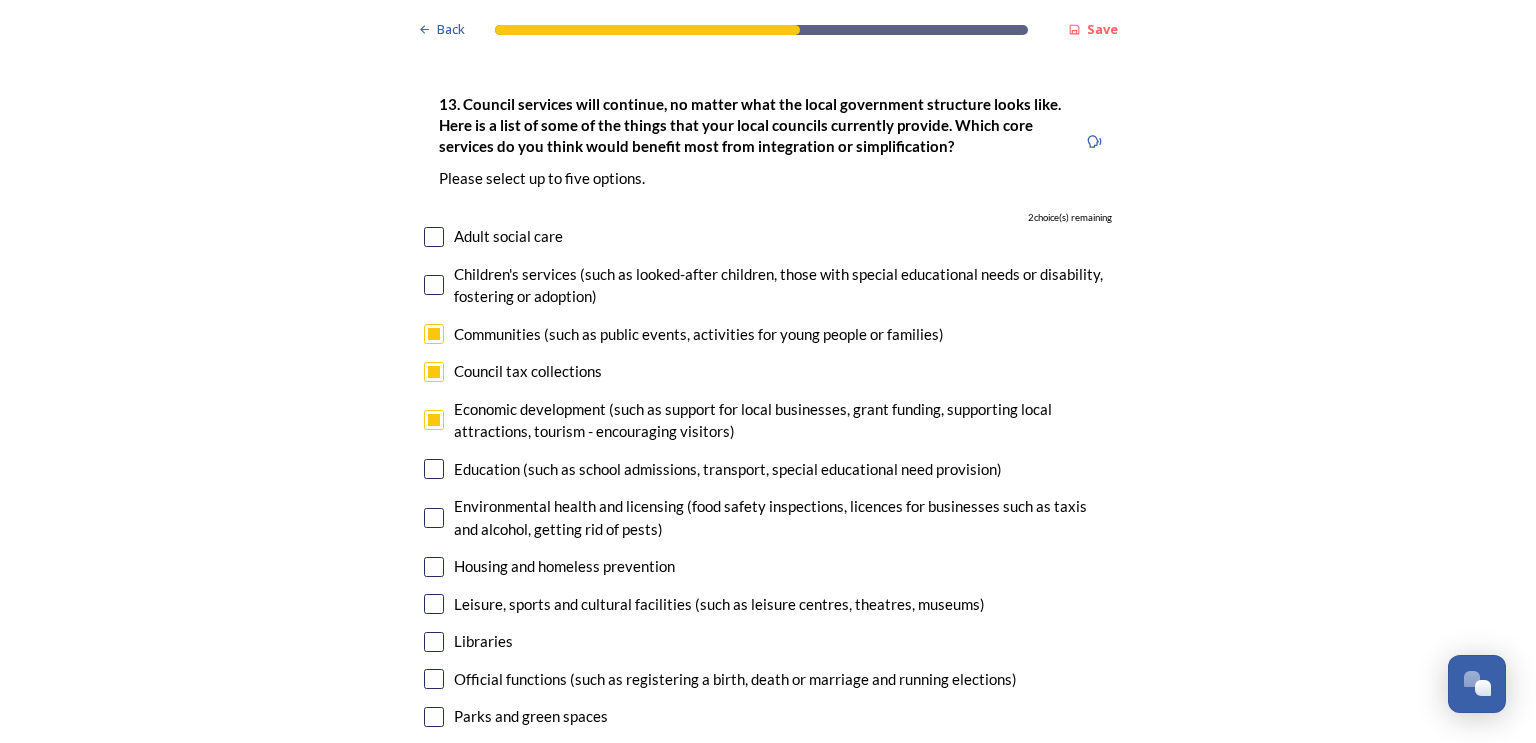 click at bounding box center (434, 469) 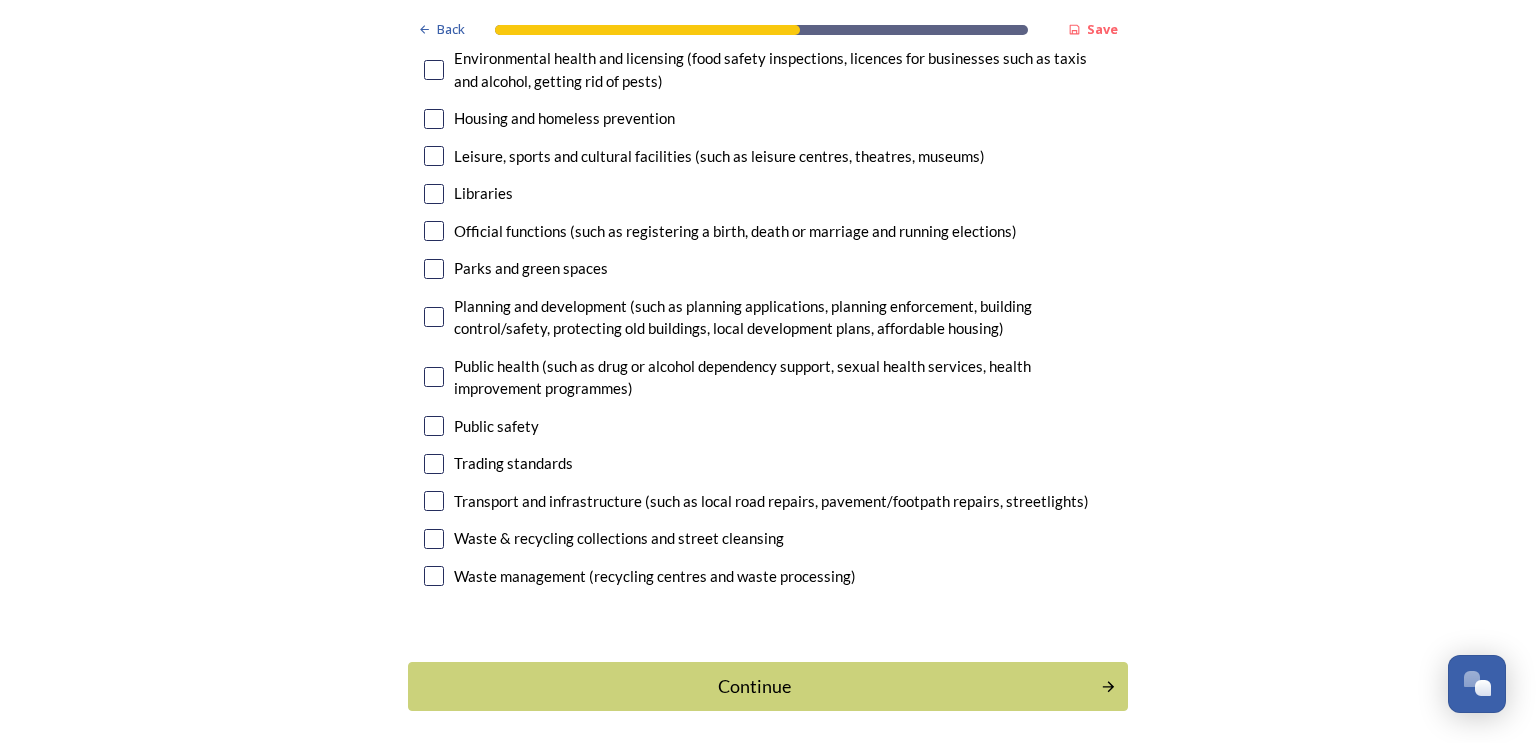 scroll, scrollTop: 5739, scrollLeft: 0, axis: vertical 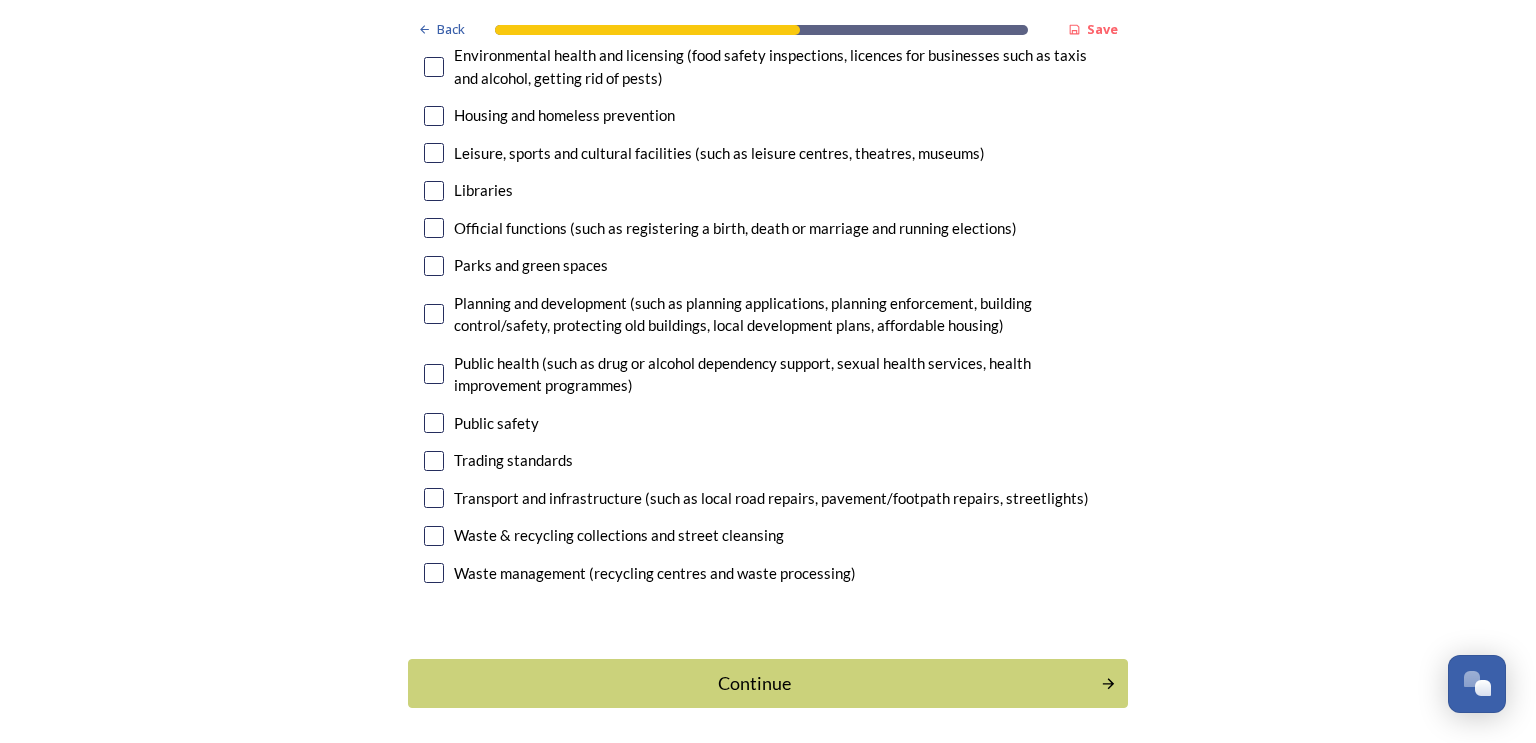 click at bounding box center [434, 498] 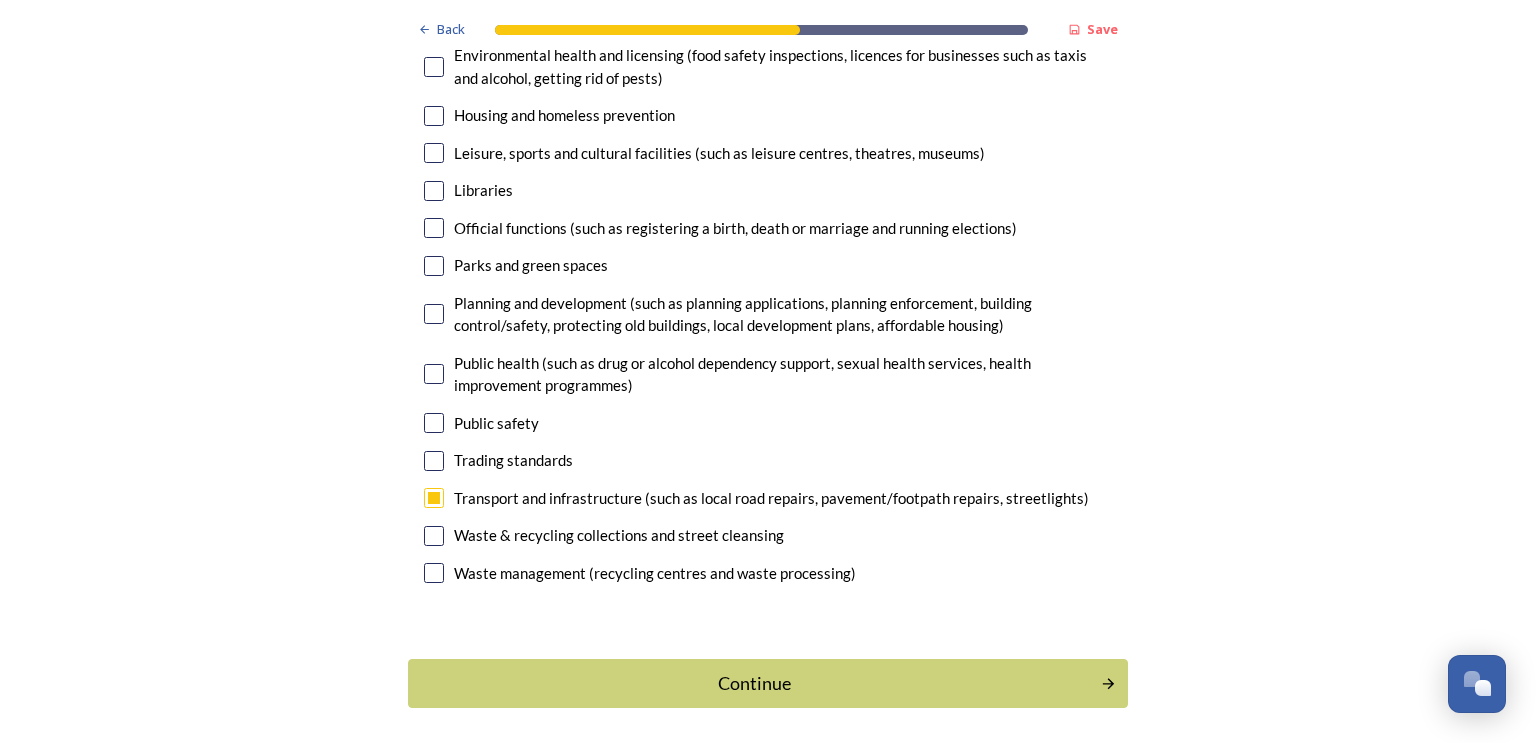 drag, startPoint x: 432, startPoint y: 512, endPoint x: 439, endPoint y: 535, distance: 24.04163 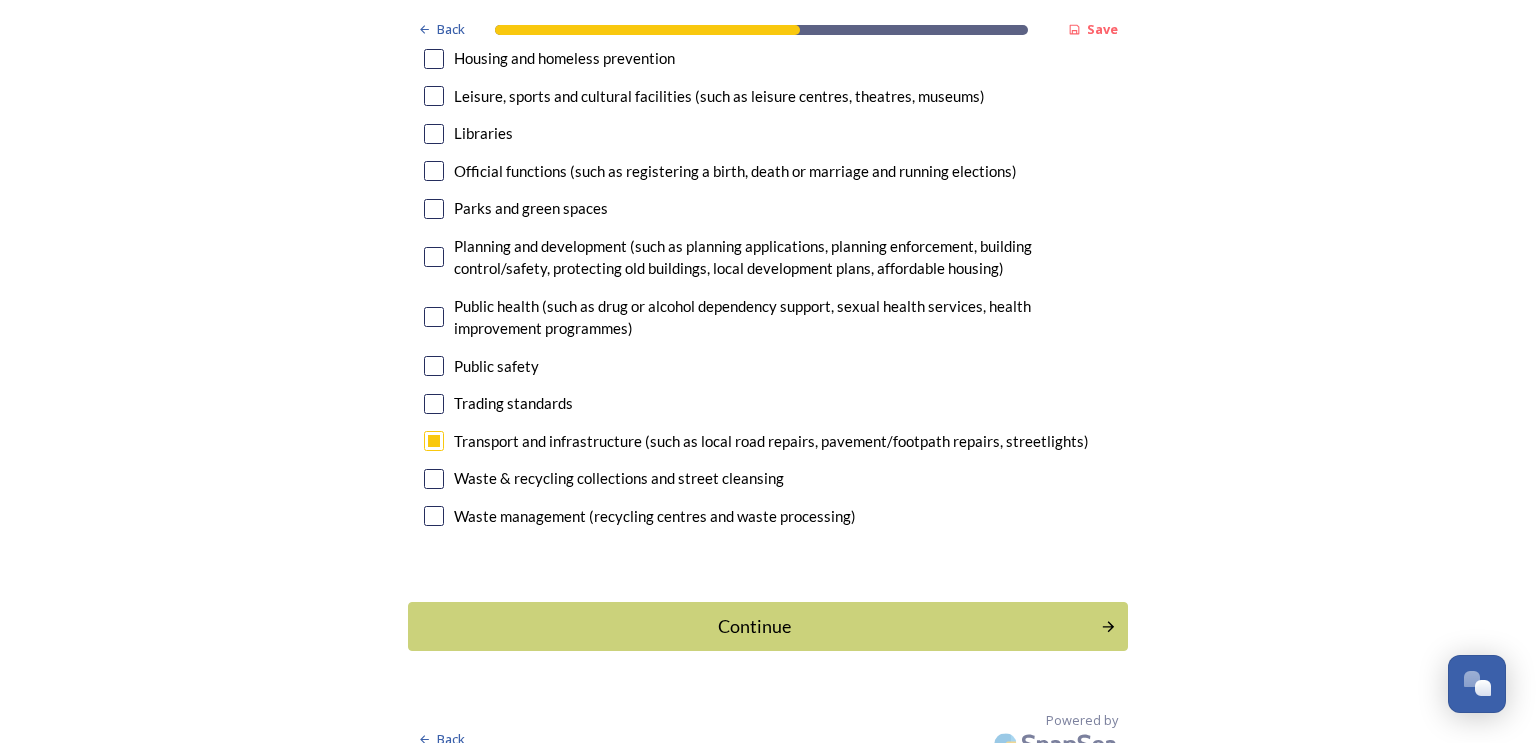 scroll, scrollTop: 5798, scrollLeft: 0, axis: vertical 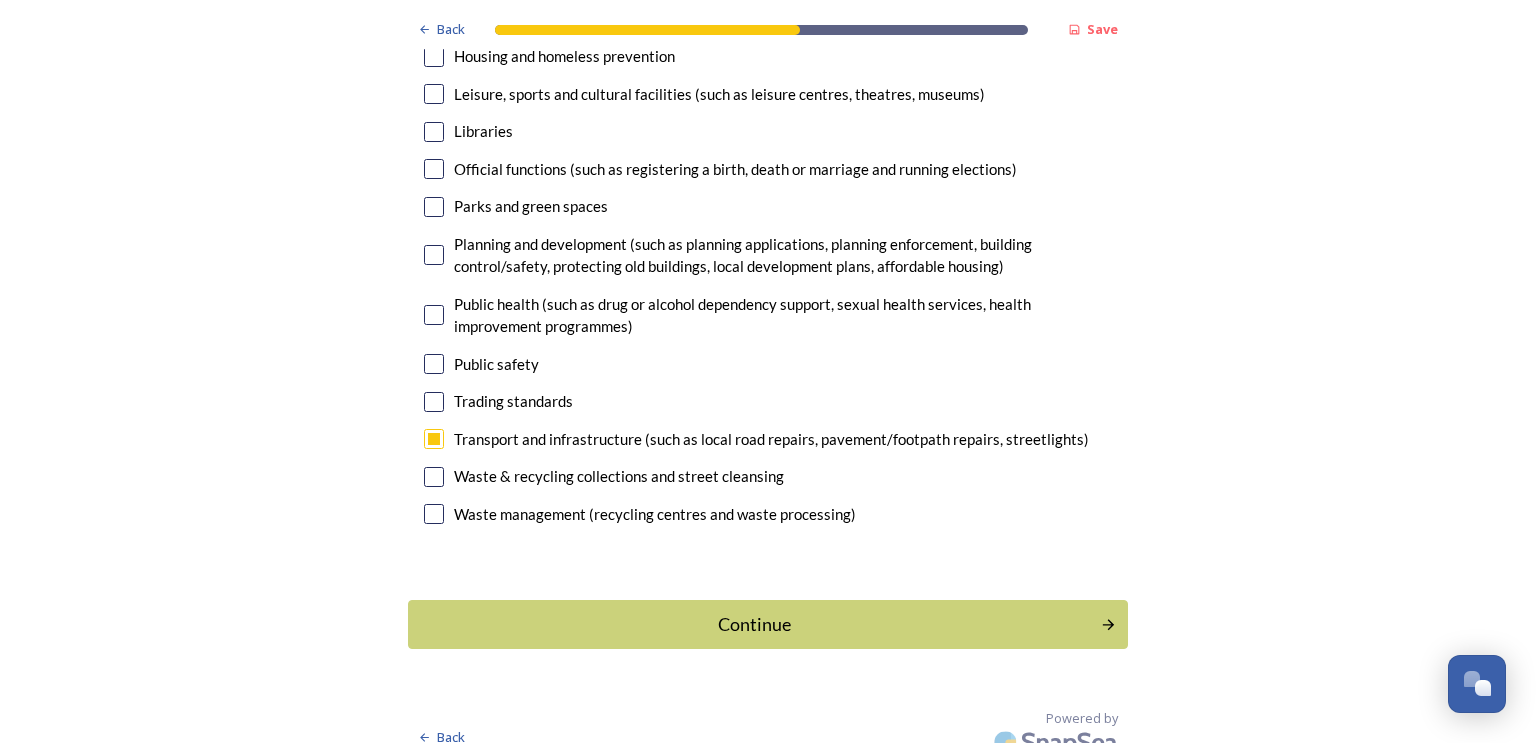 click at bounding box center [434, 477] 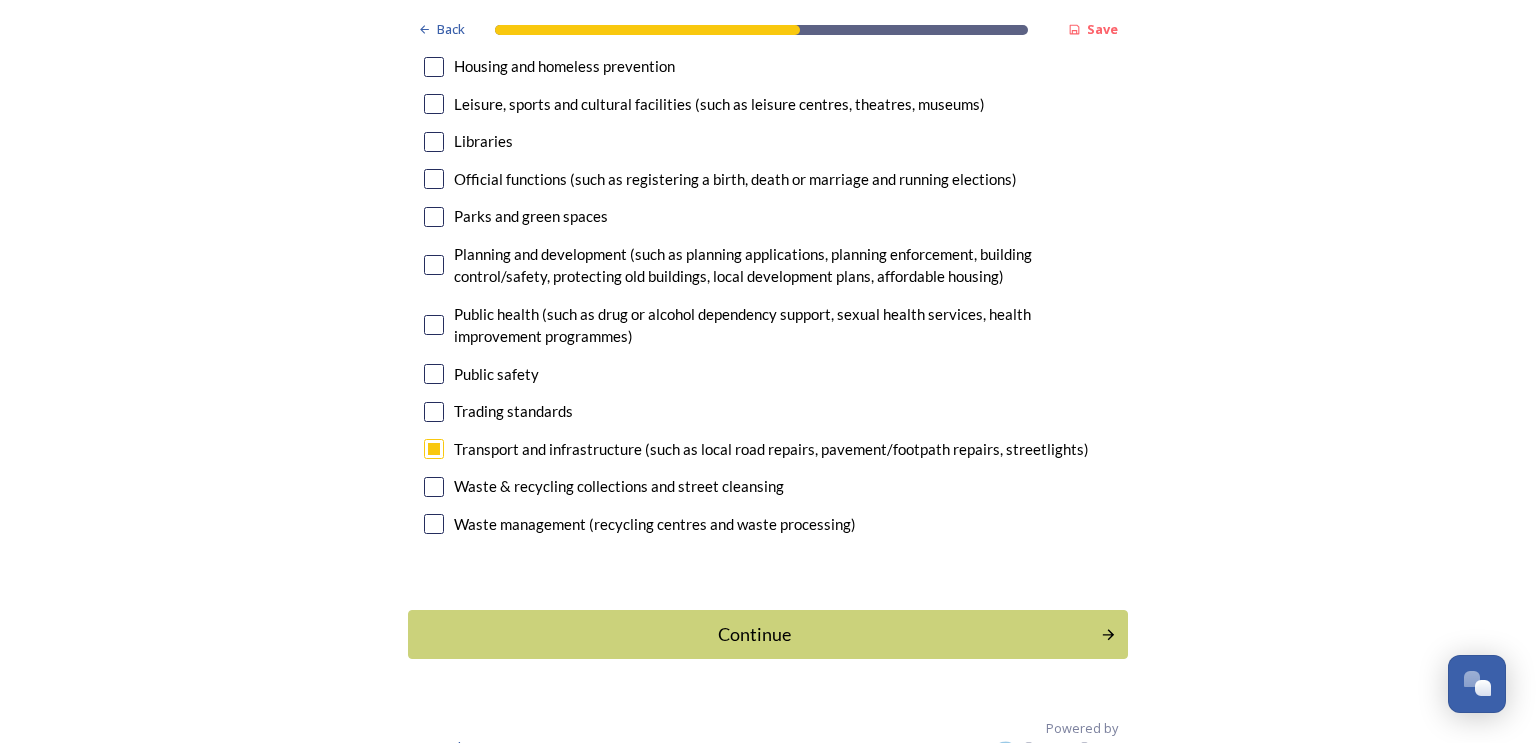scroll, scrollTop: 5798, scrollLeft: 0, axis: vertical 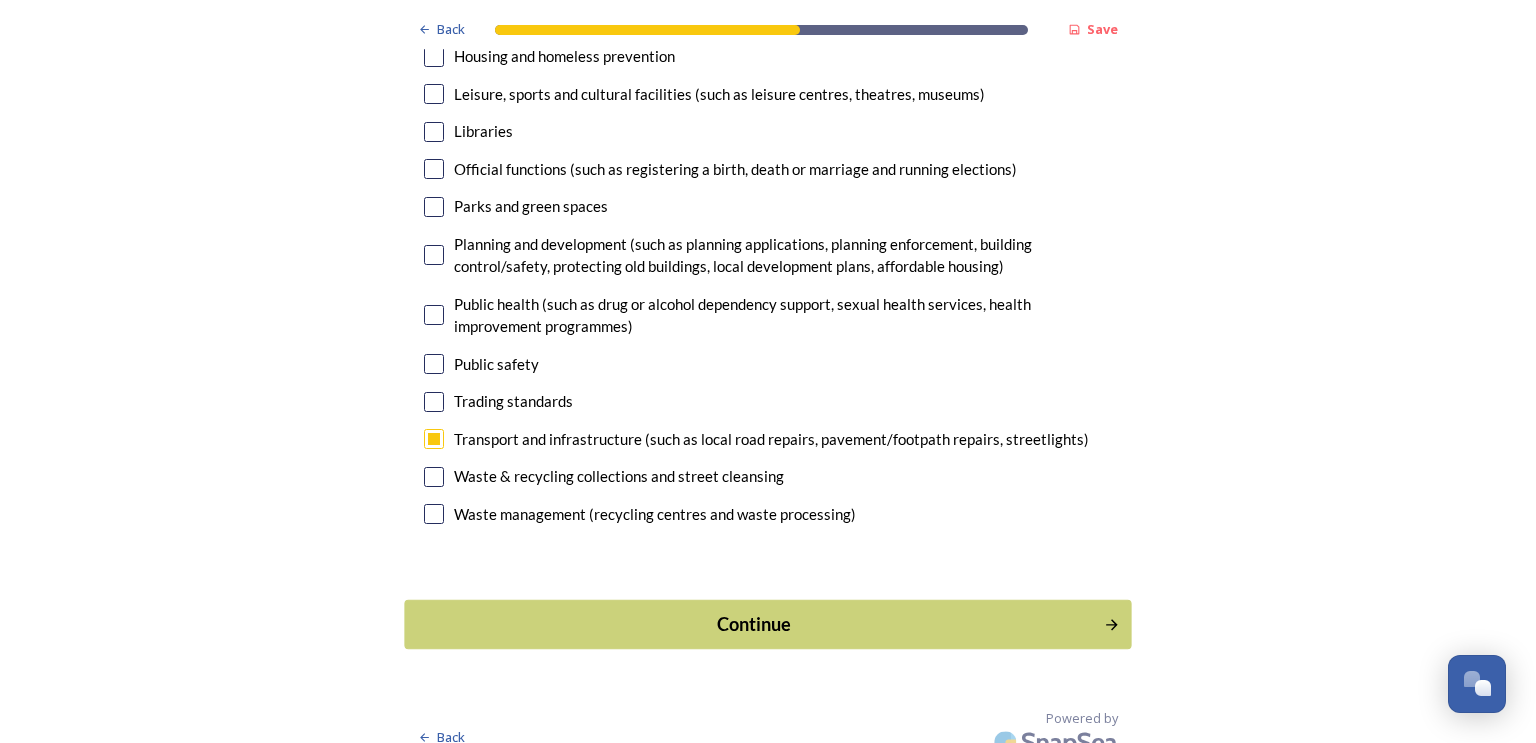 click on "Continue" at bounding box center [754, 624] 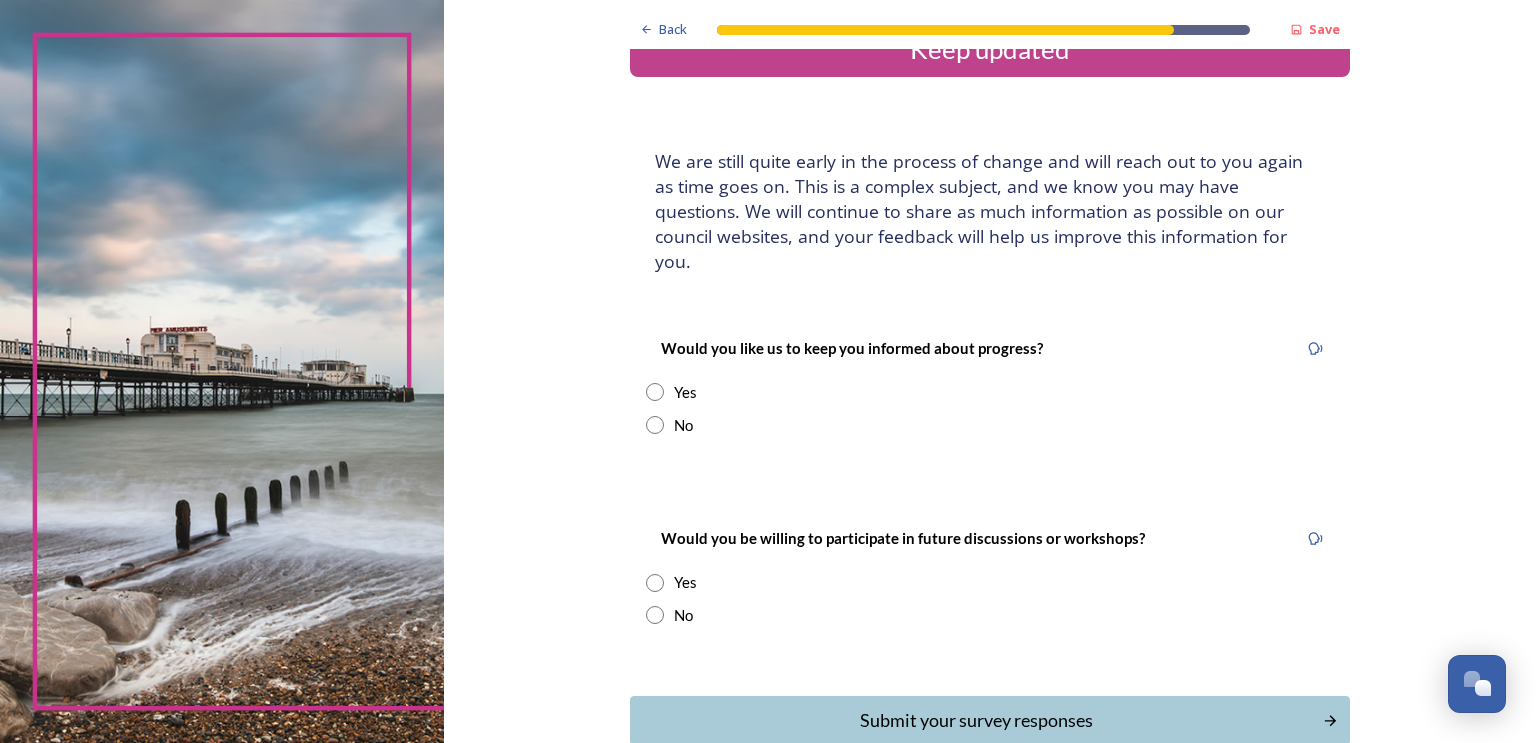 scroll, scrollTop: 72, scrollLeft: 0, axis: vertical 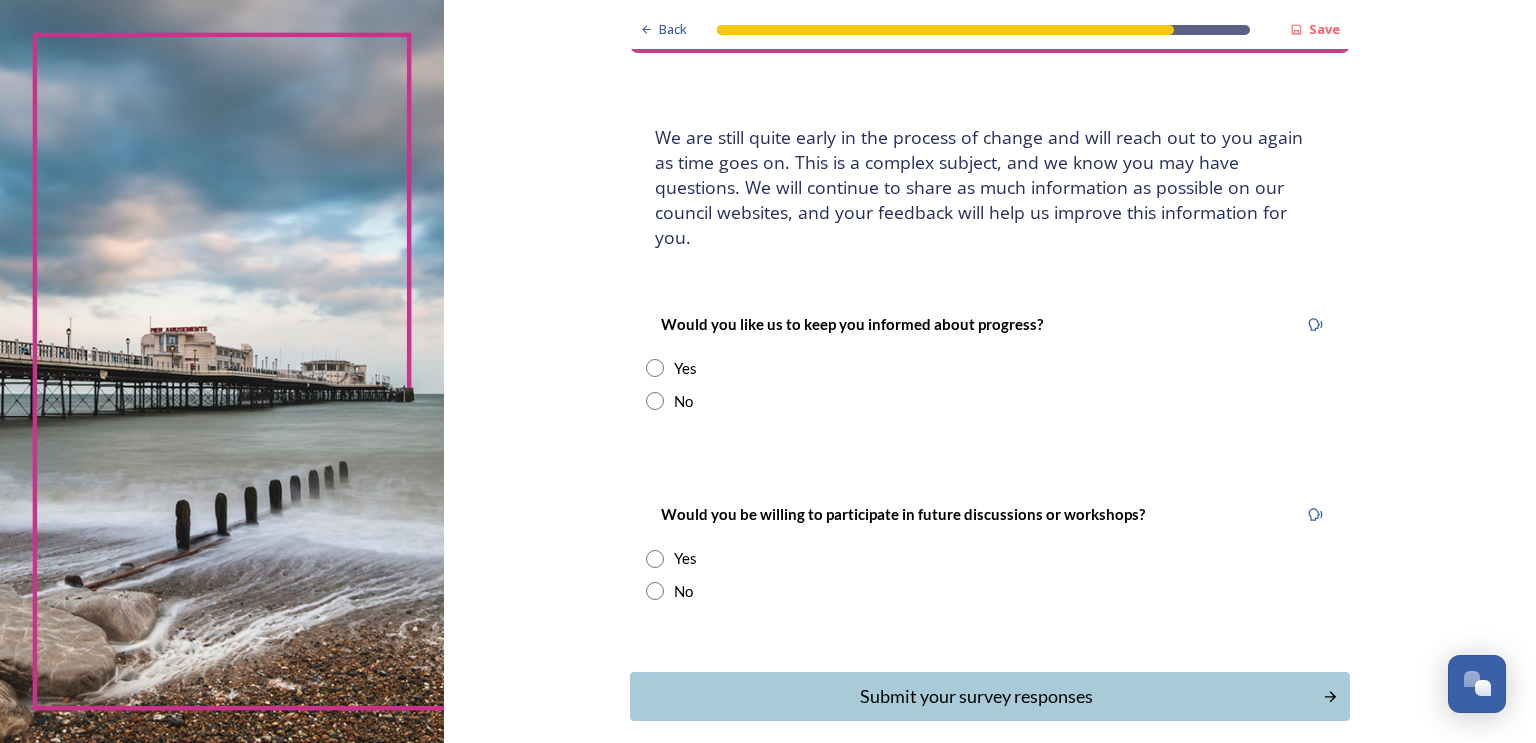 click at bounding box center [655, 368] 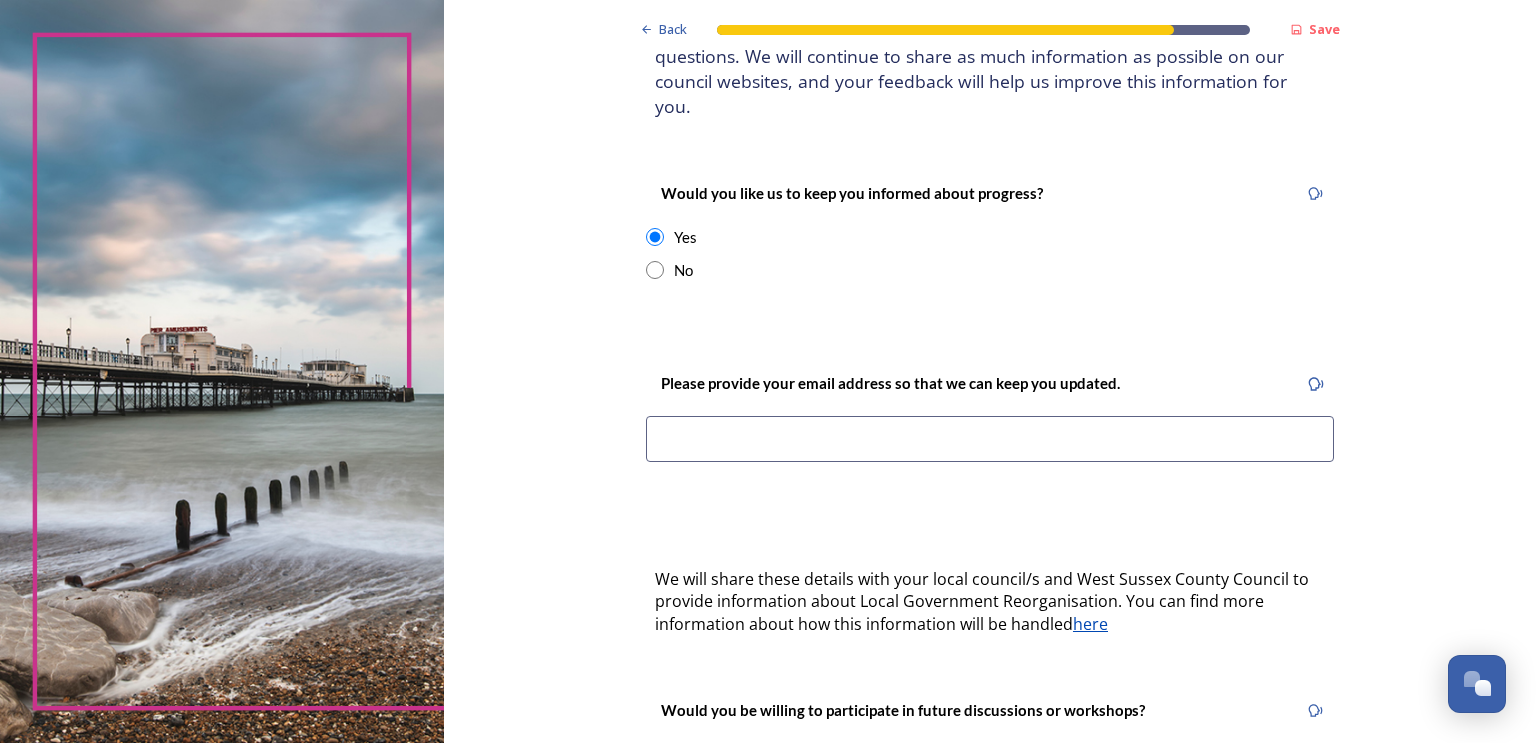 scroll, scrollTop: 204, scrollLeft: 0, axis: vertical 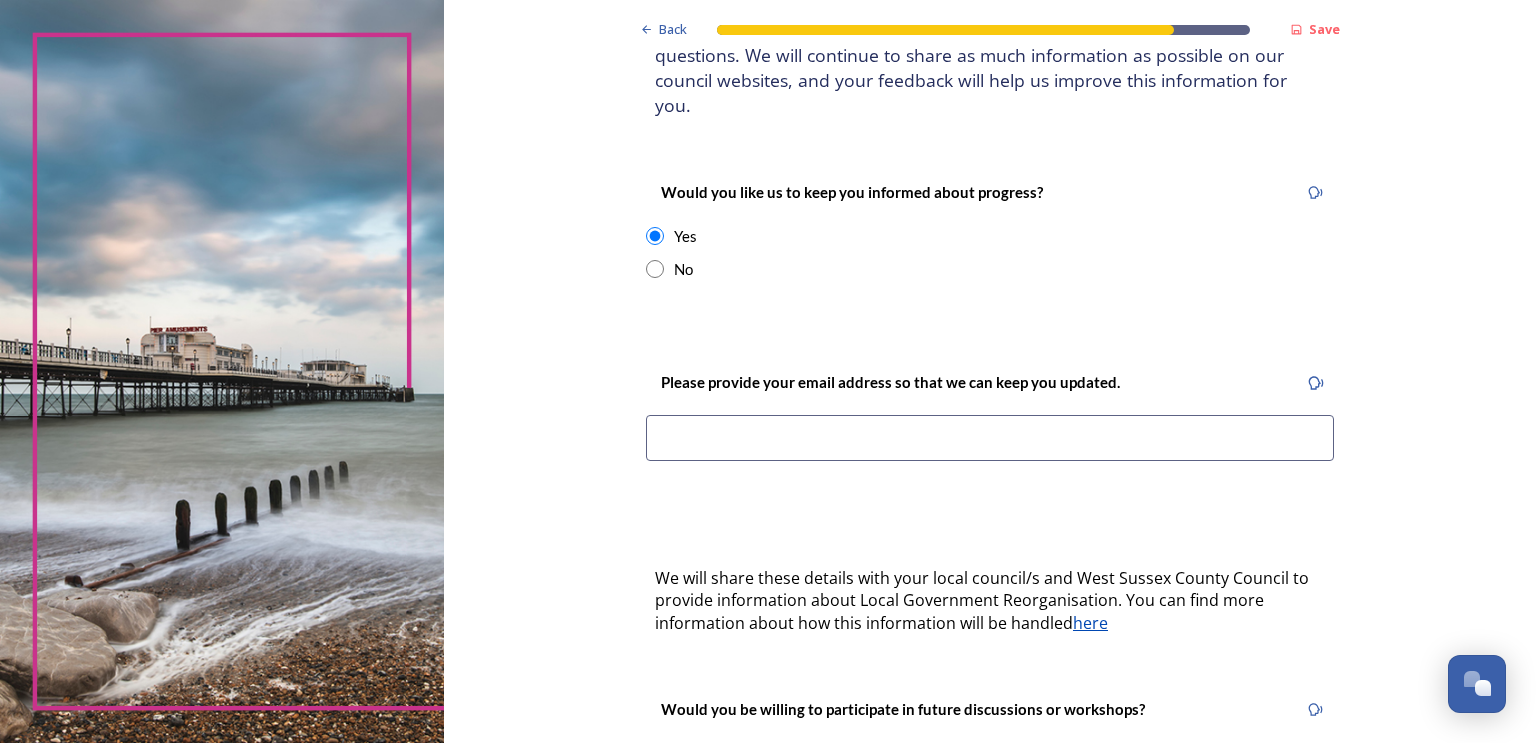 click at bounding box center [990, 438] 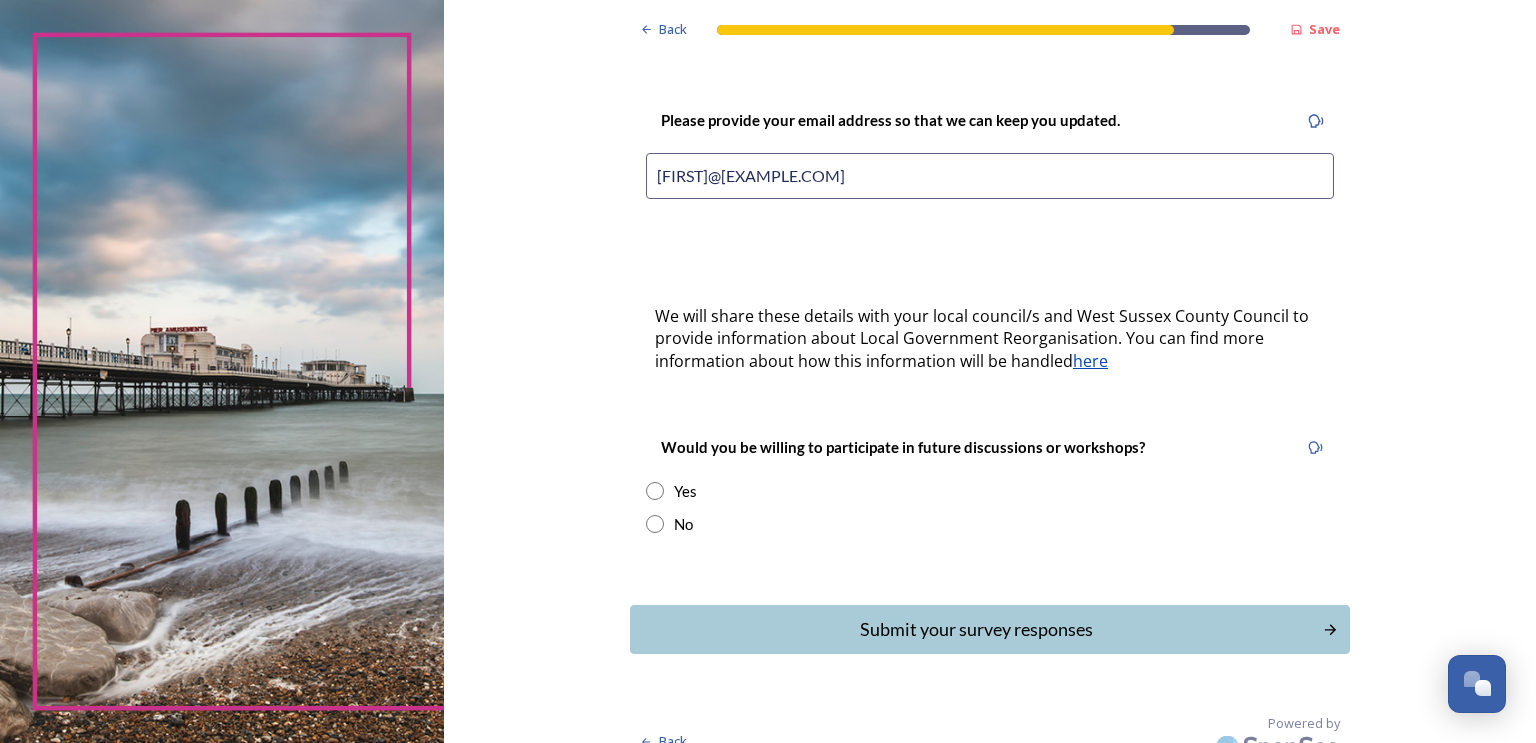 scroll, scrollTop: 467, scrollLeft: 0, axis: vertical 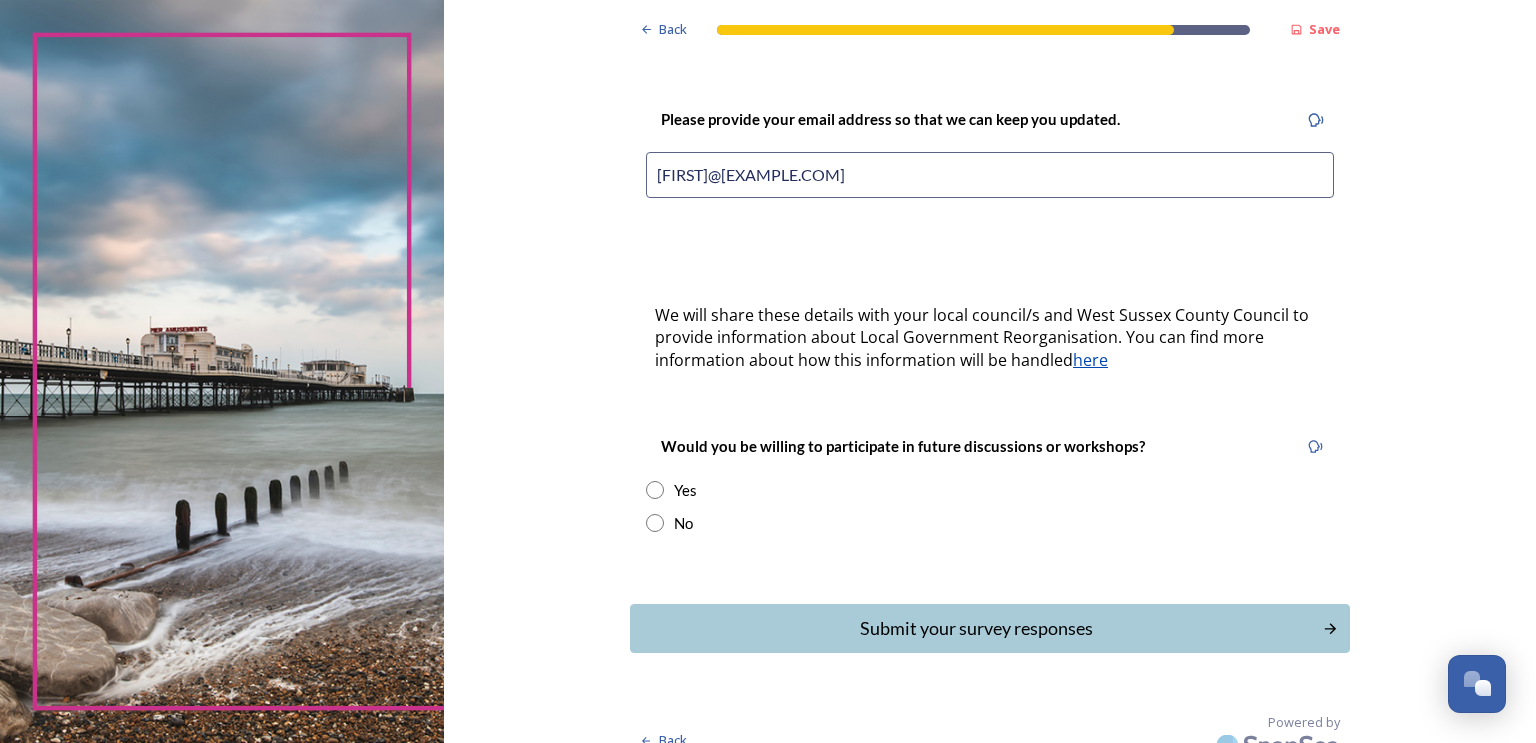 drag, startPoint x: 656, startPoint y: 461, endPoint x: 686, endPoint y: 463, distance: 30.066593 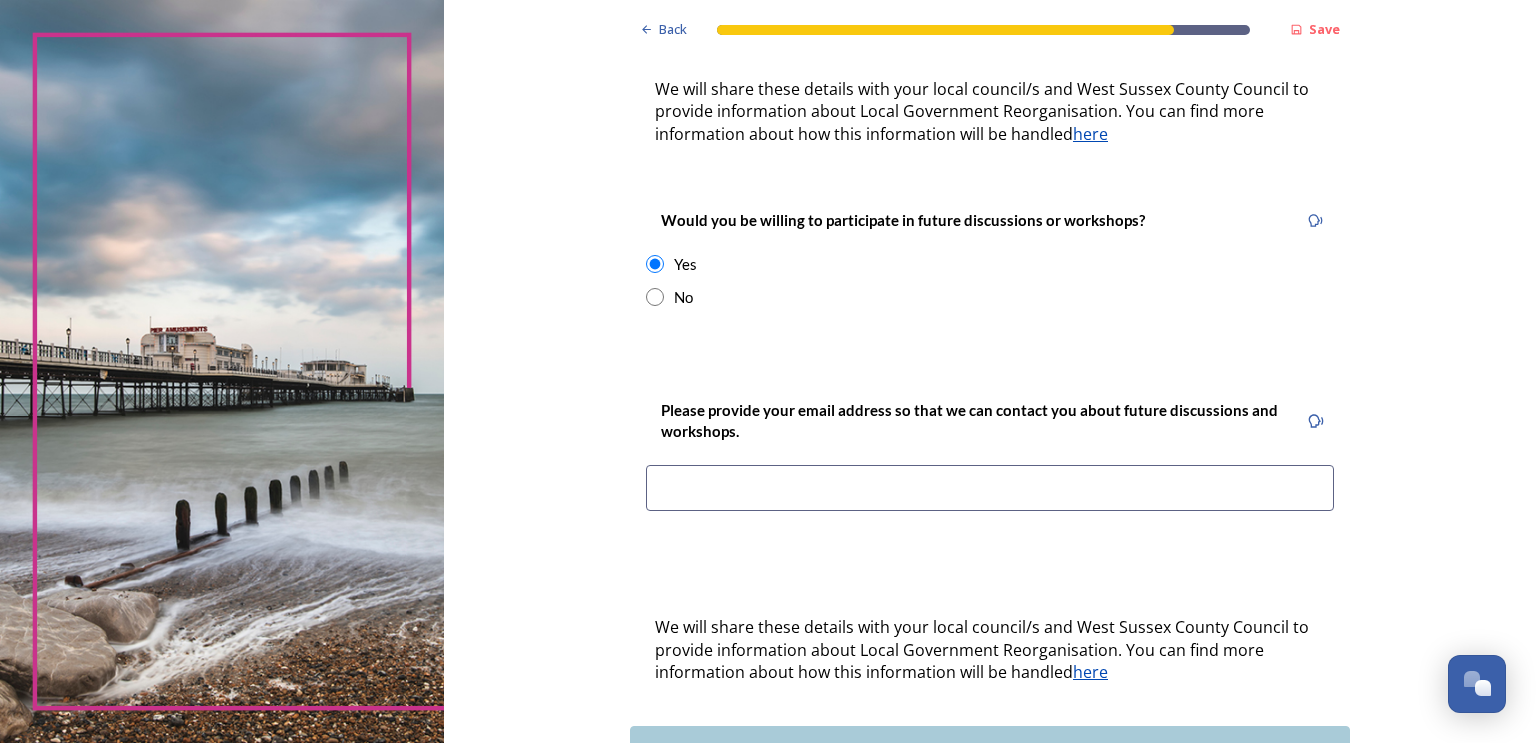 scroll, scrollTop: 702, scrollLeft: 0, axis: vertical 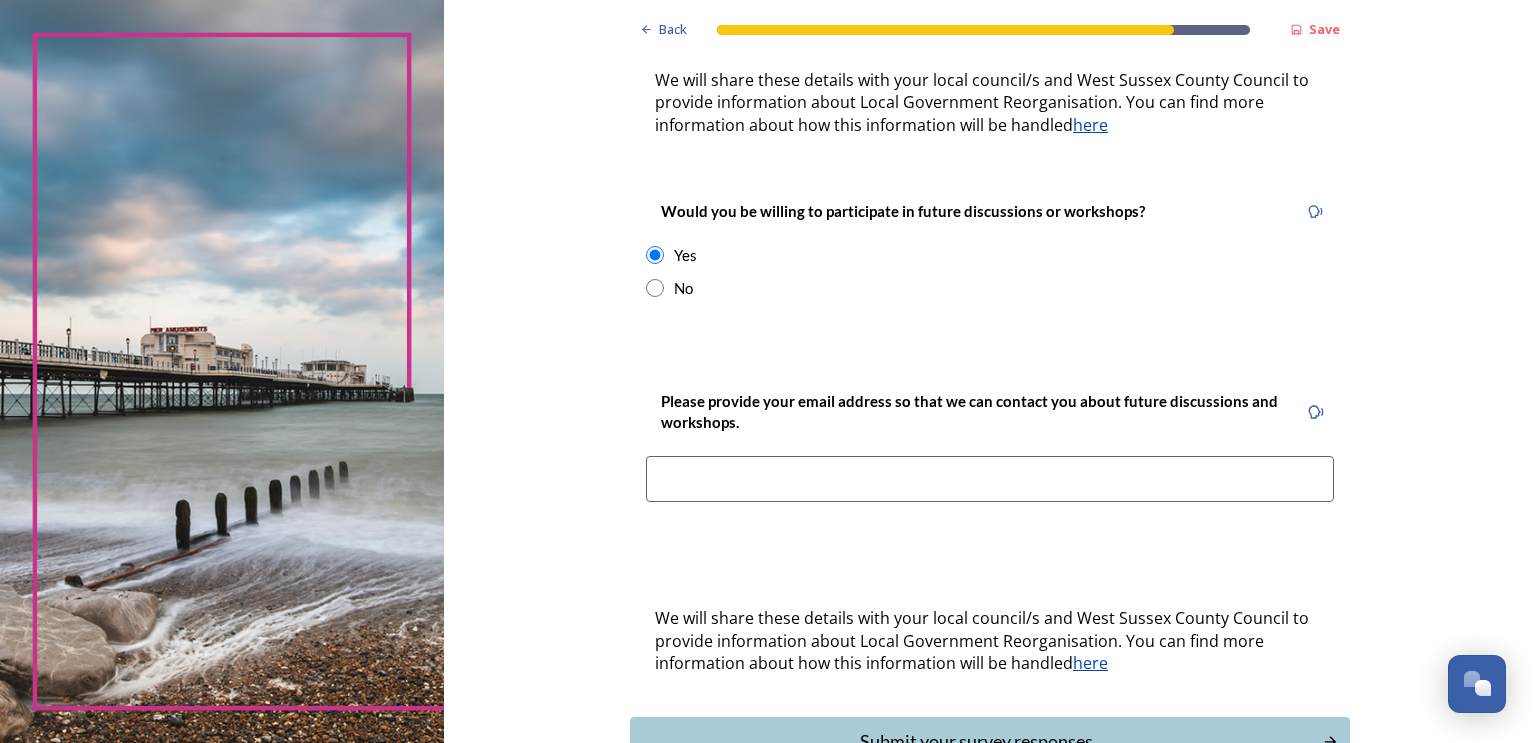 click at bounding box center [990, 479] 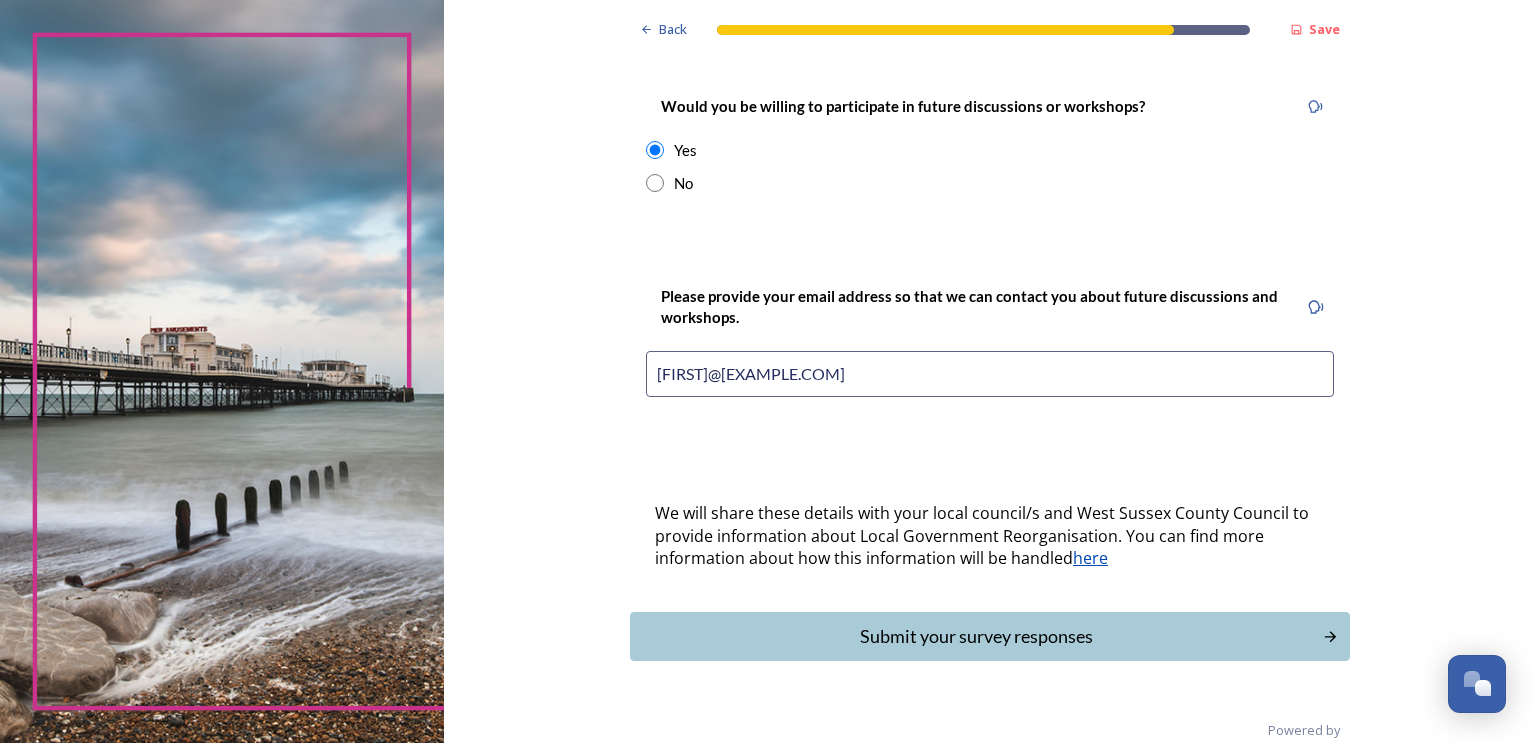 scroll, scrollTop: 804, scrollLeft: 0, axis: vertical 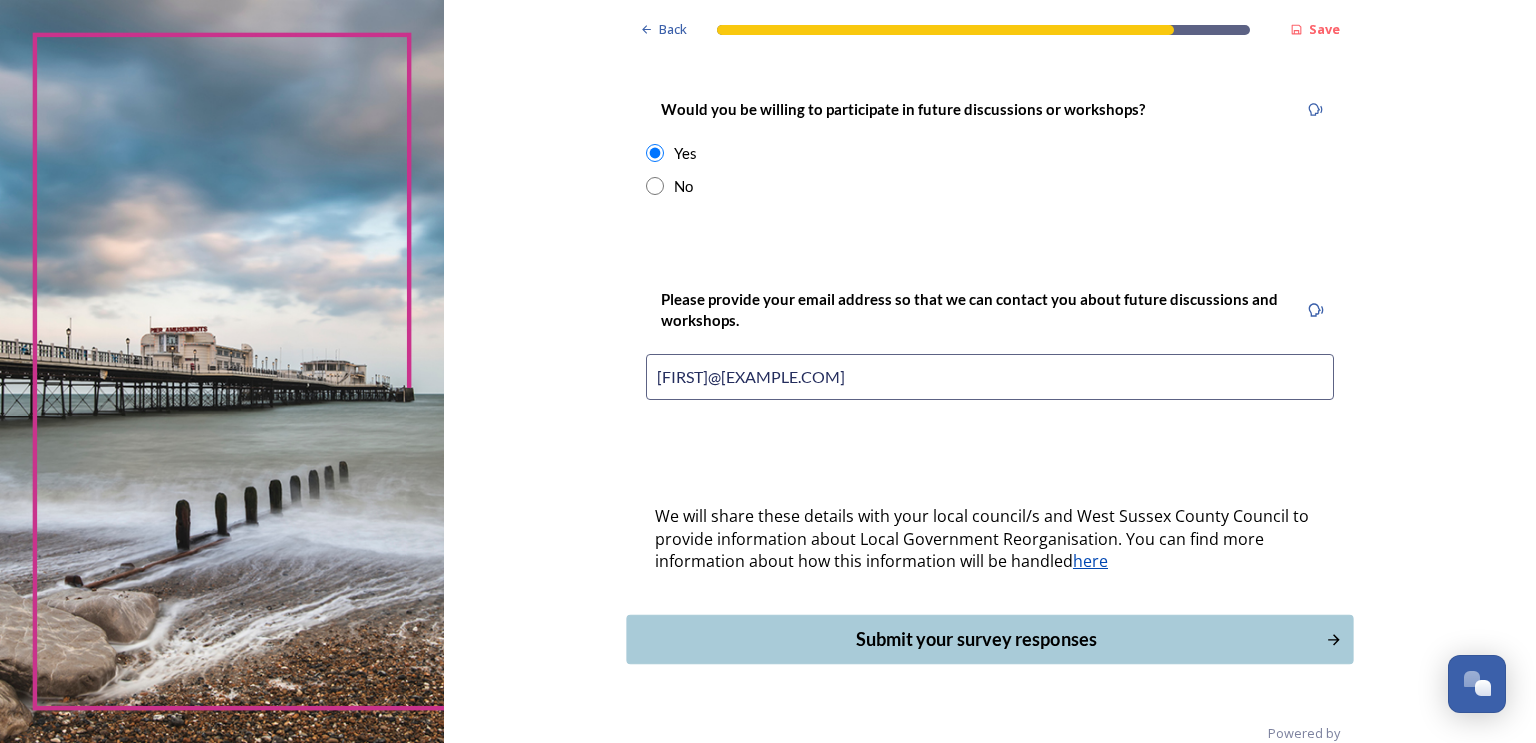 click on "Submit your survey responses" at bounding box center [975, 639] 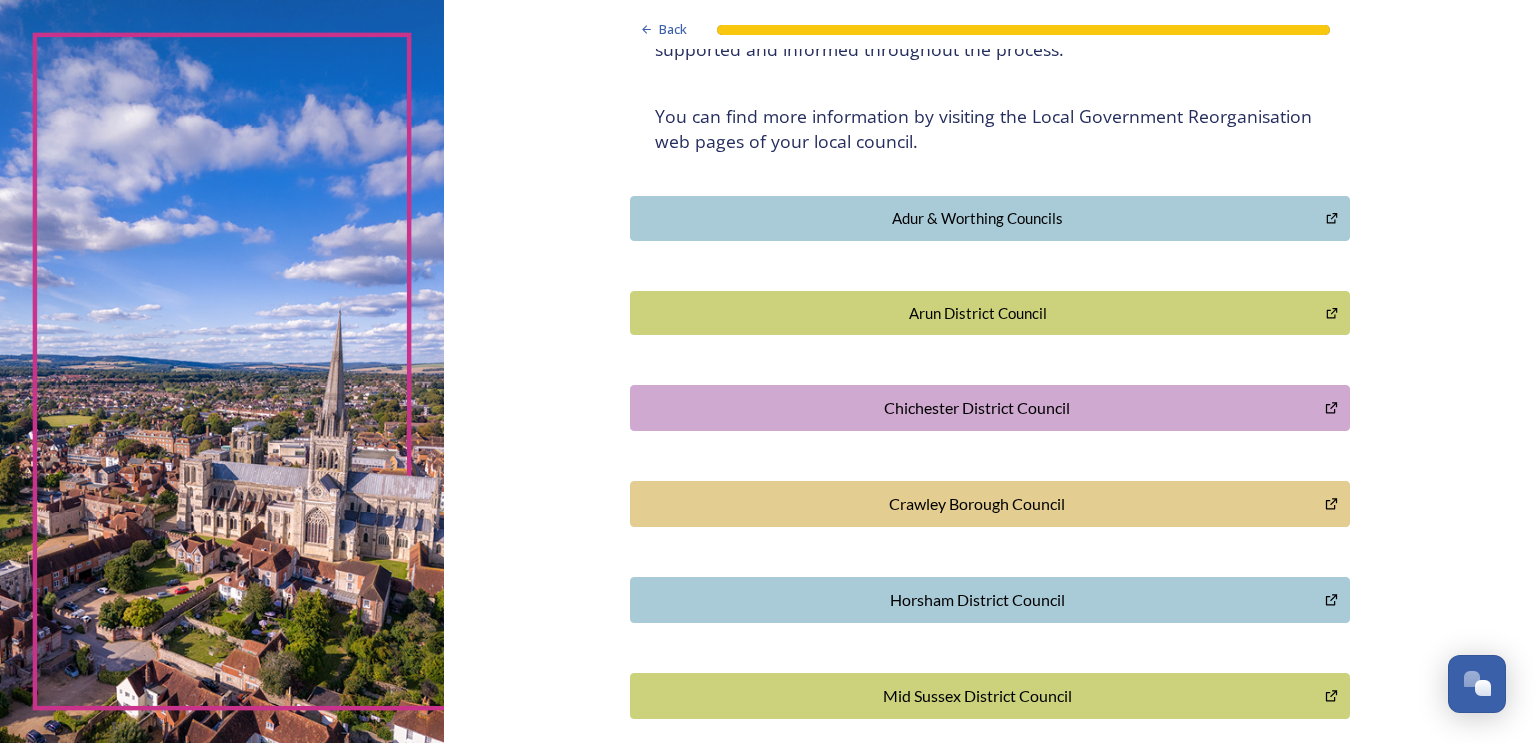 scroll, scrollTop: 380, scrollLeft: 0, axis: vertical 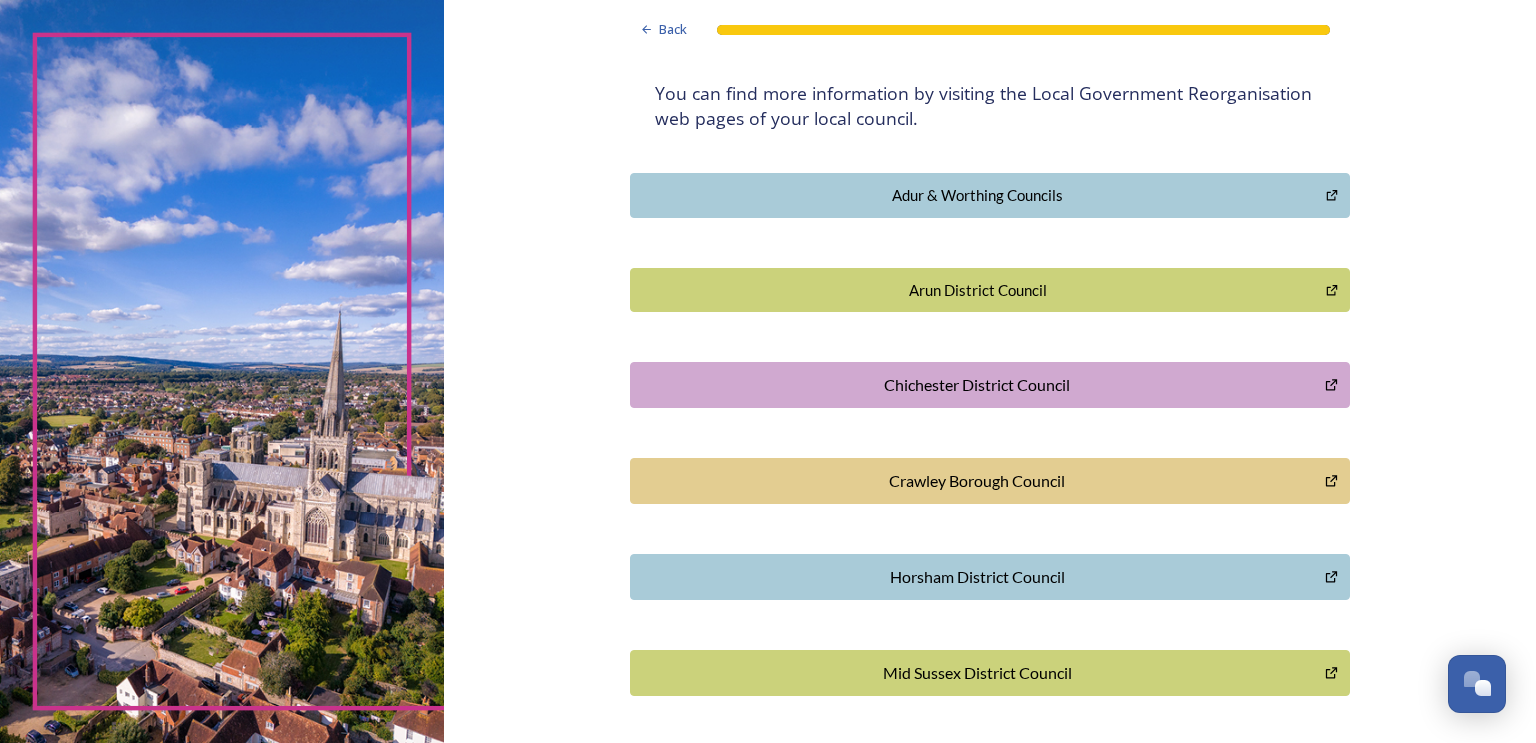 click on "Chichester District Council" at bounding box center (977, 385) 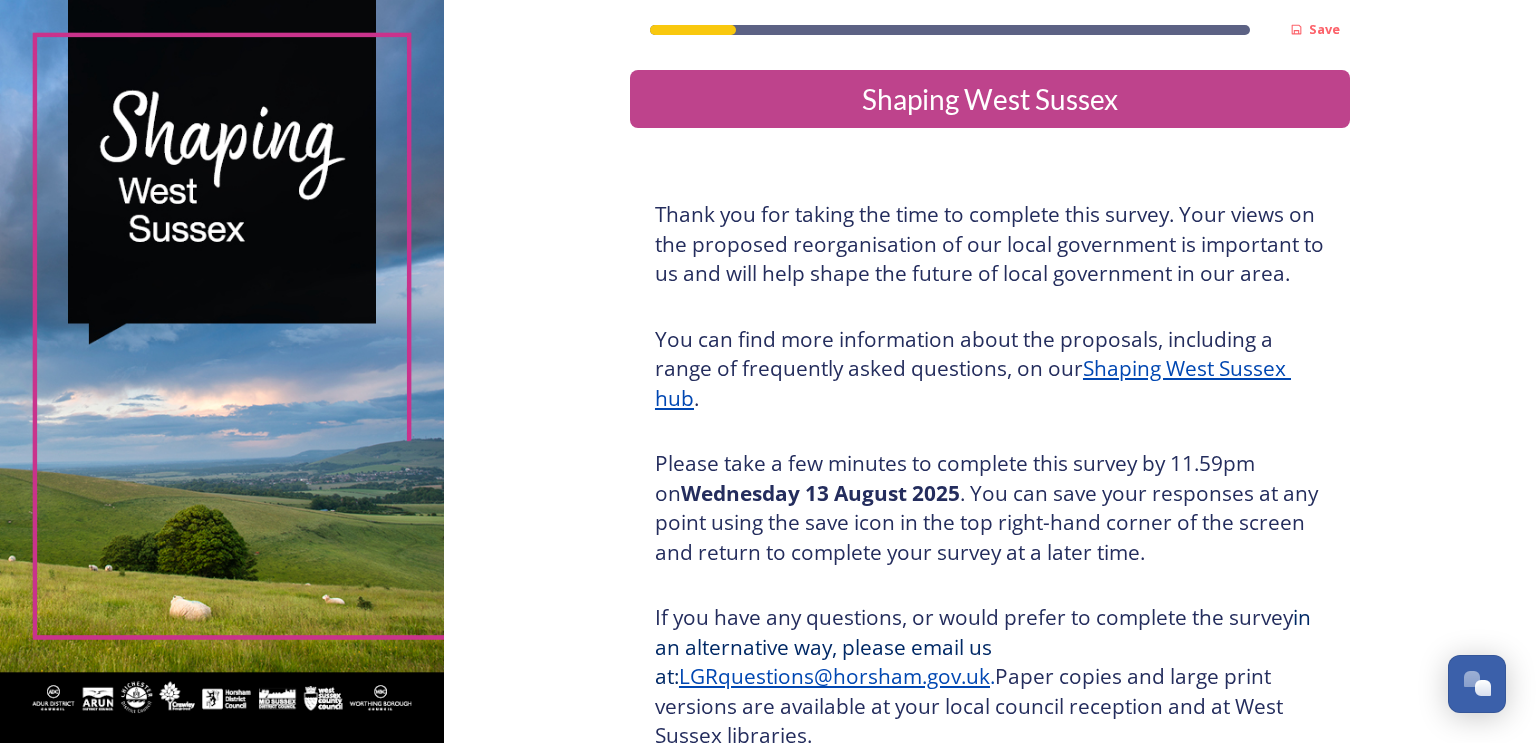 scroll, scrollTop: 0, scrollLeft: 0, axis: both 